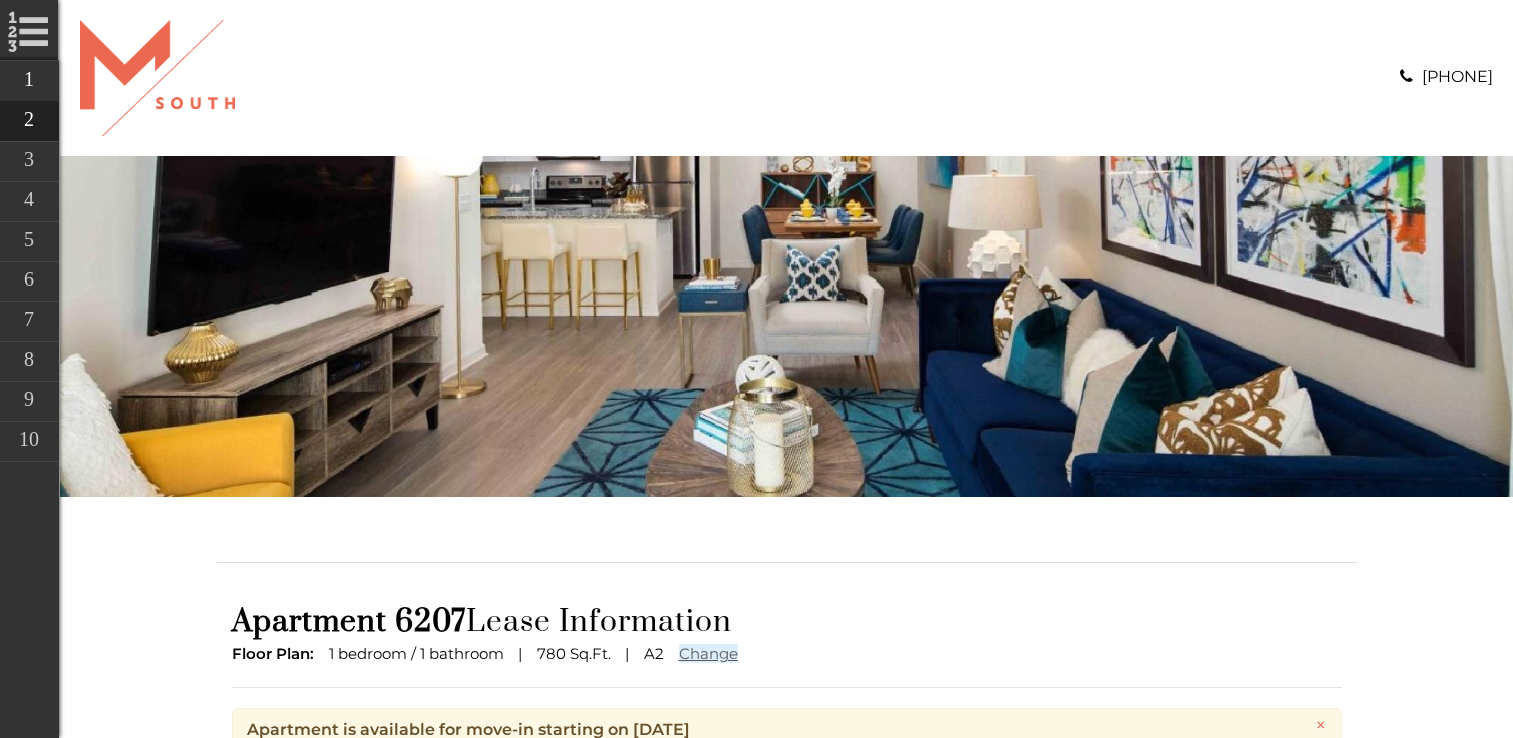 scroll, scrollTop: 0, scrollLeft: 0, axis: both 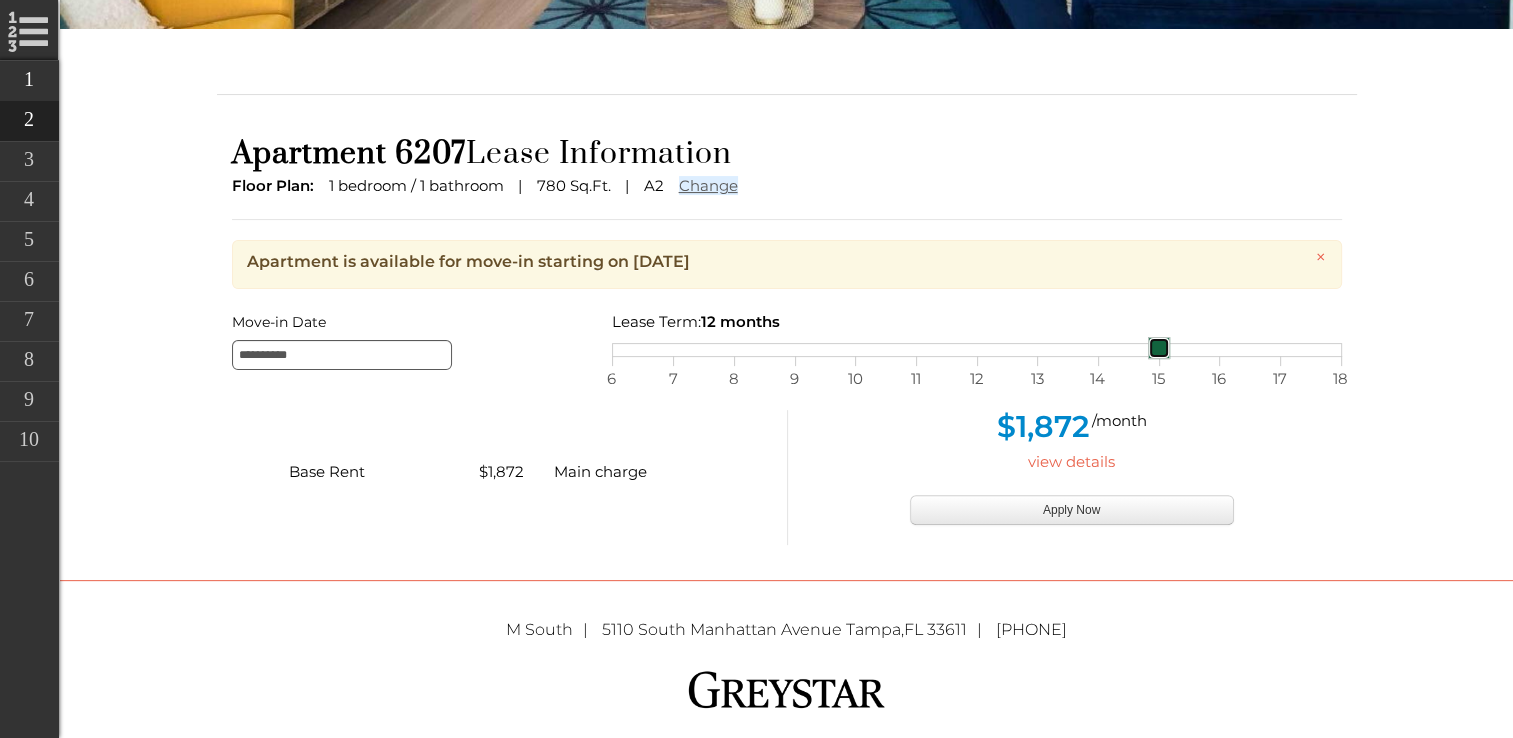 click on "6 7 8 9 10 11 12 13 14 15 16 17 18" at bounding box center [977, 350] 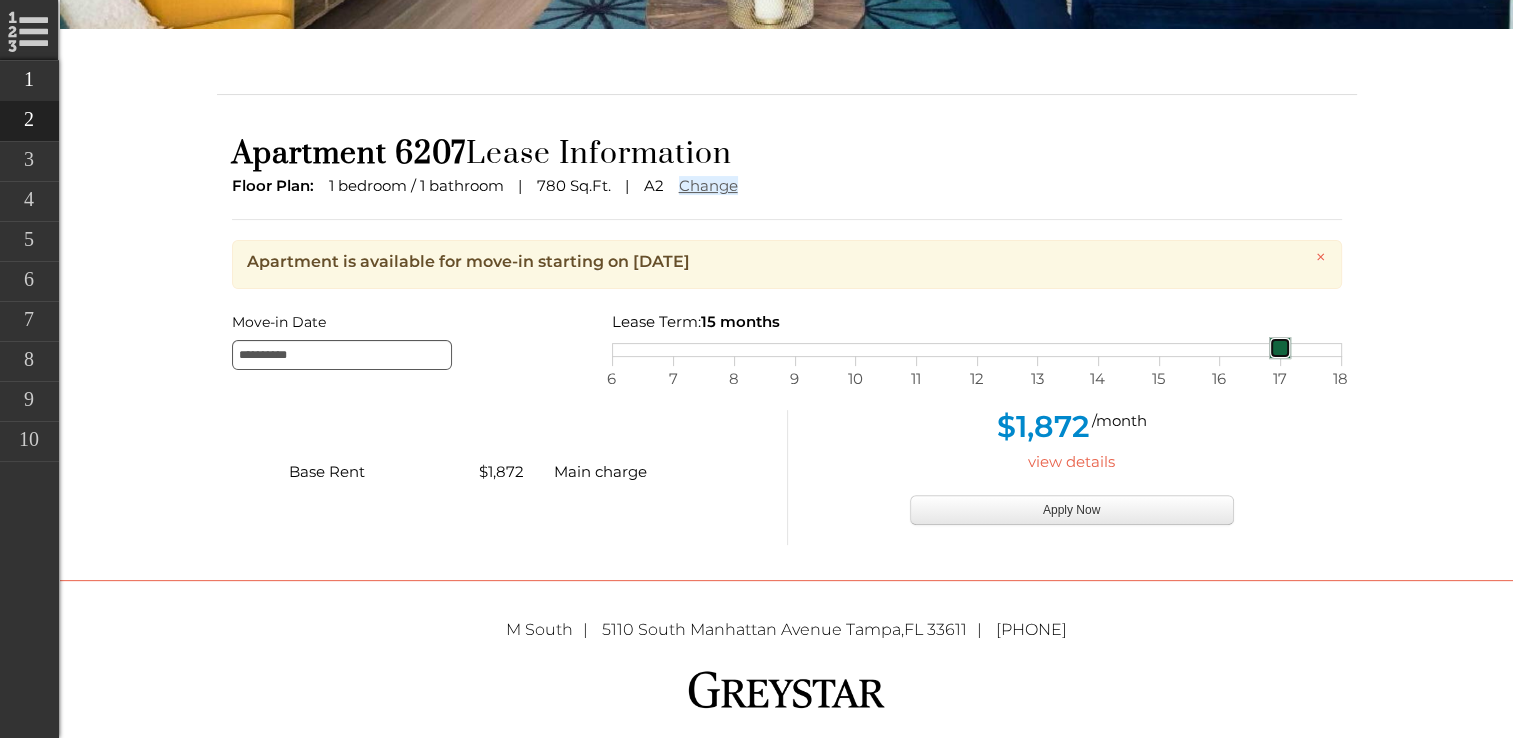 drag, startPoint x: 1160, startPoint y: 347, endPoint x: 1260, endPoint y: 333, distance: 100.97524 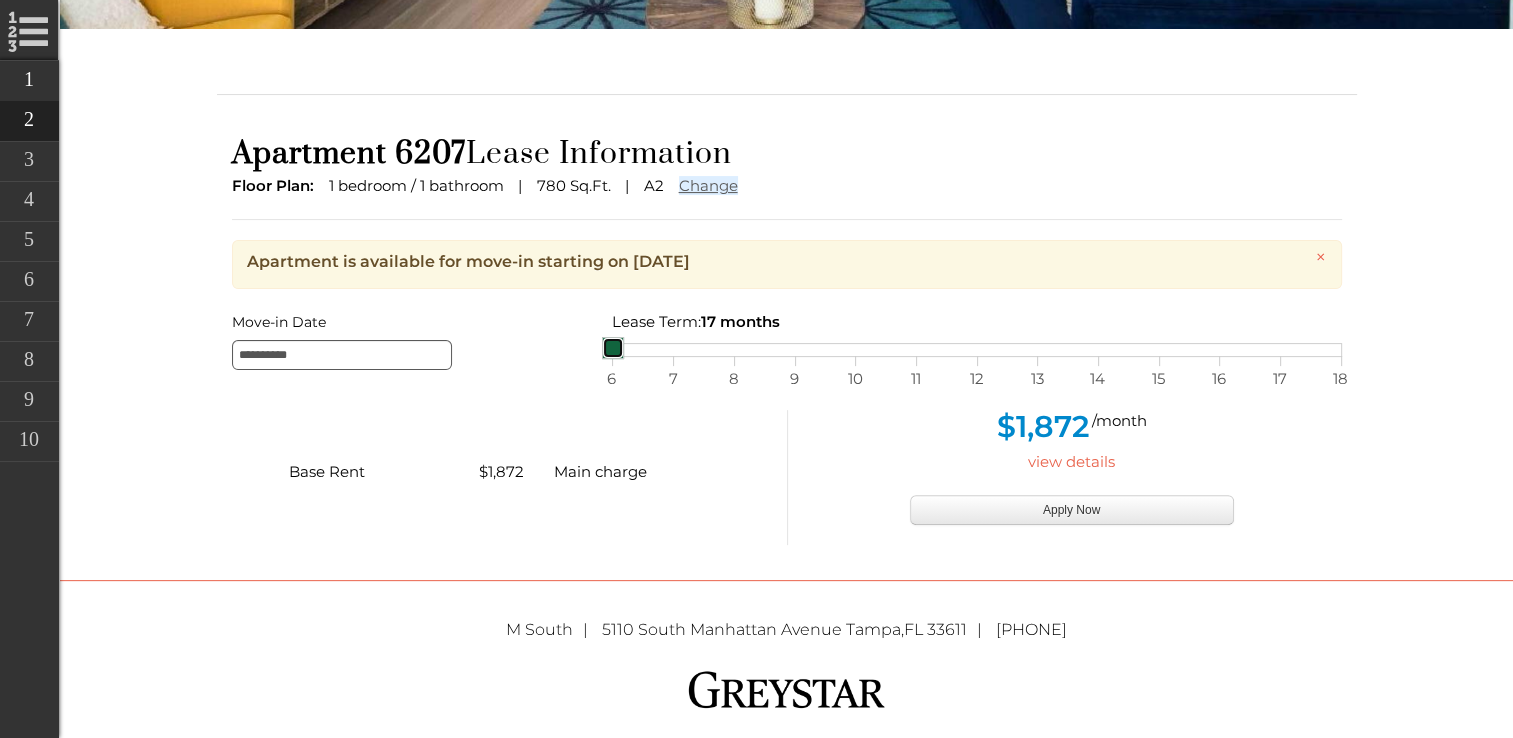 drag, startPoint x: 1284, startPoint y: 354, endPoint x: 528, endPoint y: 418, distance: 758.70416 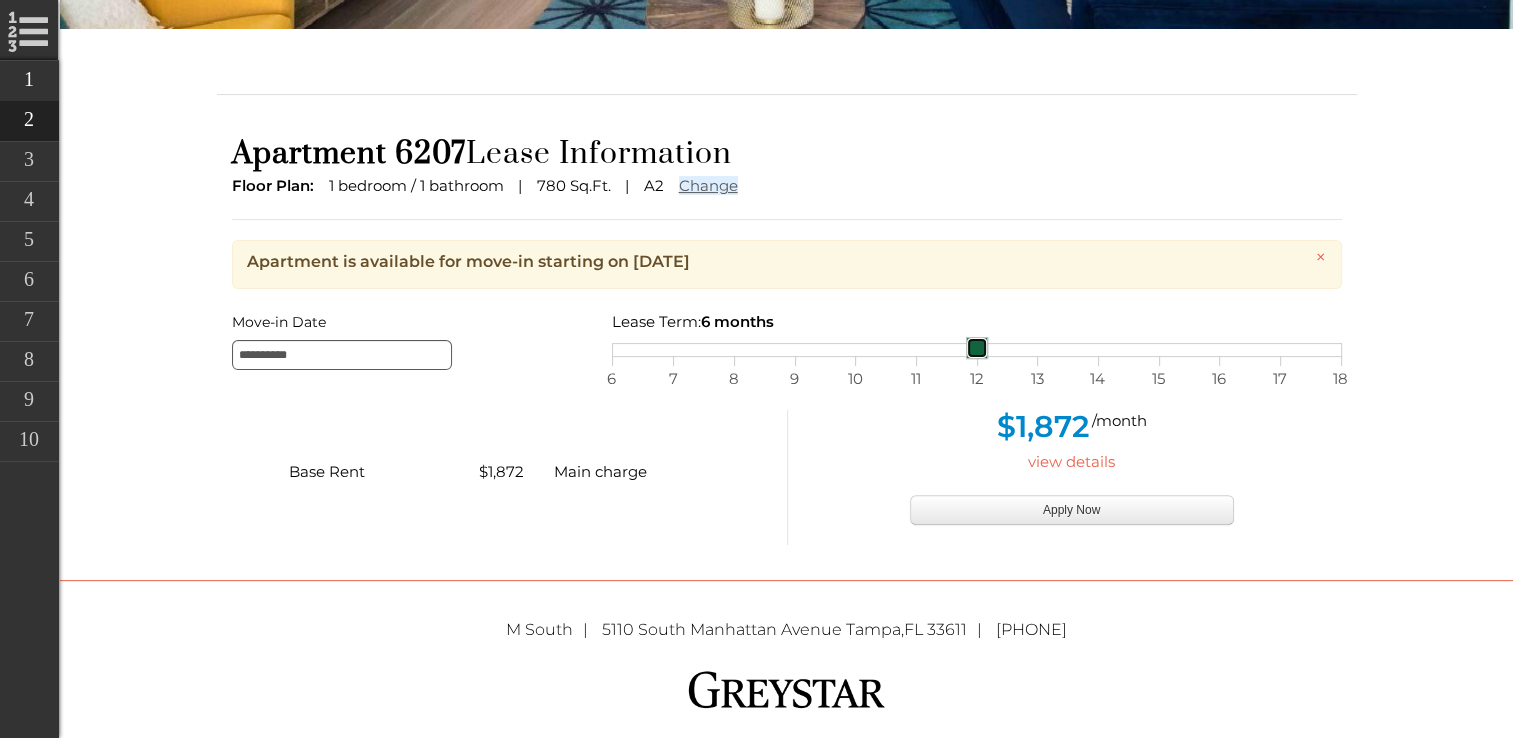 drag, startPoint x: 616, startPoint y: 354, endPoint x: 1005, endPoint y: 381, distance: 389.93588 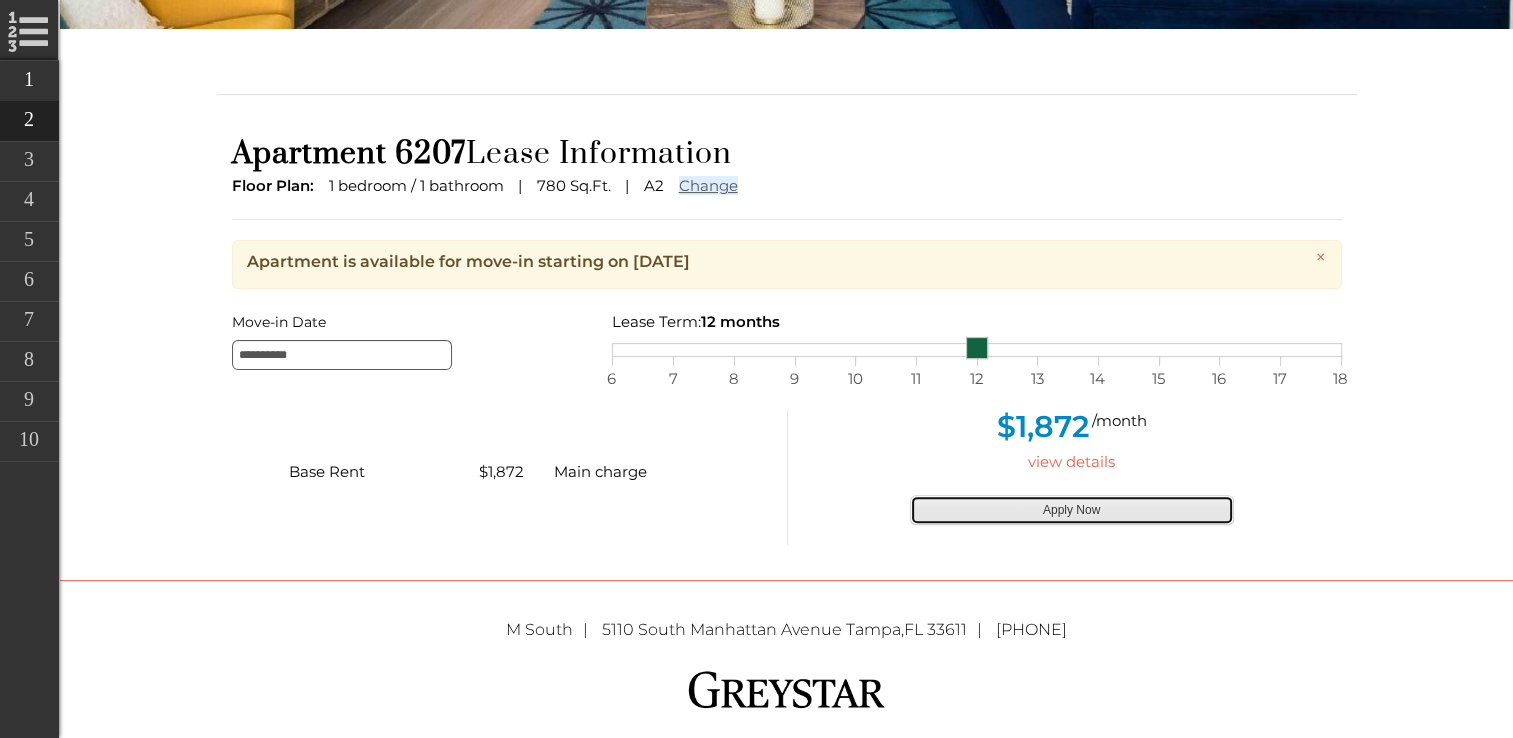 click on "Apply Now" at bounding box center (1072, 510) 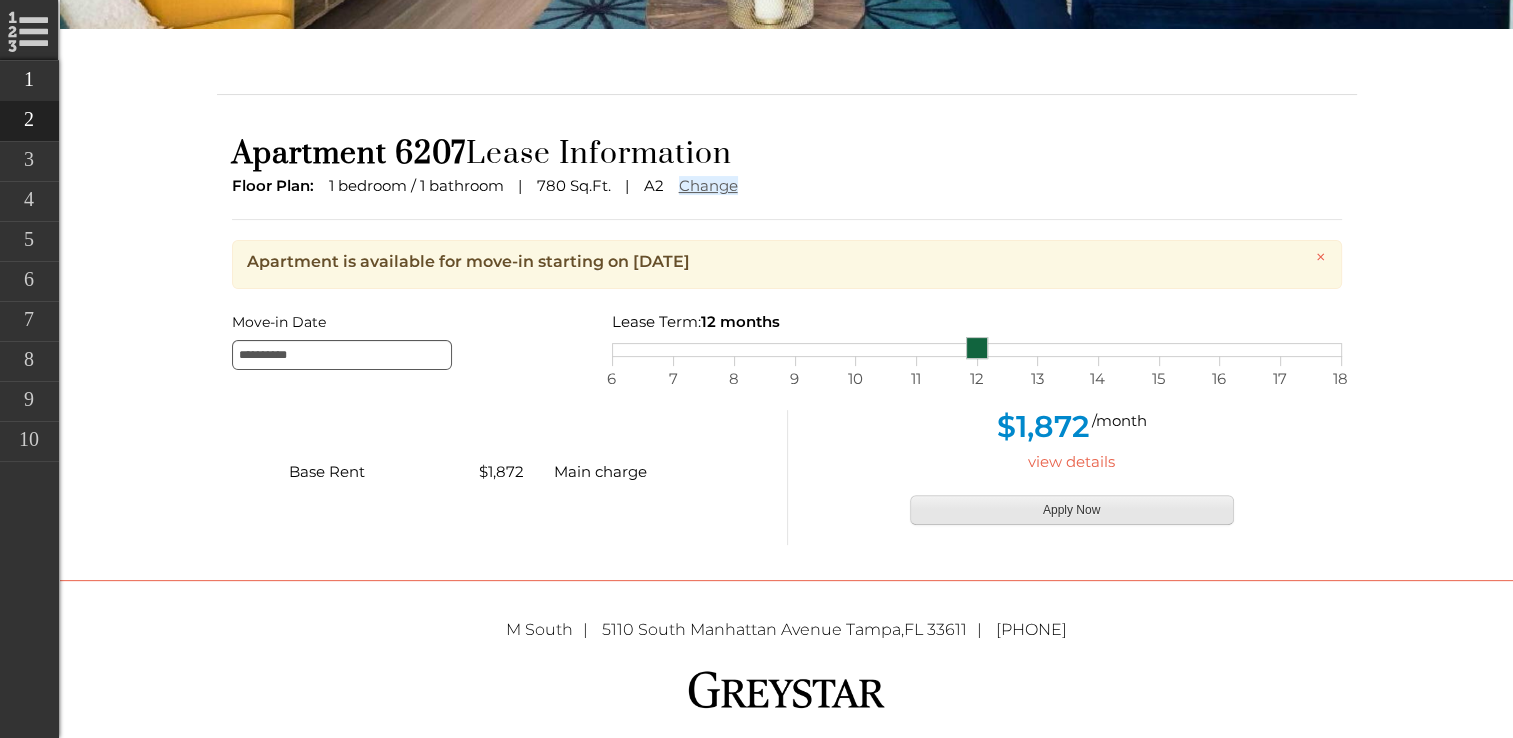 type on "**********" 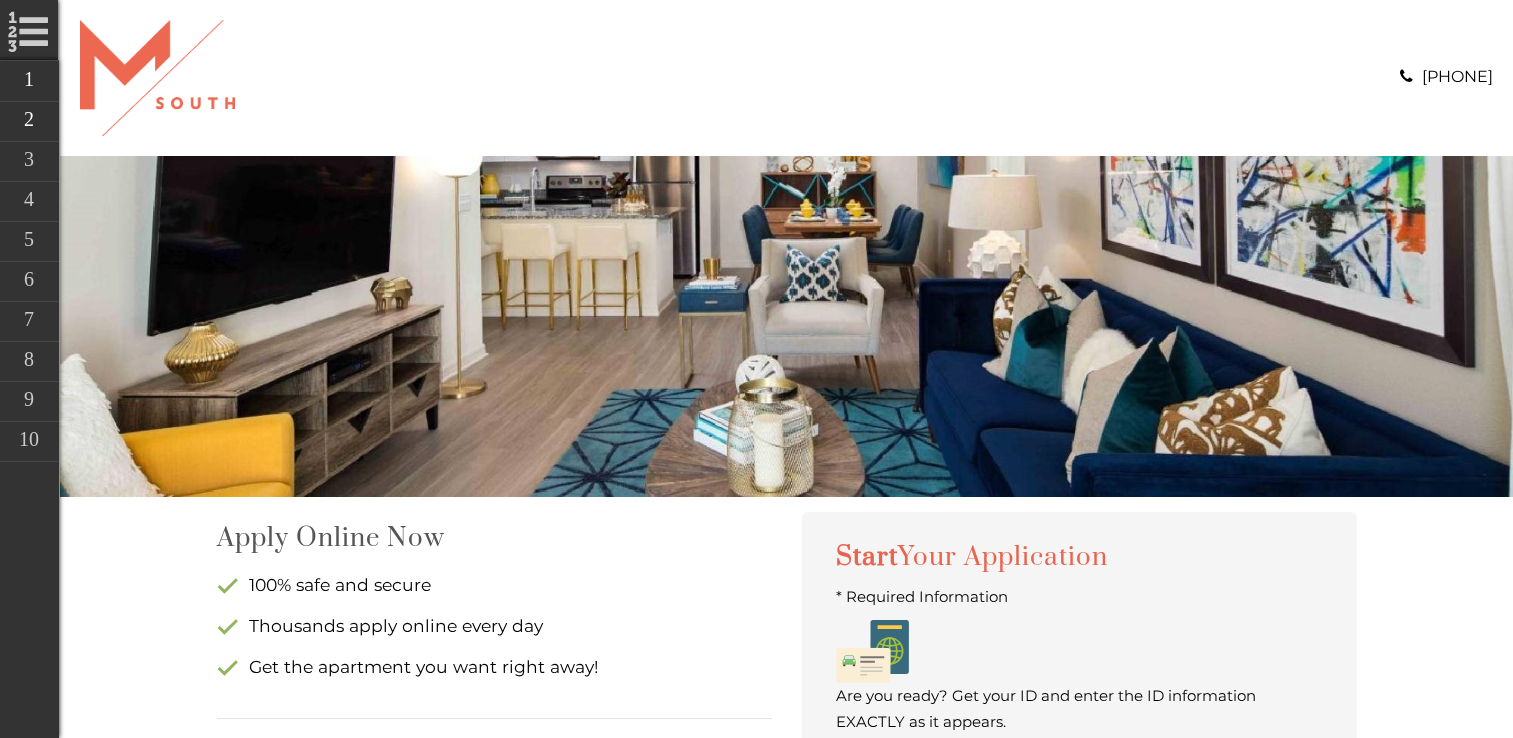 scroll, scrollTop: 0, scrollLeft: 0, axis: both 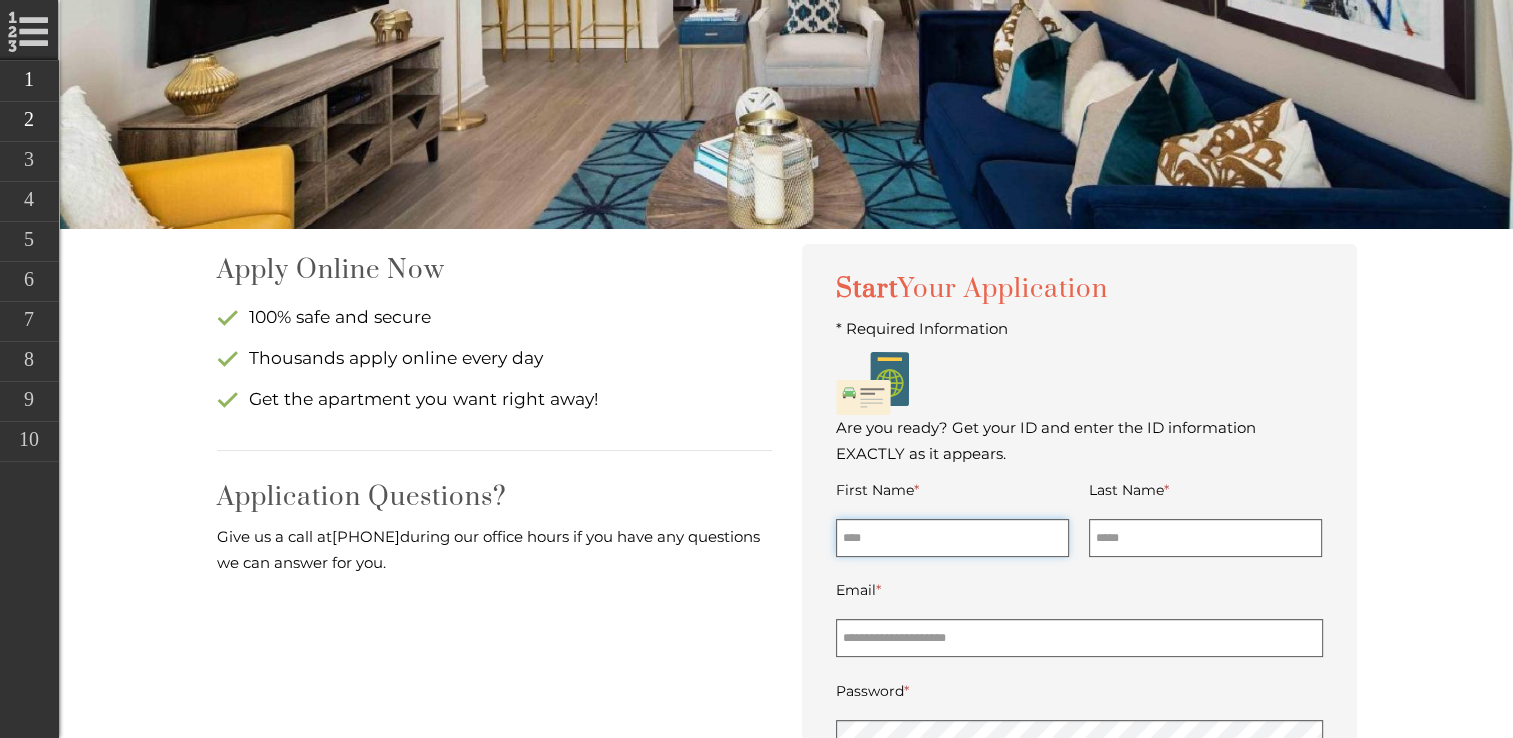 click on "First Name *" at bounding box center (953, 538) 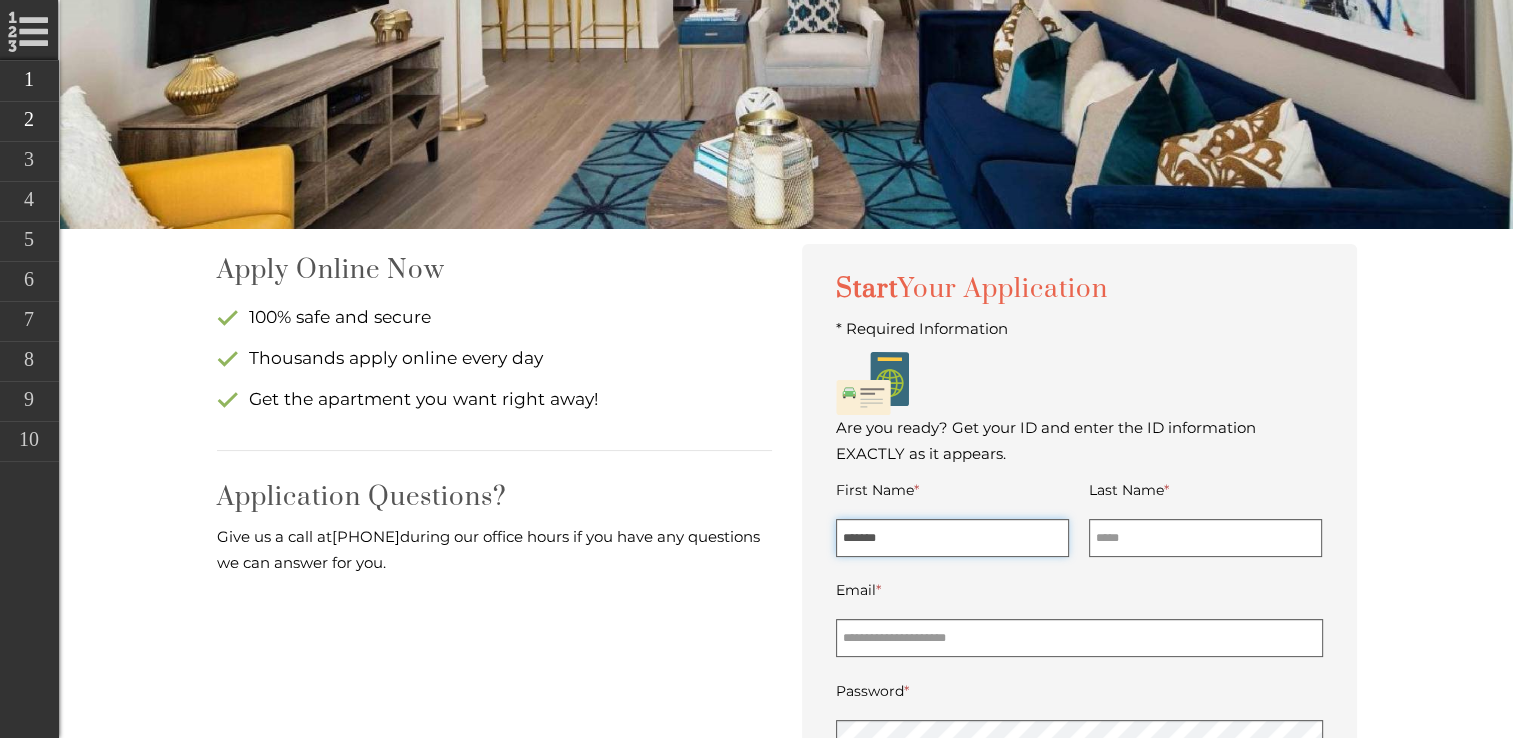 type on "*******" 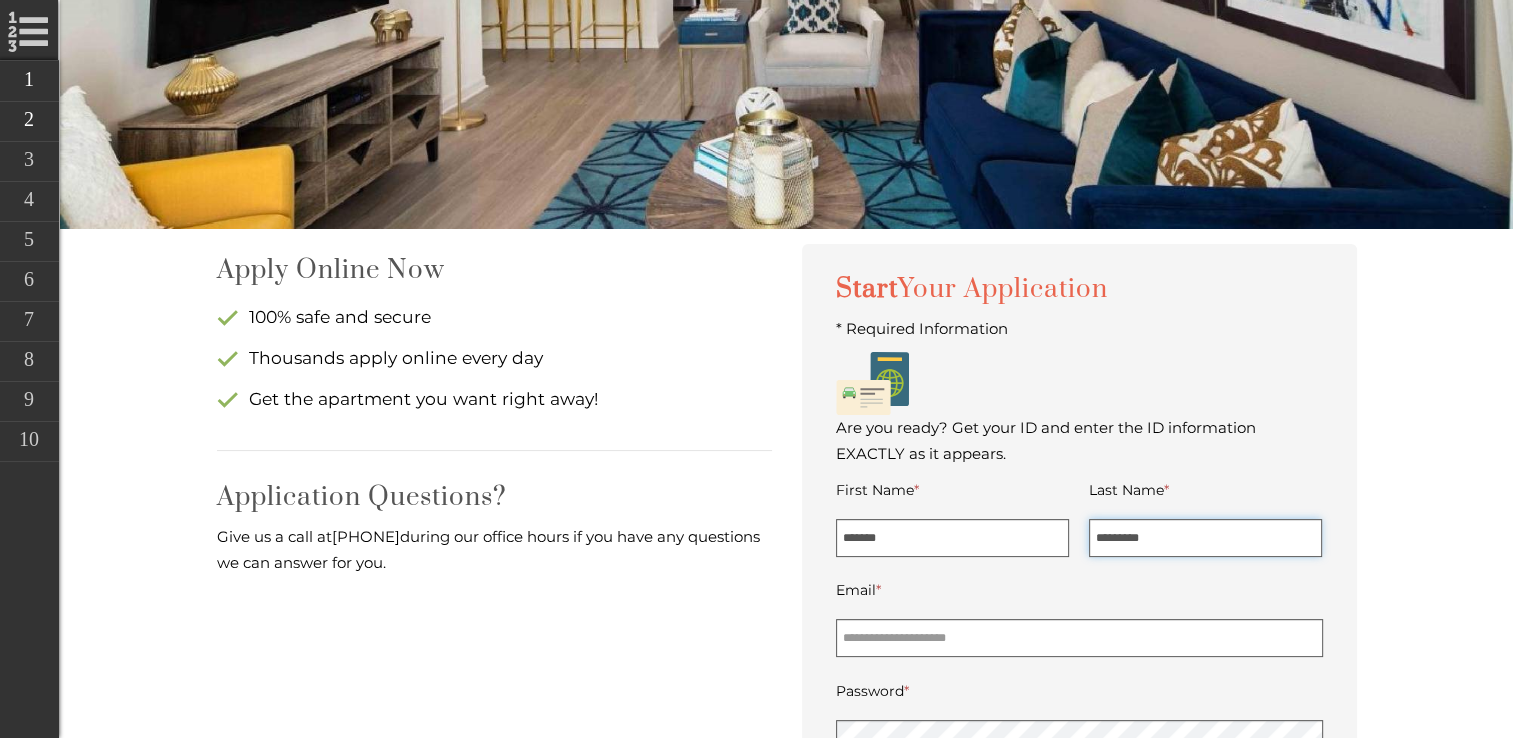 type on "*********" 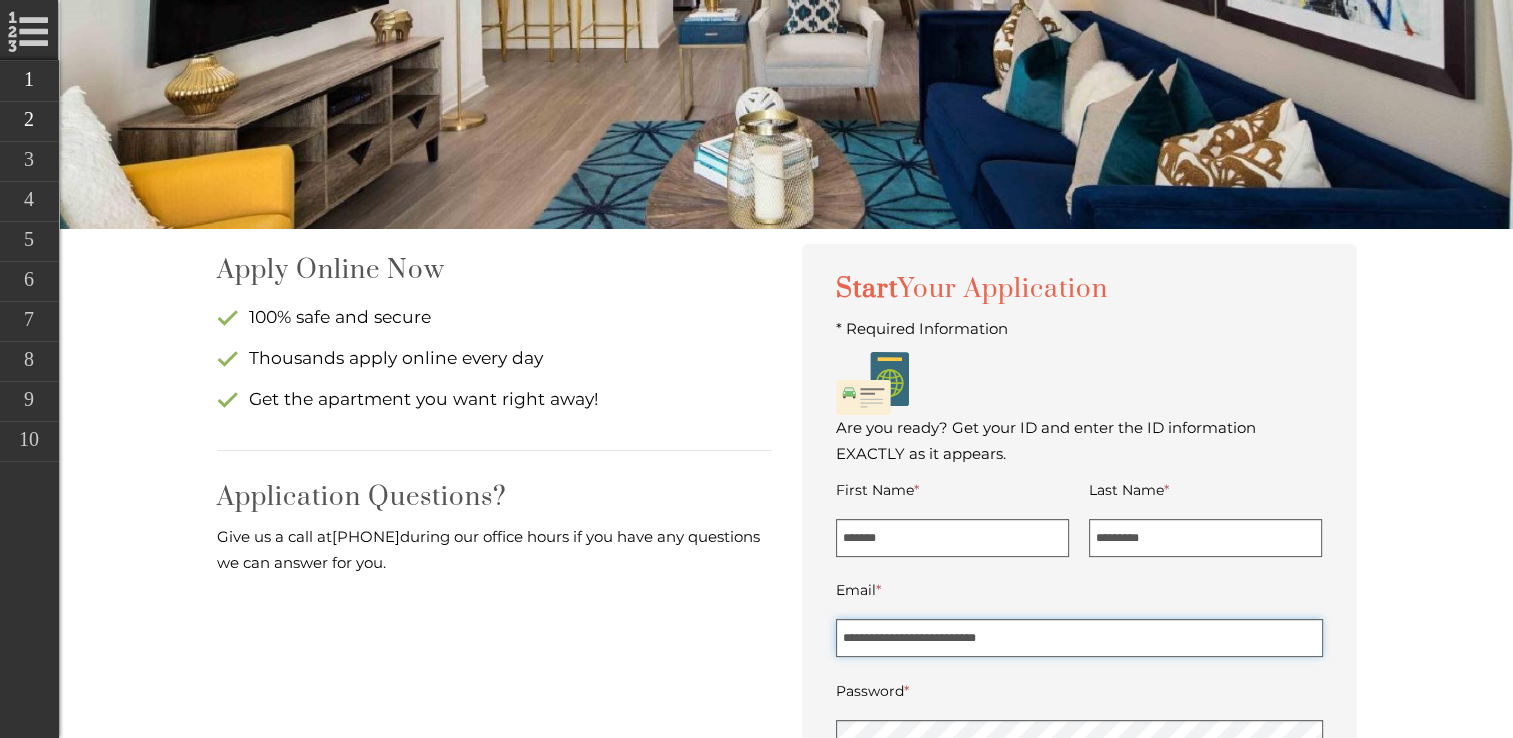 type on "**********" 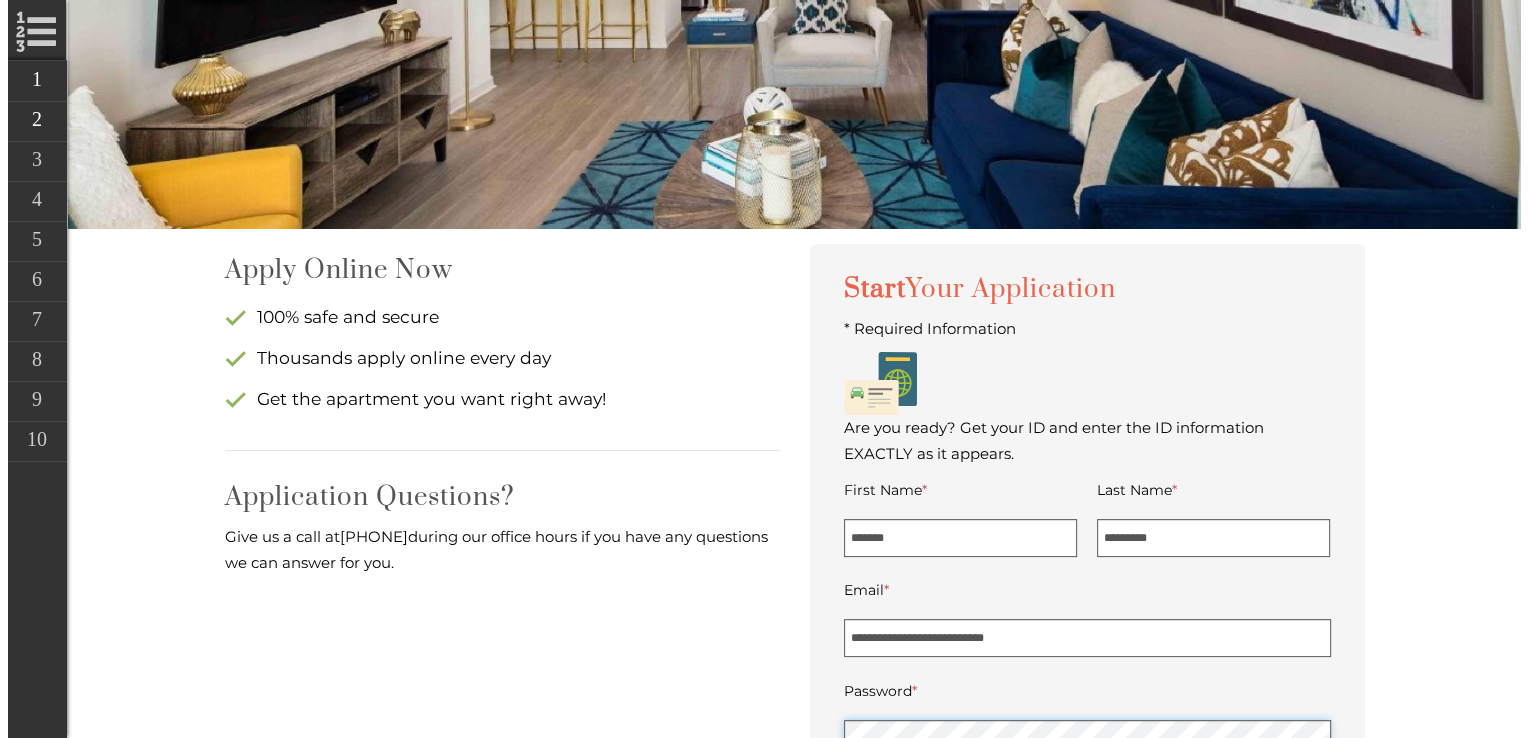 scroll, scrollTop: 287, scrollLeft: 0, axis: vertical 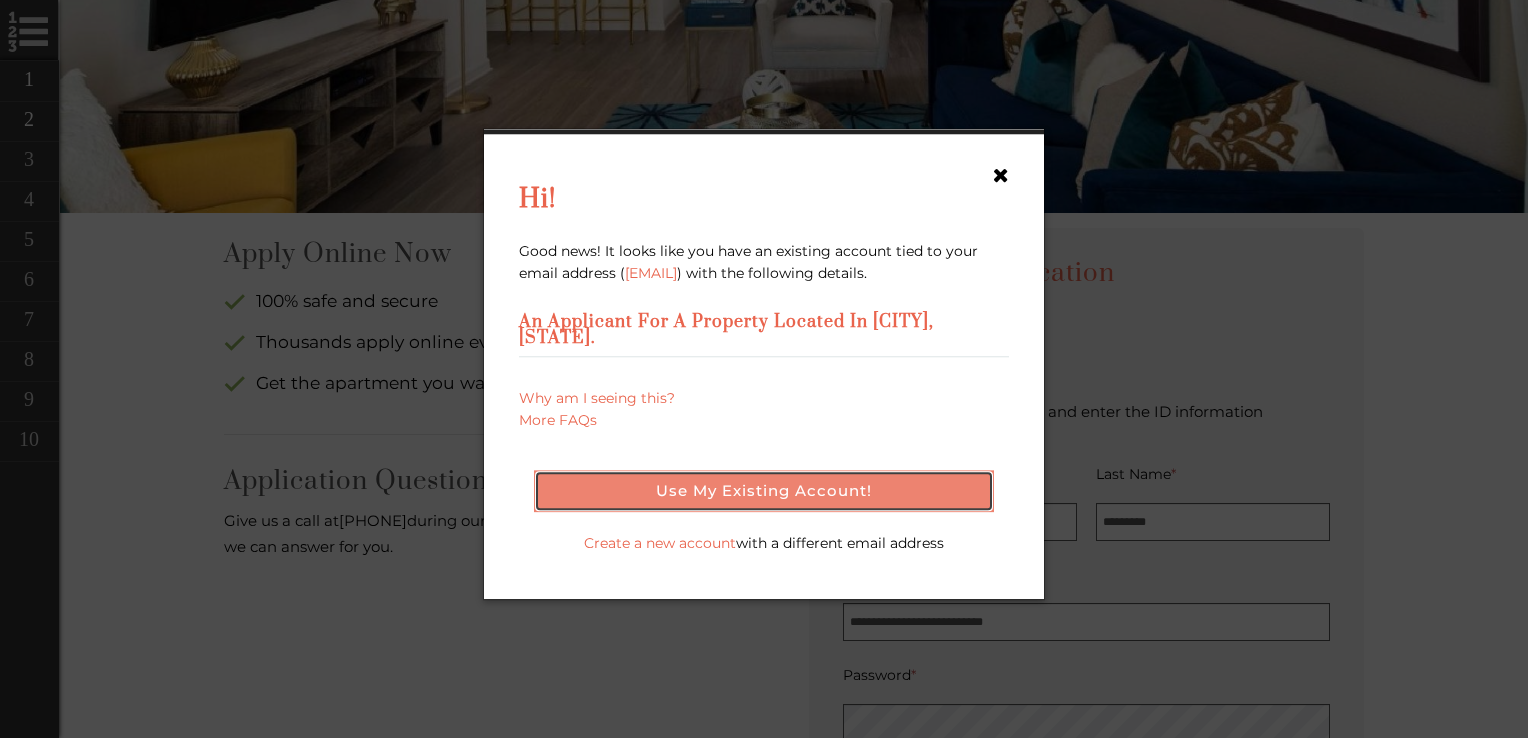 click on "Use my existing account!" at bounding box center (764, 491) 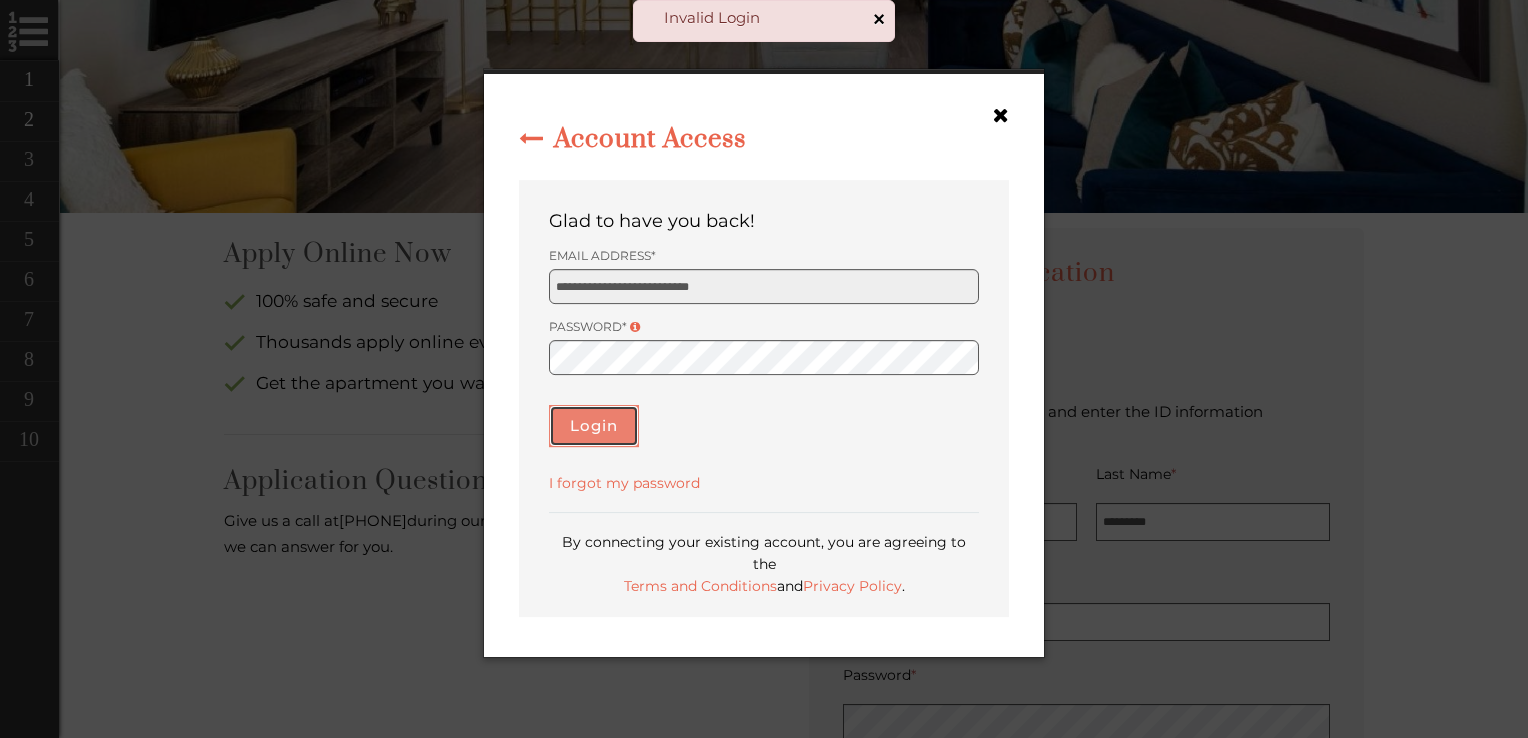 click on "Login" at bounding box center [594, 426] 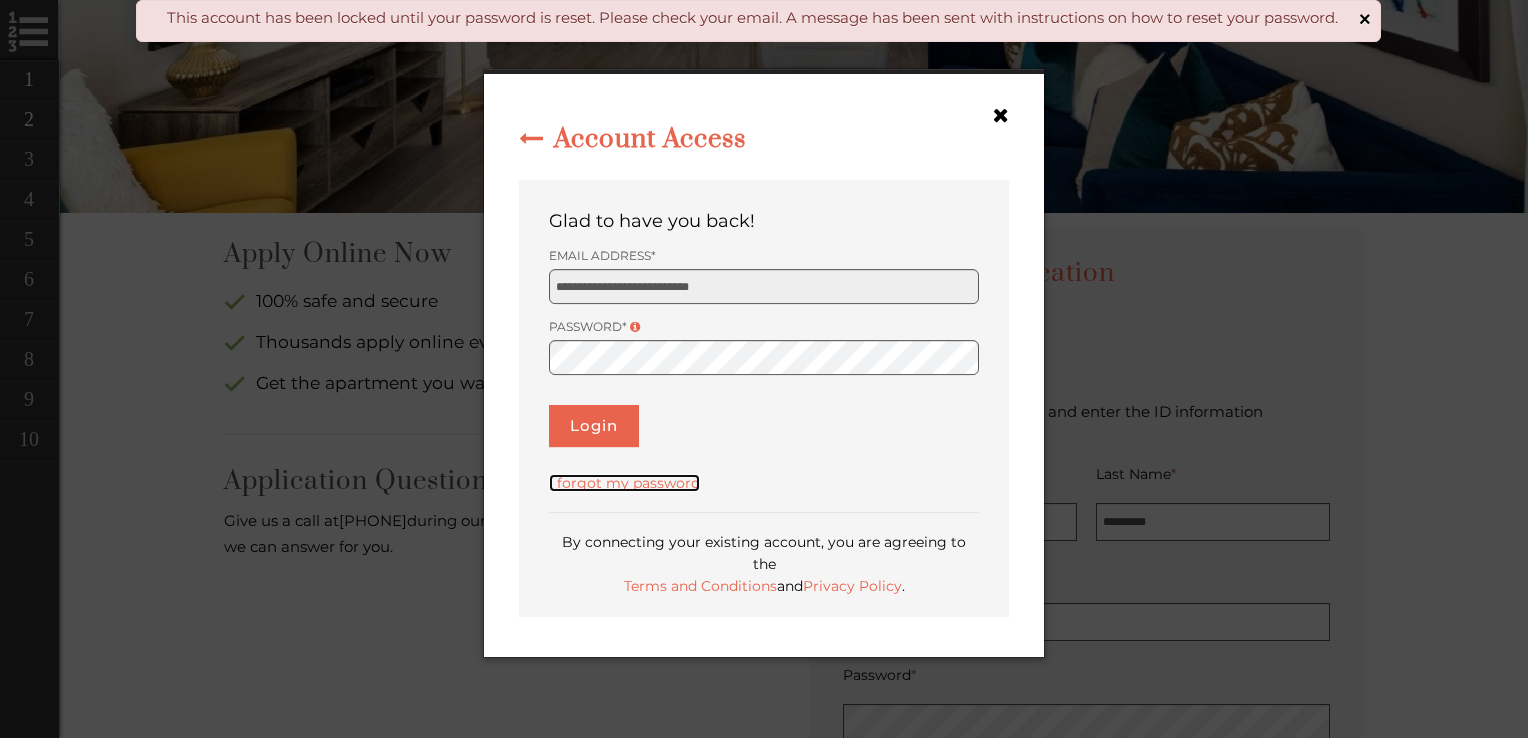 click on "I forgot my password" at bounding box center [624, 483] 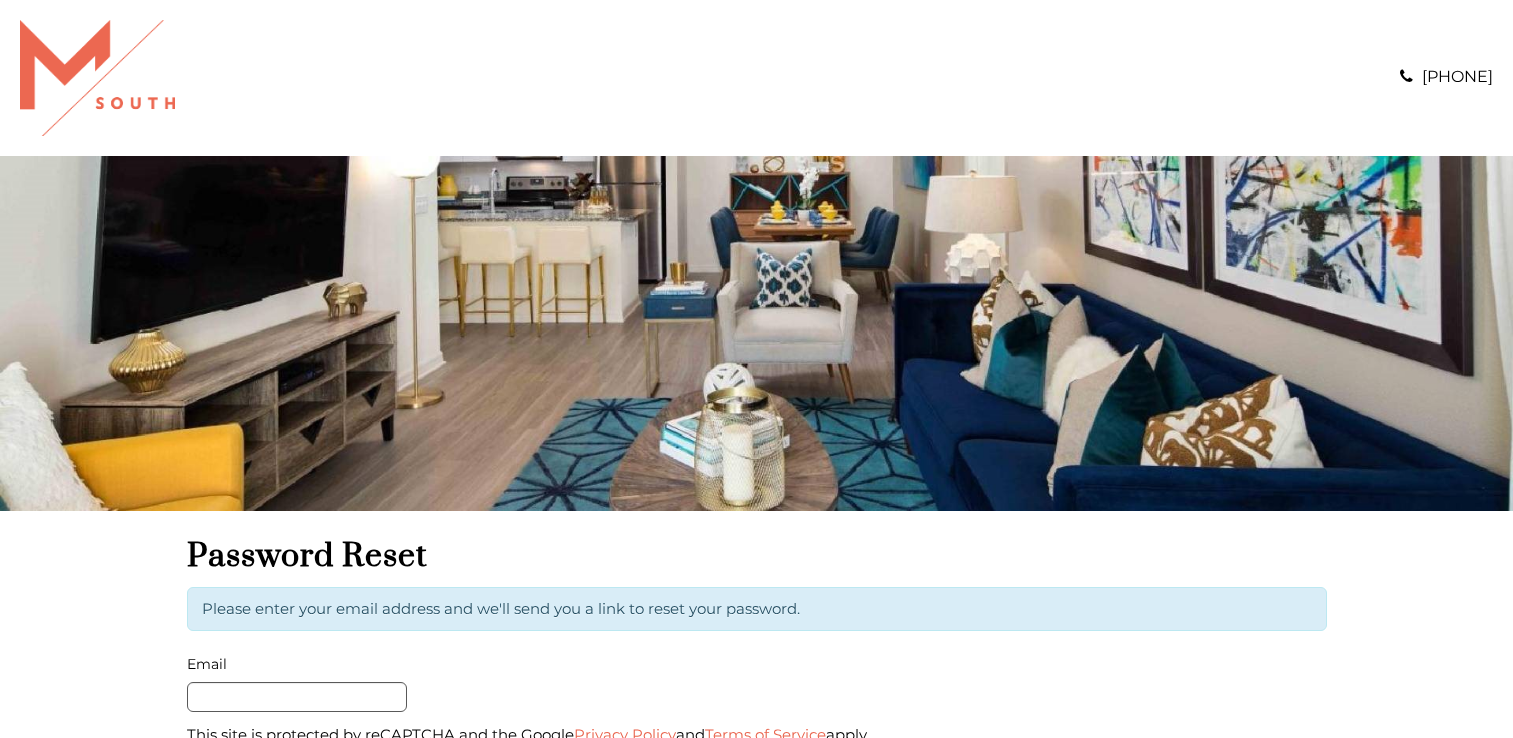scroll, scrollTop: 0, scrollLeft: 0, axis: both 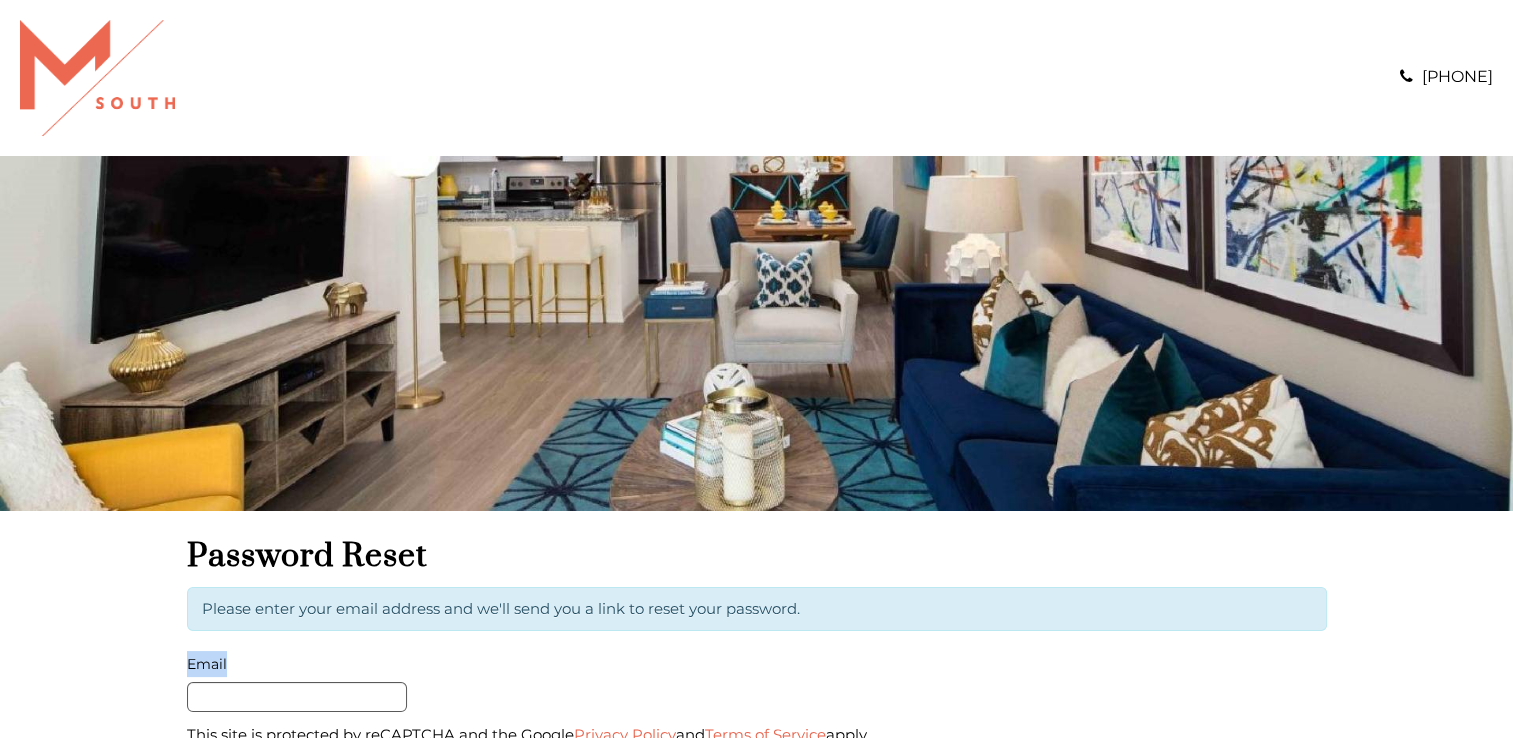 drag, startPoint x: 368, startPoint y: 673, endPoint x: 363, endPoint y: 697, distance: 24.5153 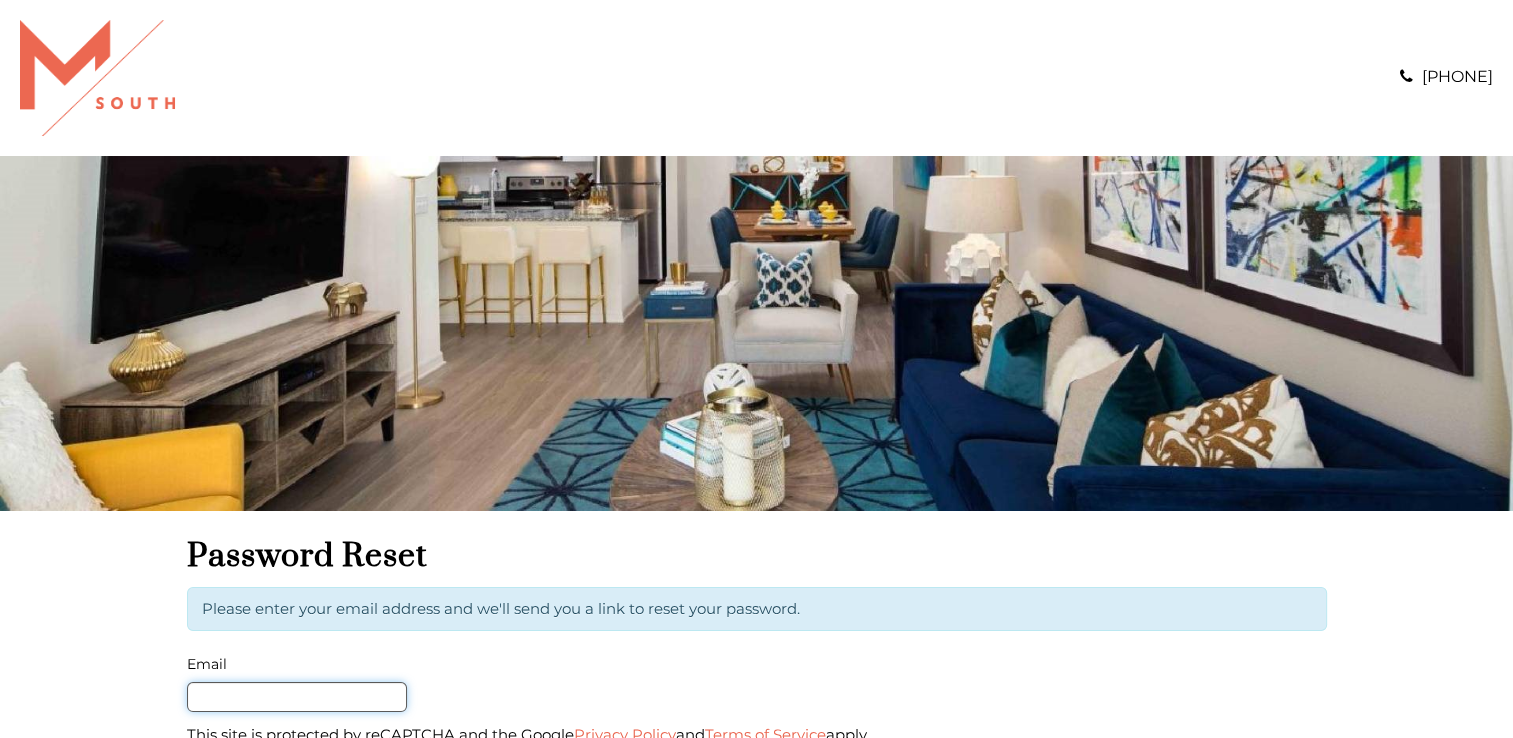 click on "Email" at bounding box center (297, 697) 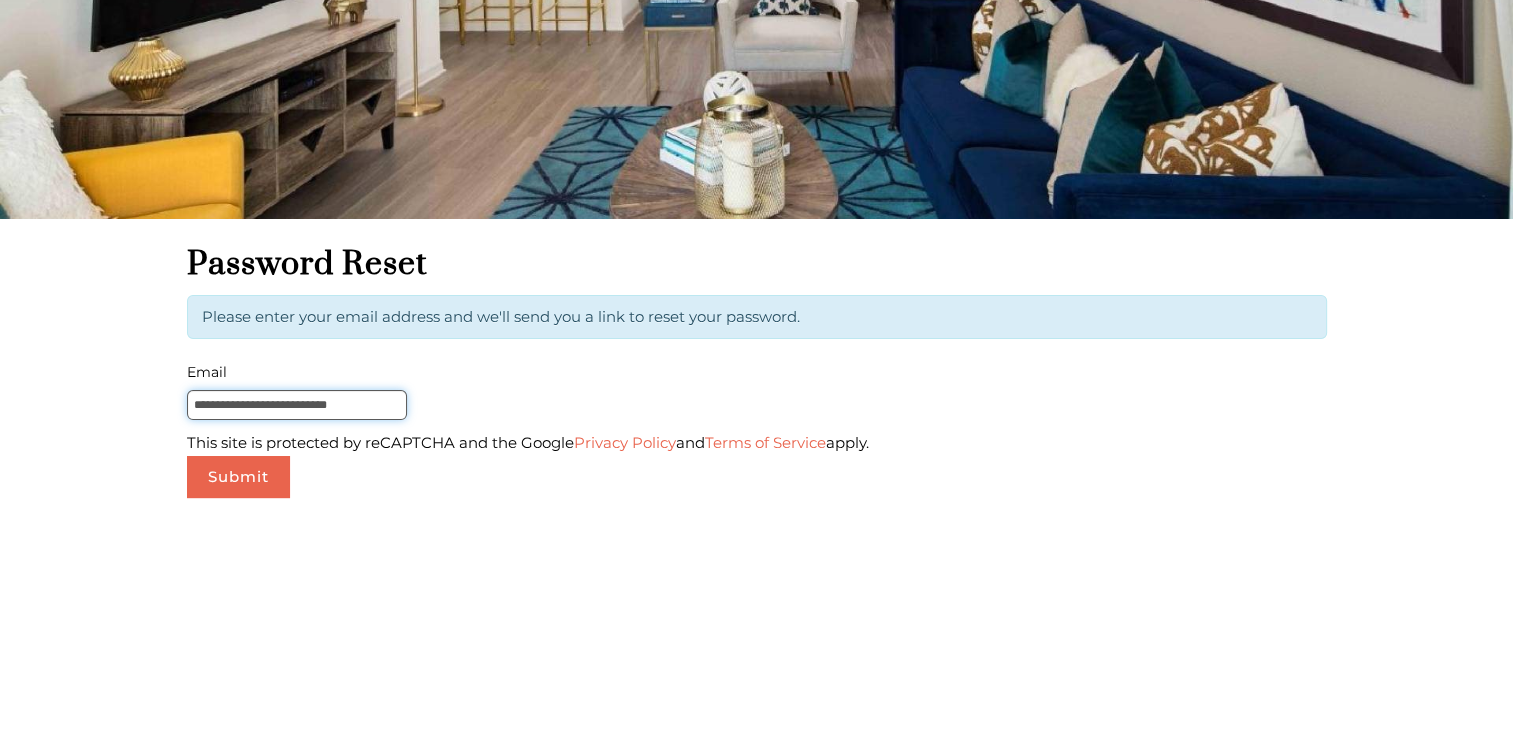 scroll, scrollTop: 300, scrollLeft: 0, axis: vertical 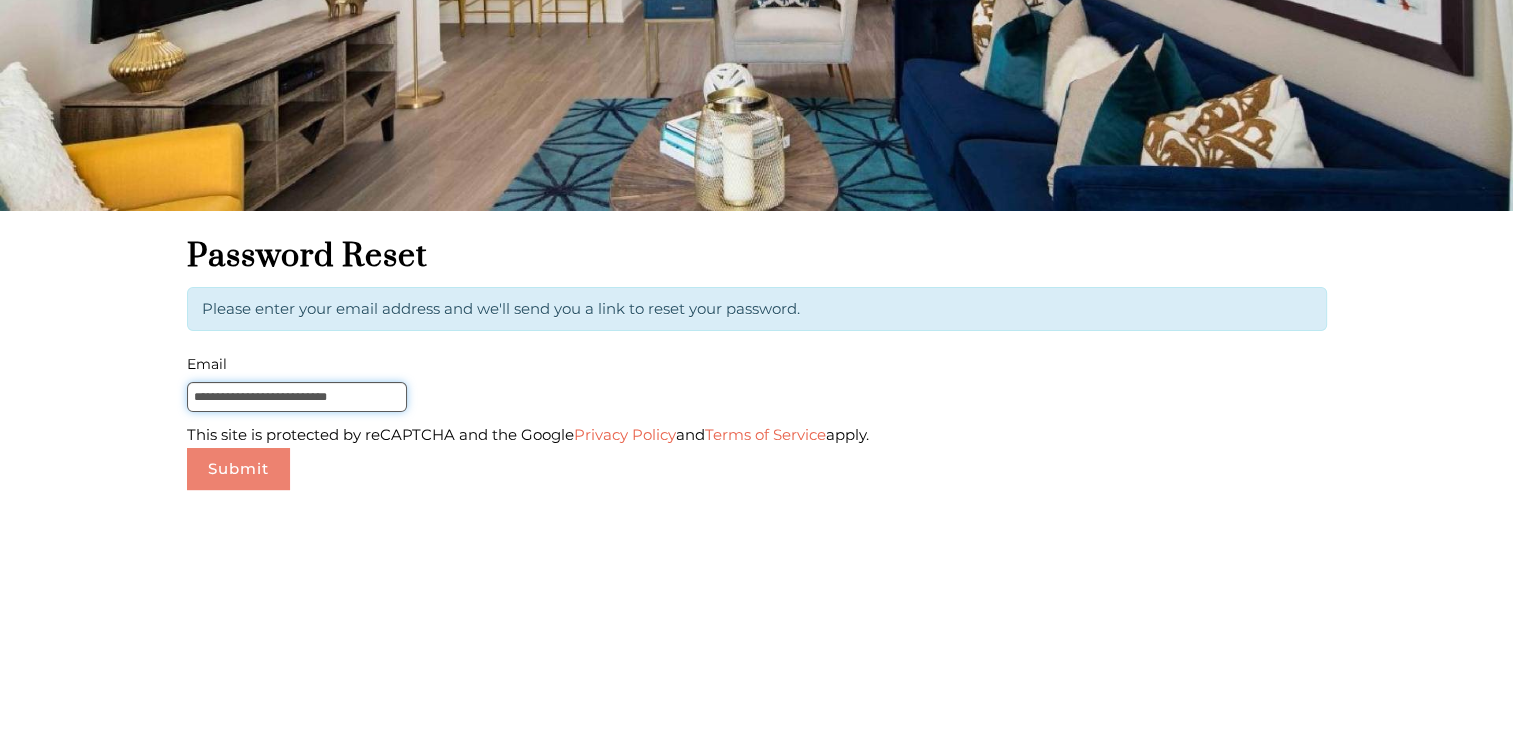 type on "**********" 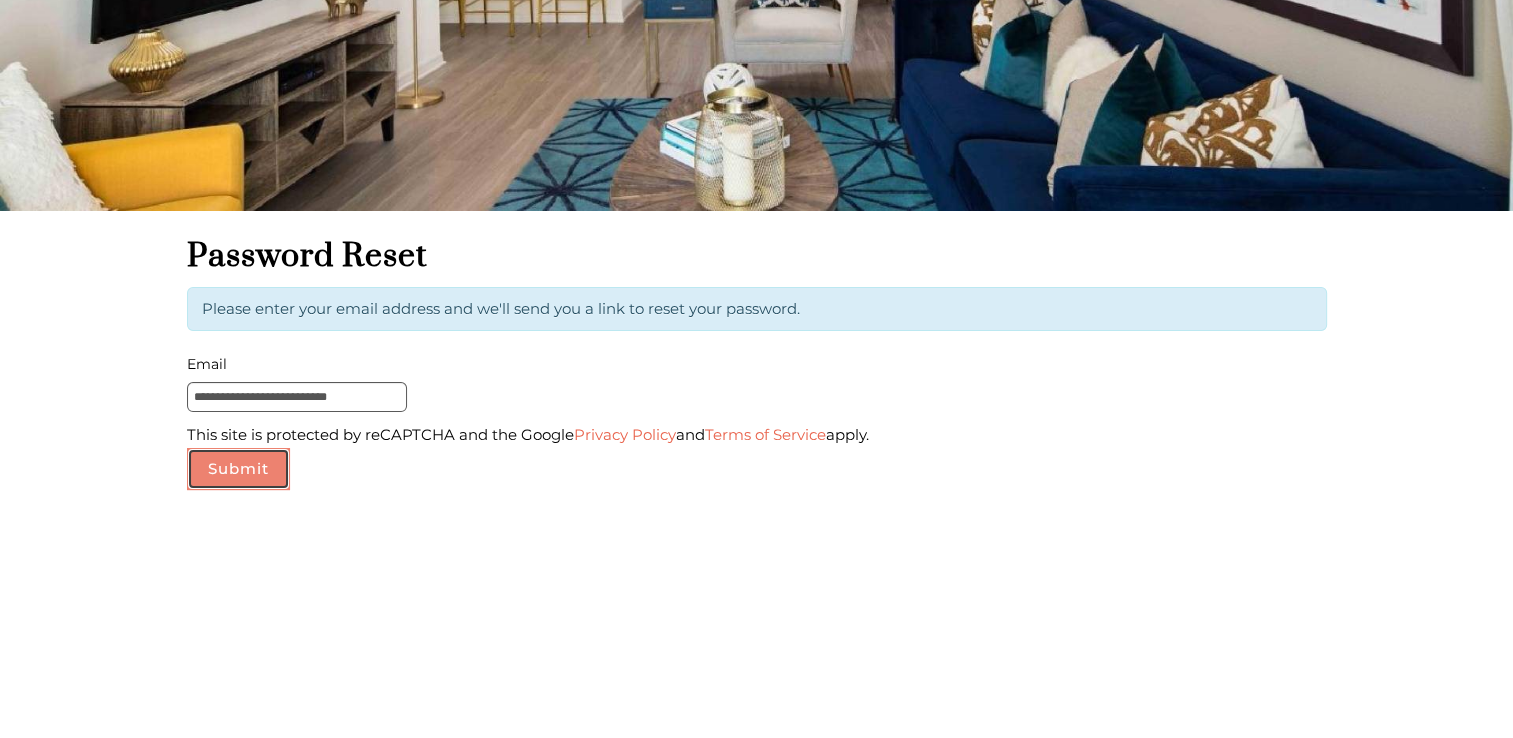 click on "Submit" at bounding box center [238, 469] 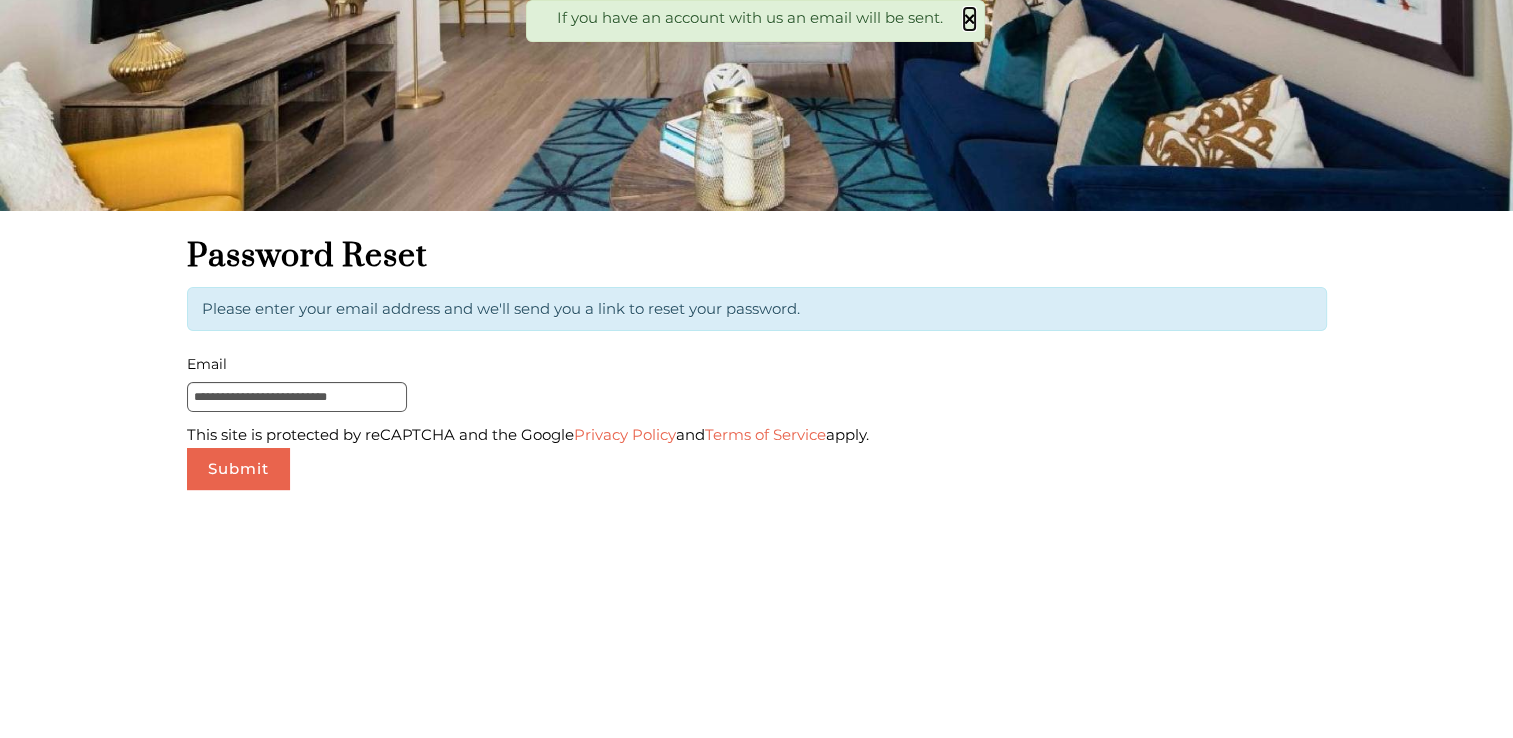 click on "×" at bounding box center [970, 19] 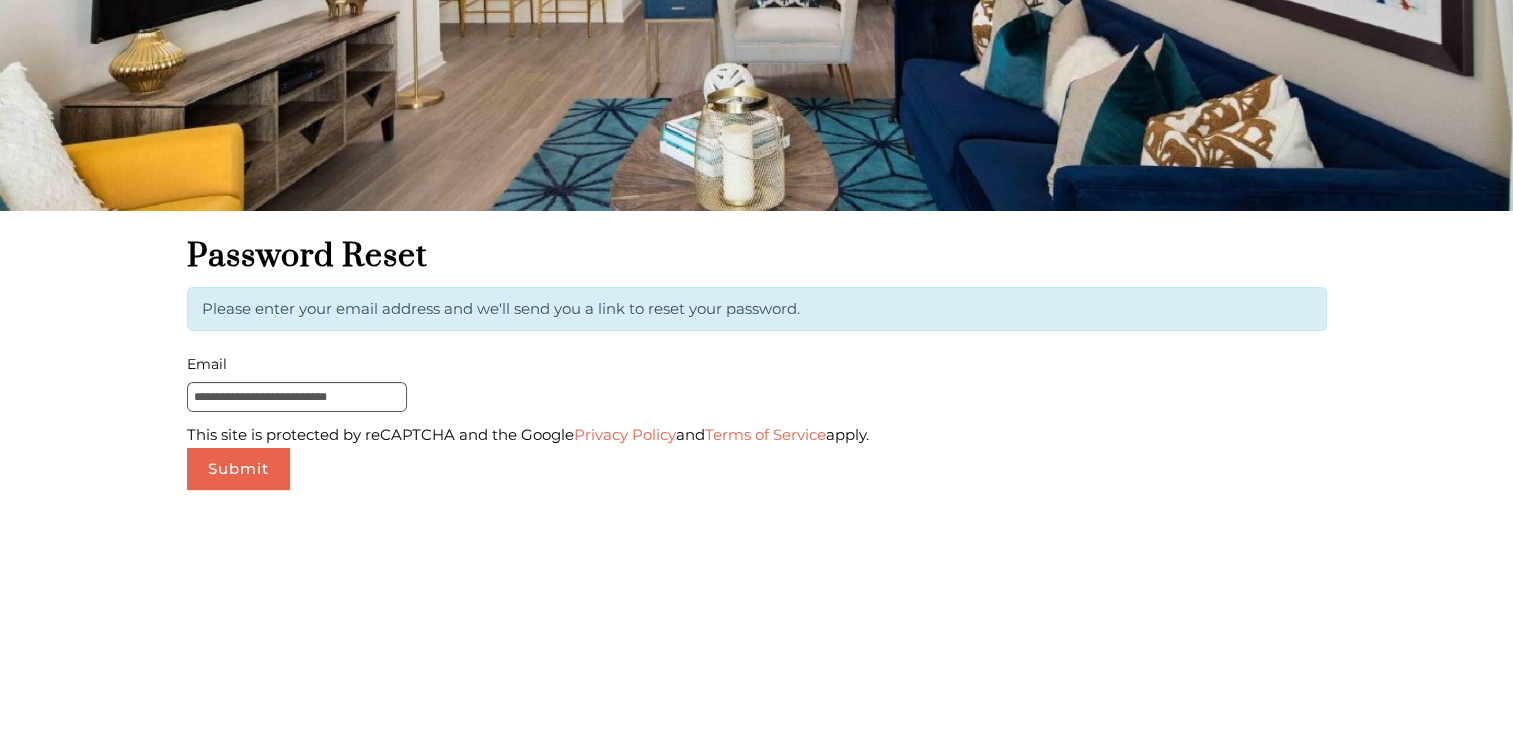 scroll, scrollTop: 0, scrollLeft: 0, axis: both 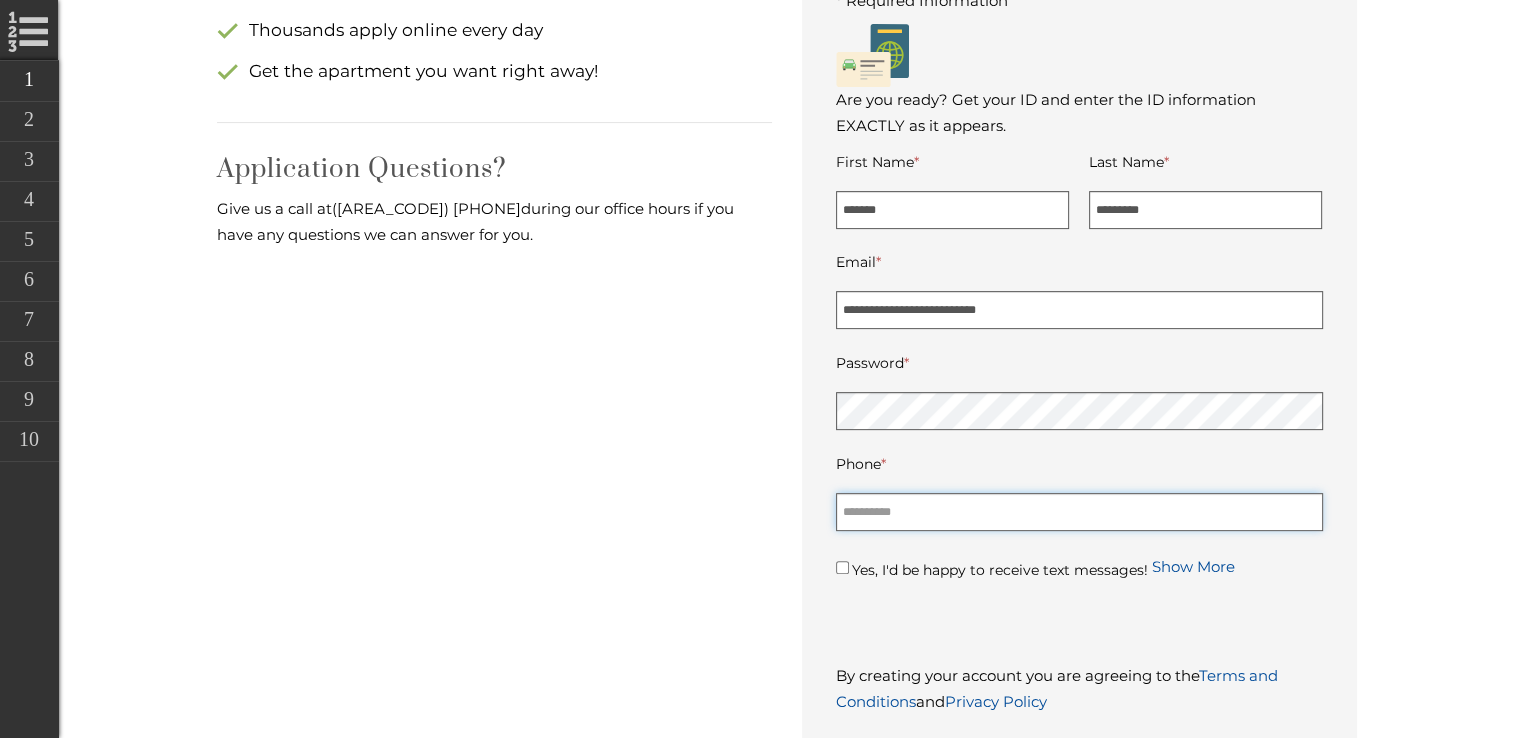 click on "Phone *" at bounding box center (1079, 512) 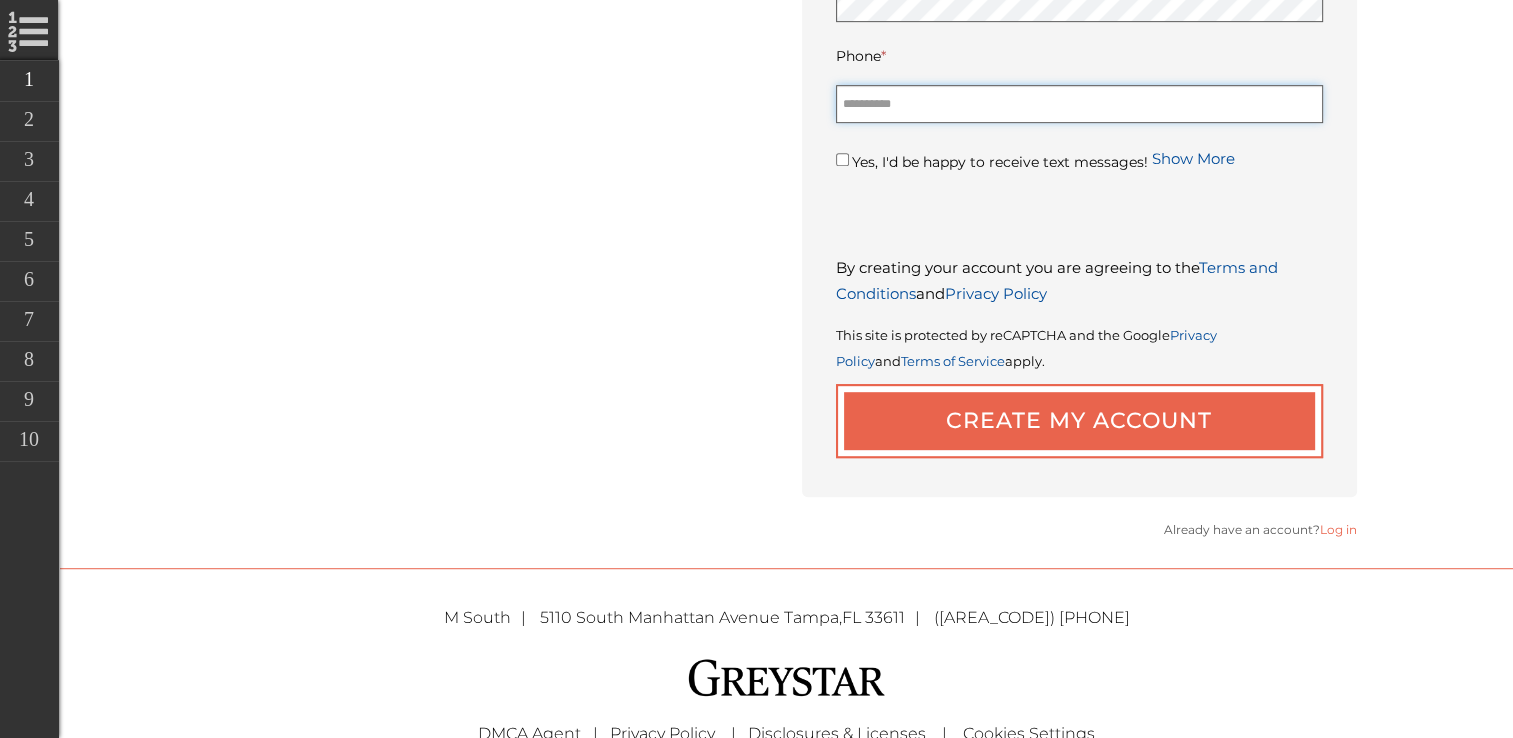 scroll, scrollTop: 1149, scrollLeft: 0, axis: vertical 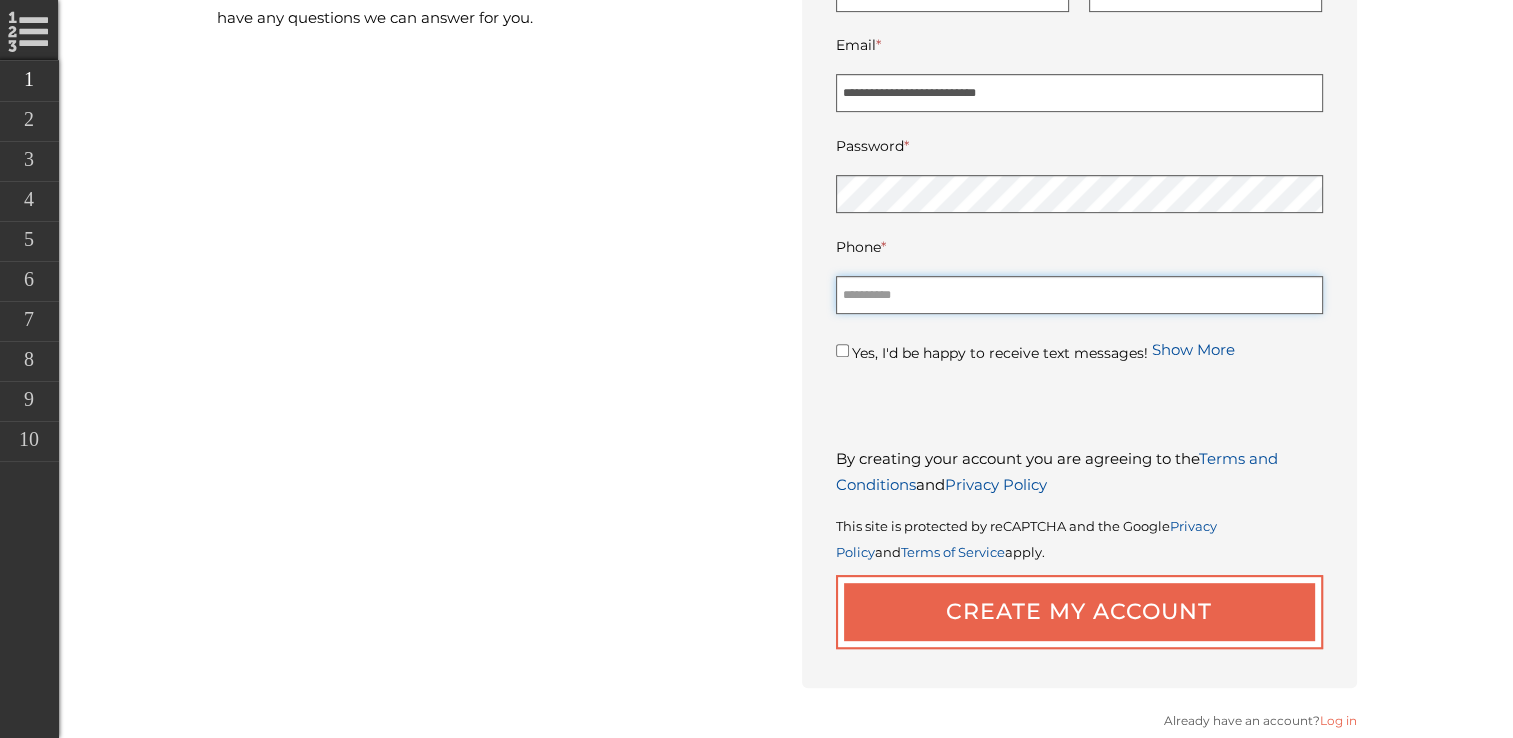 click on "Phone *" at bounding box center [1079, 295] 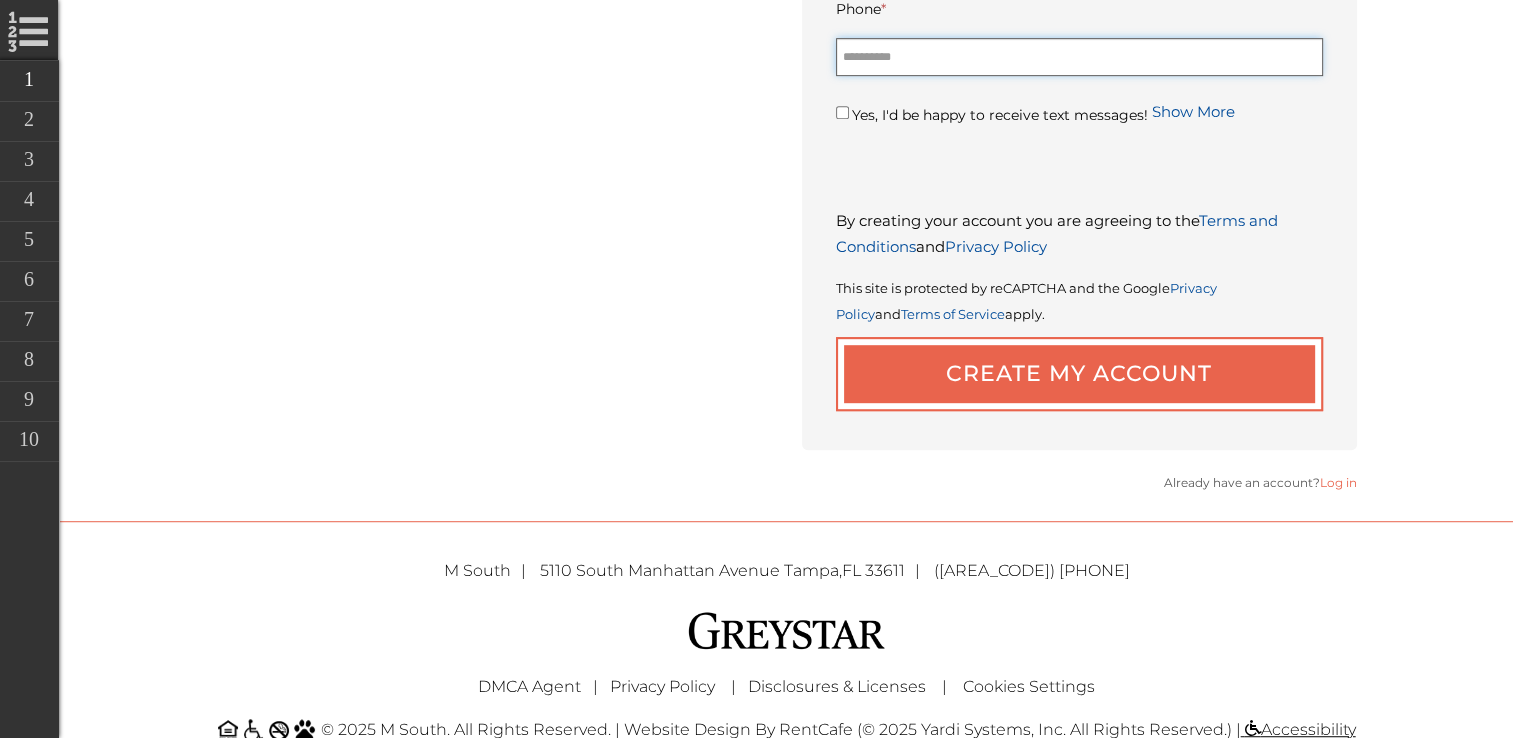 scroll, scrollTop: 1149, scrollLeft: 0, axis: vertical 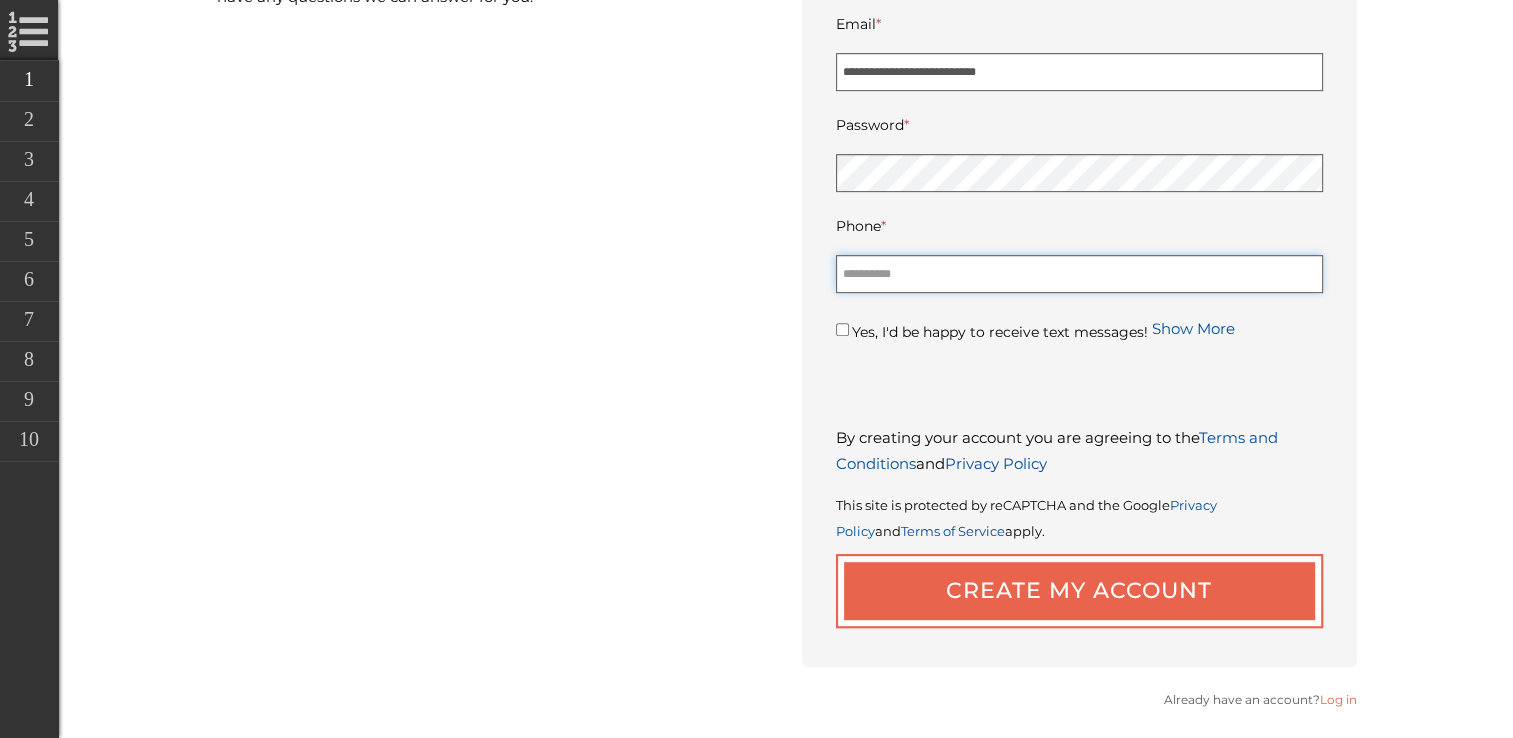 click on "Phone *" at bounding box center (1079, 274) 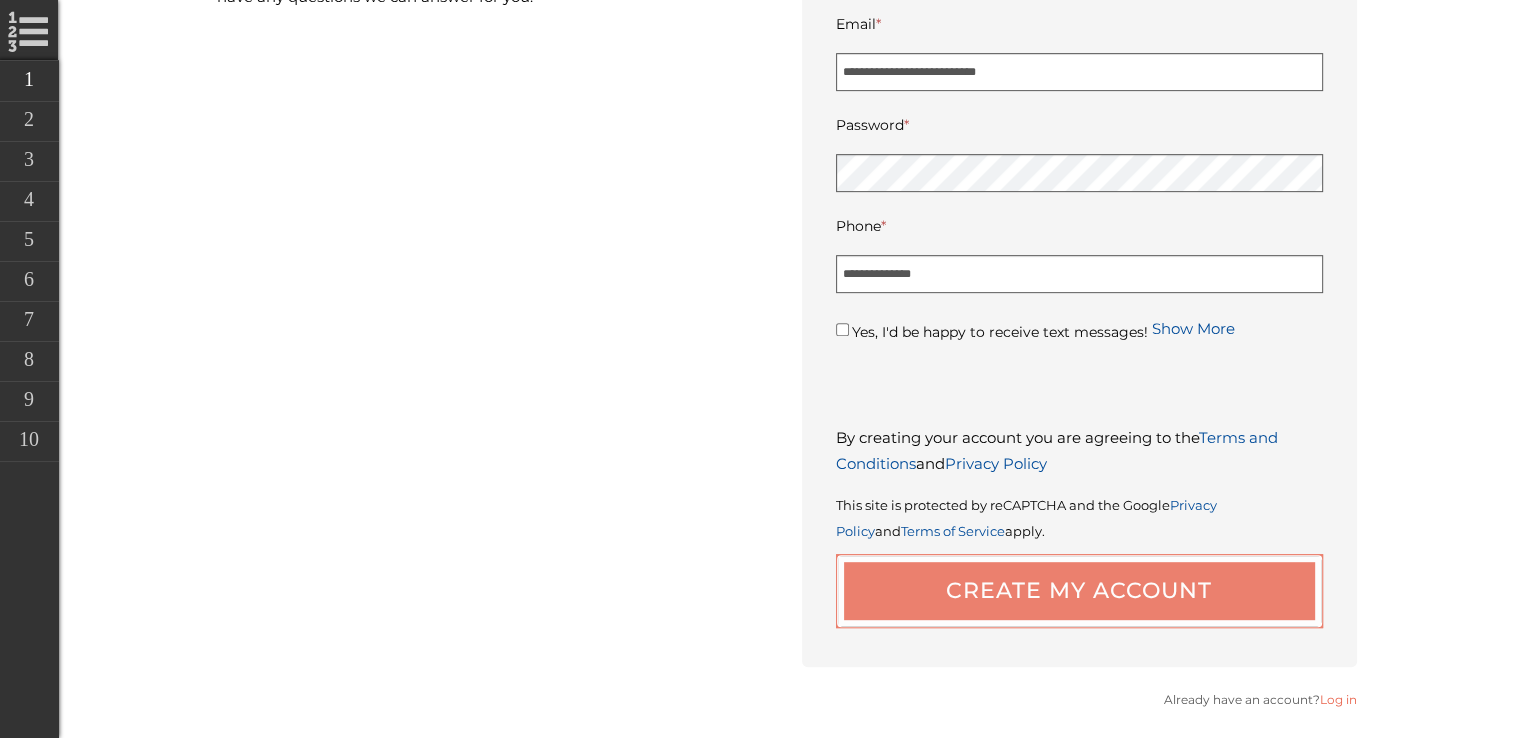 click on "Create My Account" at bounding box center [1079, 591] 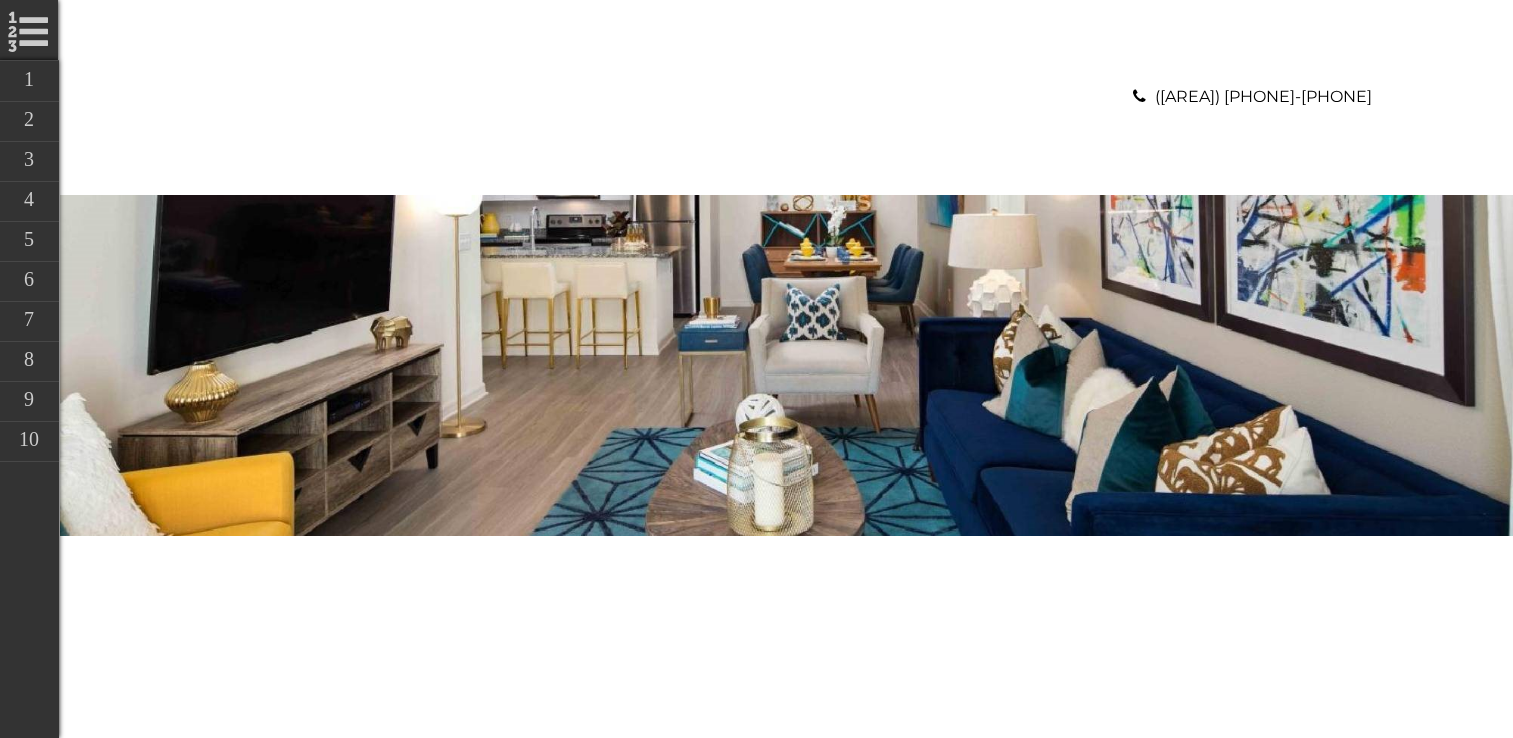 scroll, scrollTop: 0, scrollLeft: 0, axis: both 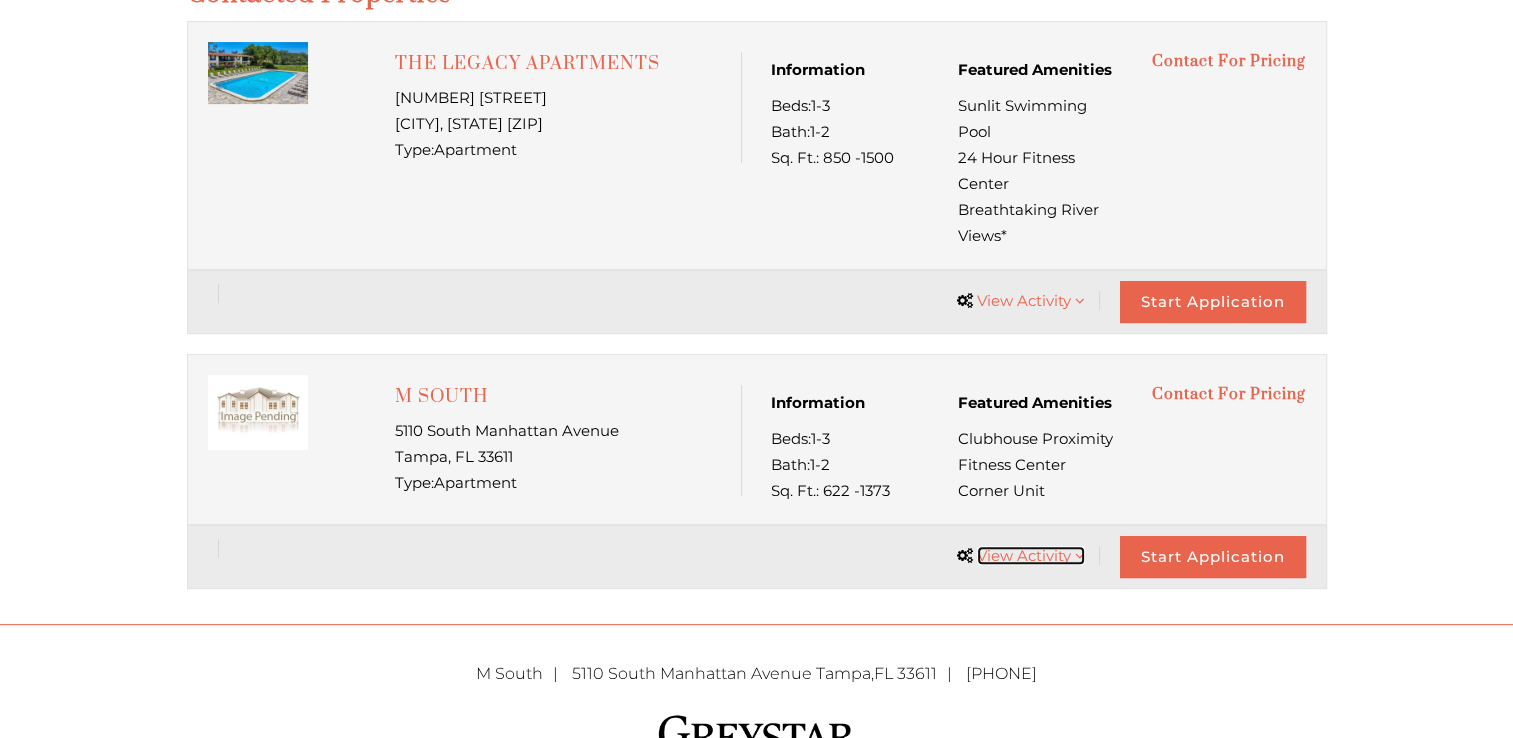 click on "View Activity" at bounding box center [1024, 555] 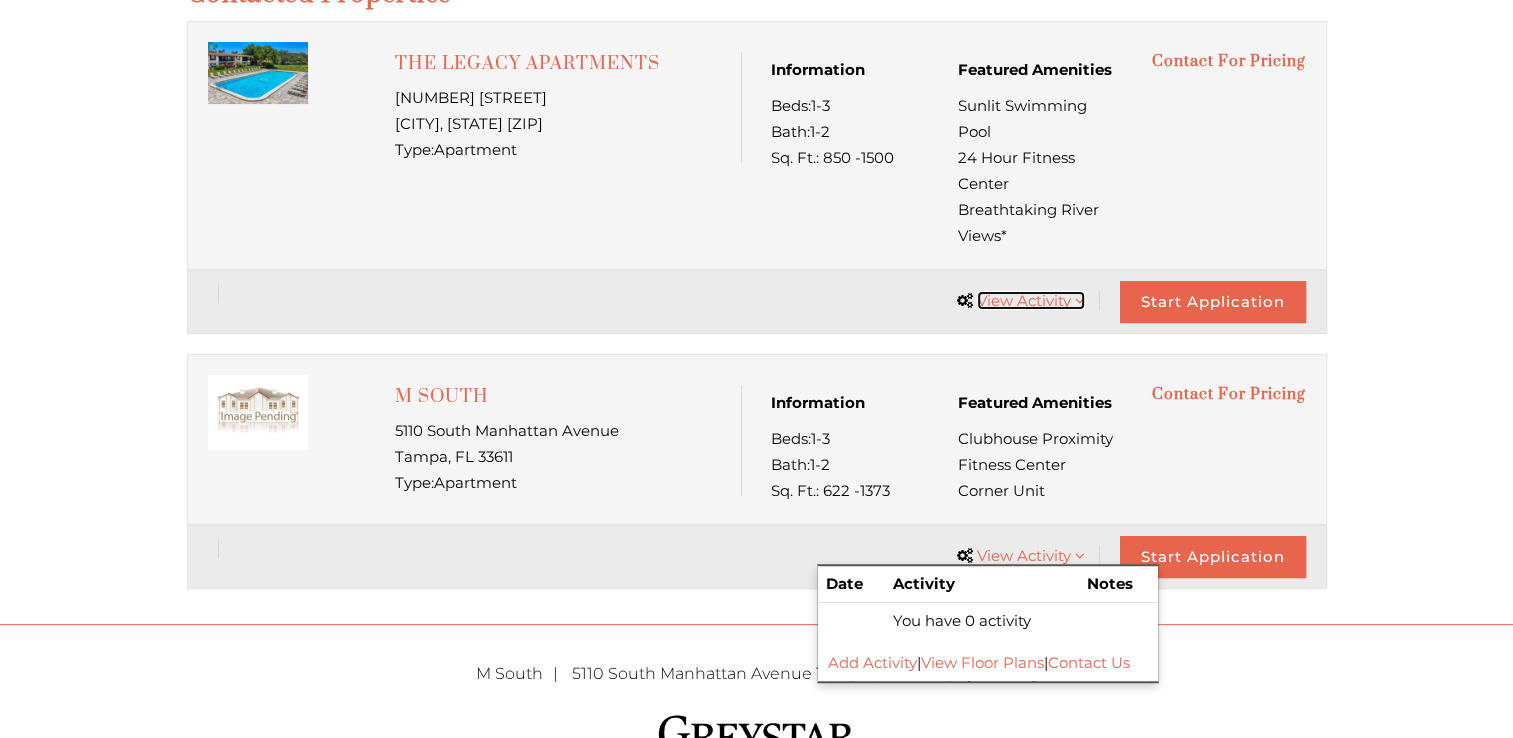click on "View Activity" at bounding box center (1024, 300) 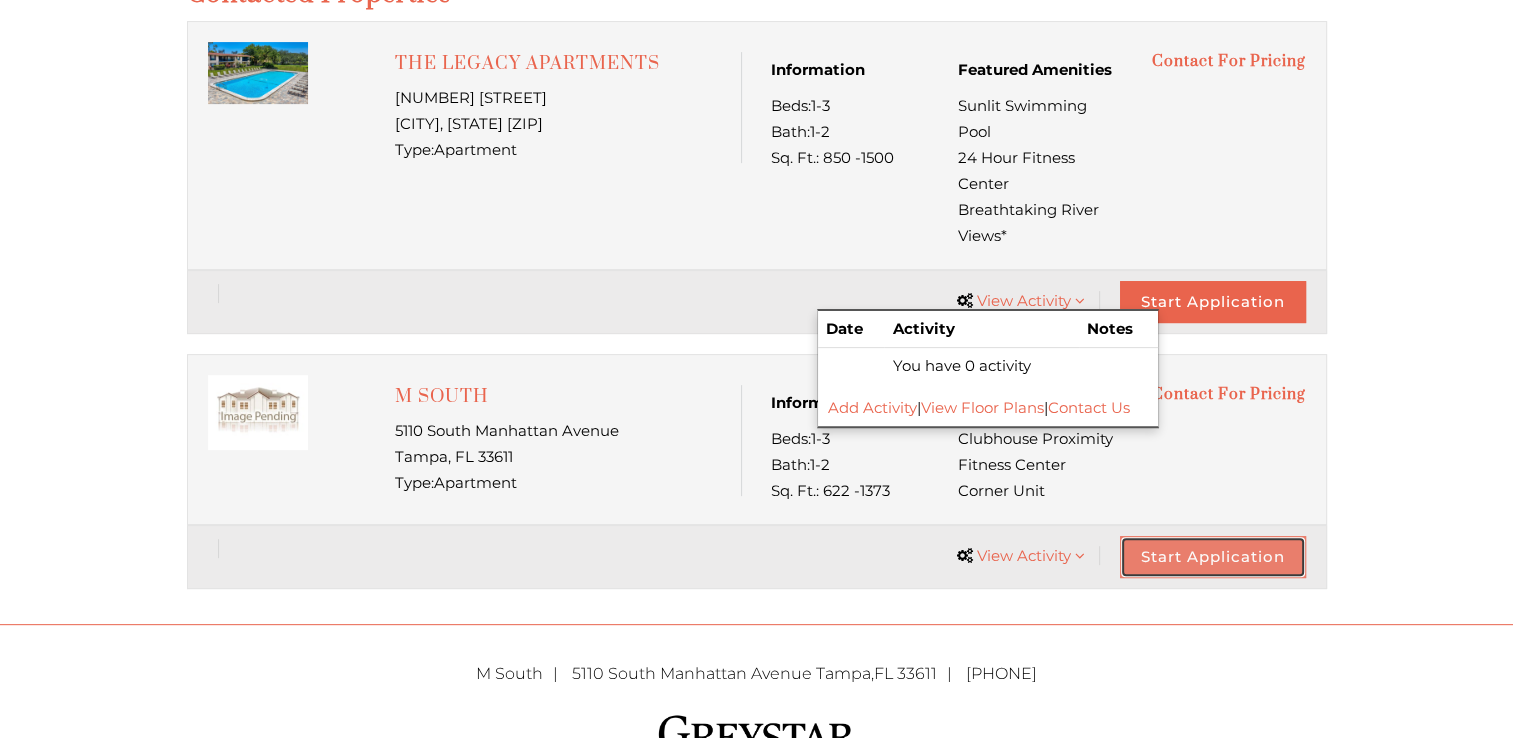 click on "Start Application" at bounding box center (1213, 557) 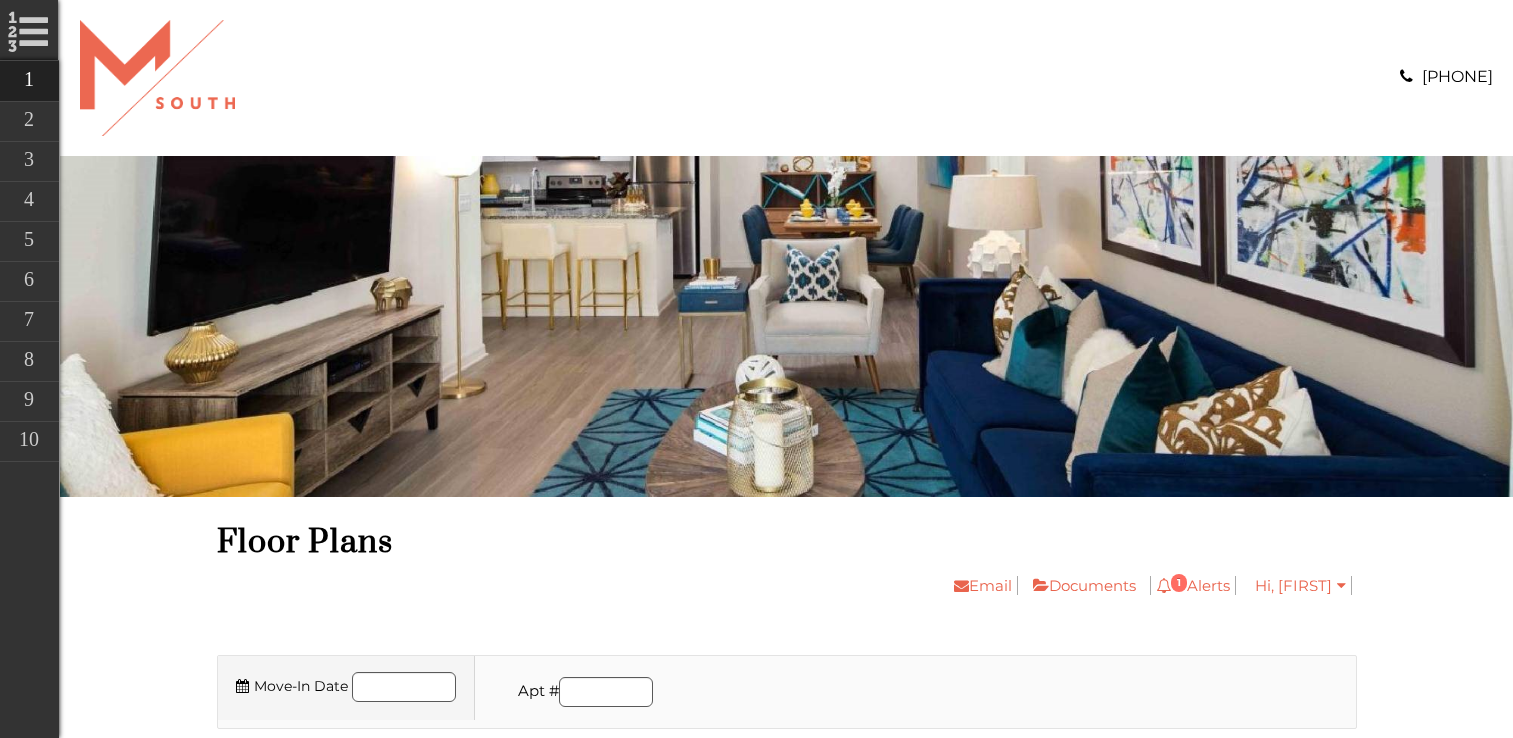 scroll, scrollTop: 0, scrollLeft: 0, axis: both 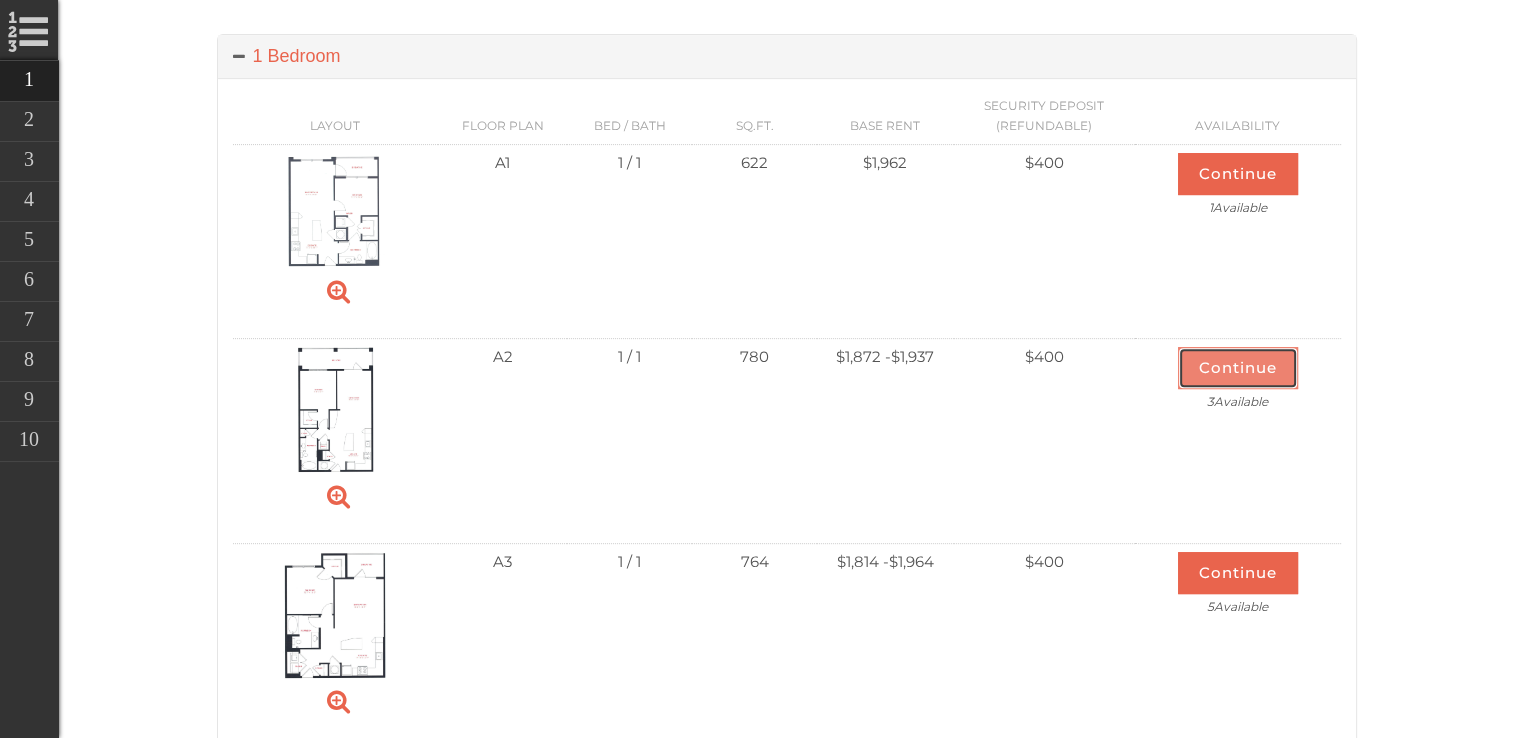 click on "Continue" at bounding box center (1238, 368) 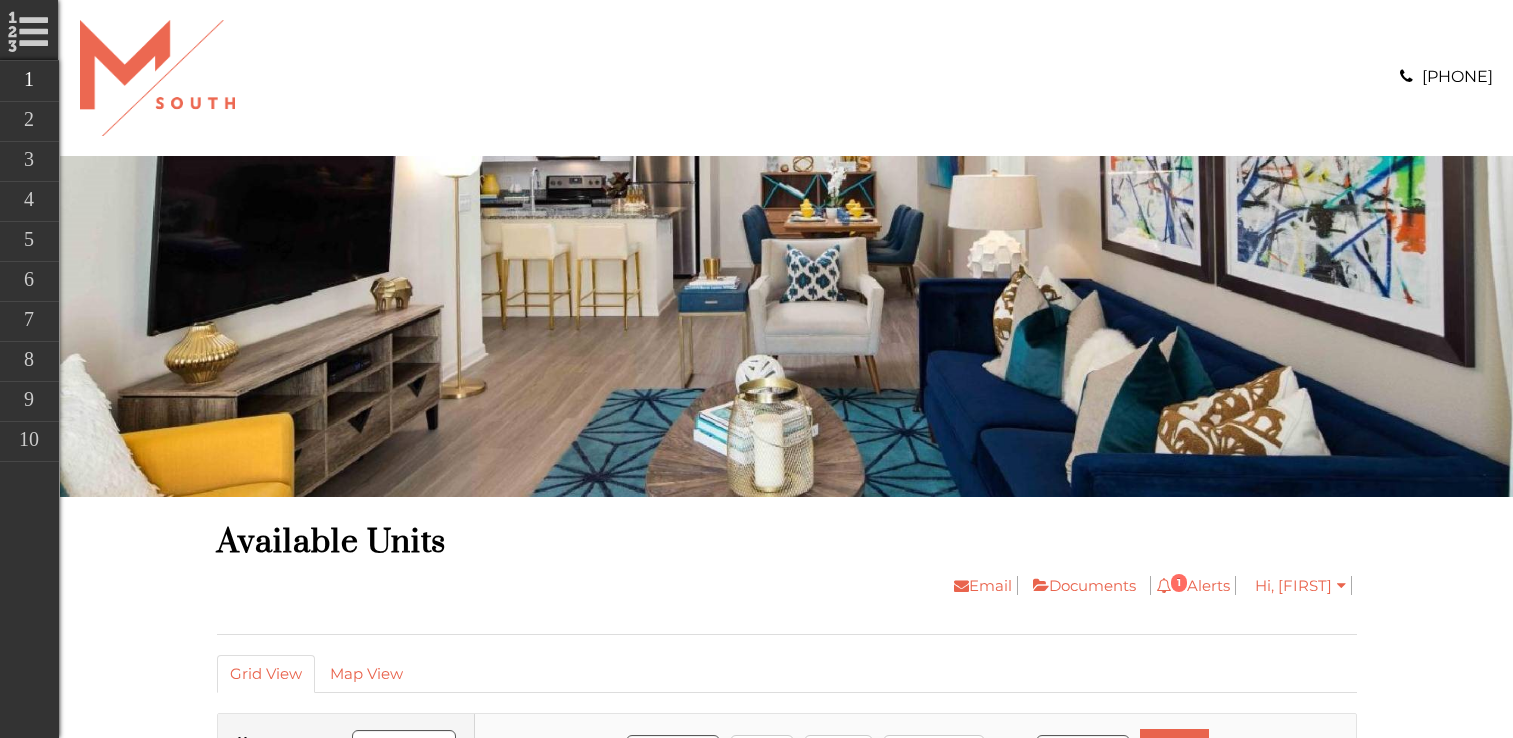 scroll, scrollTop: 0, scrollLeft: 0, axis: both 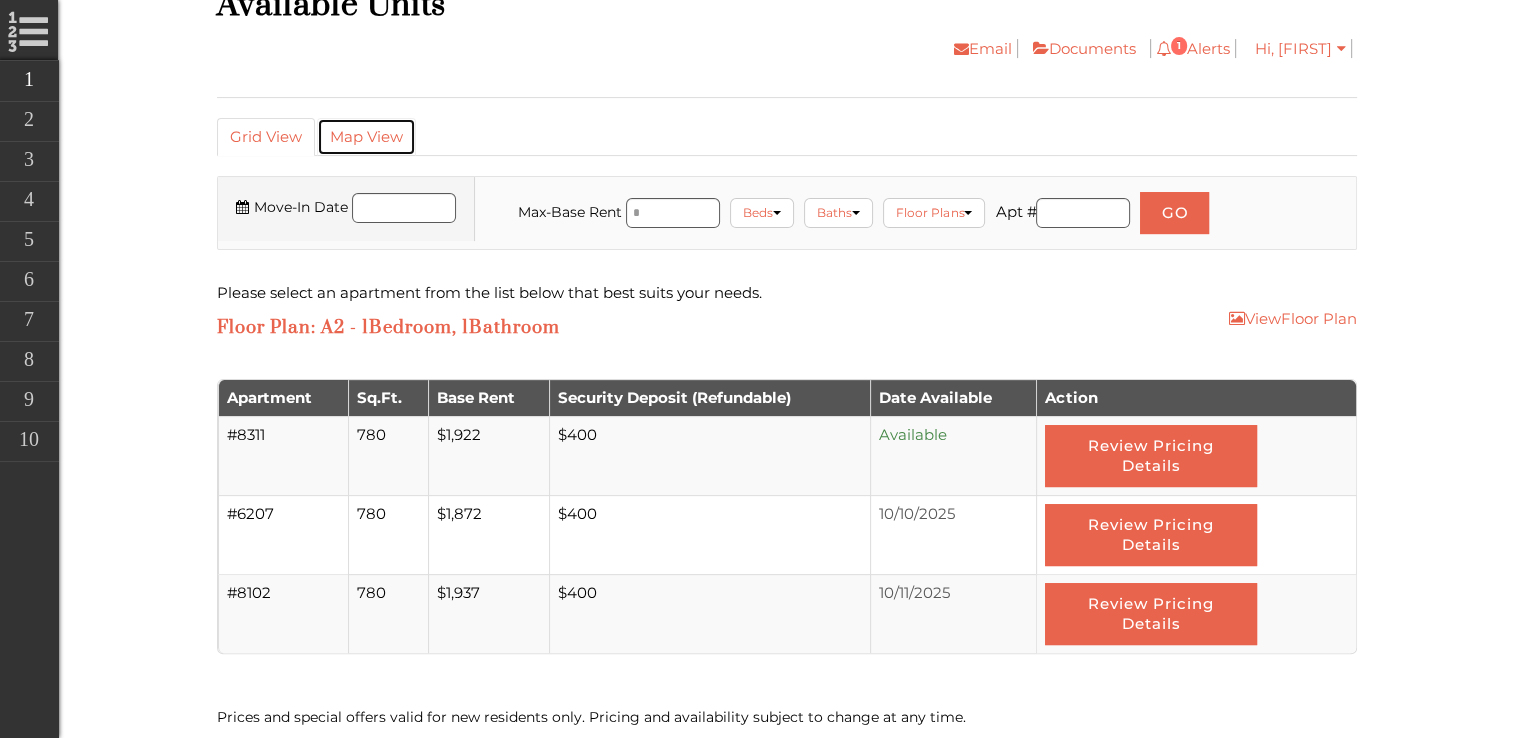 click on "Map View" at bounding box center (366, 137) 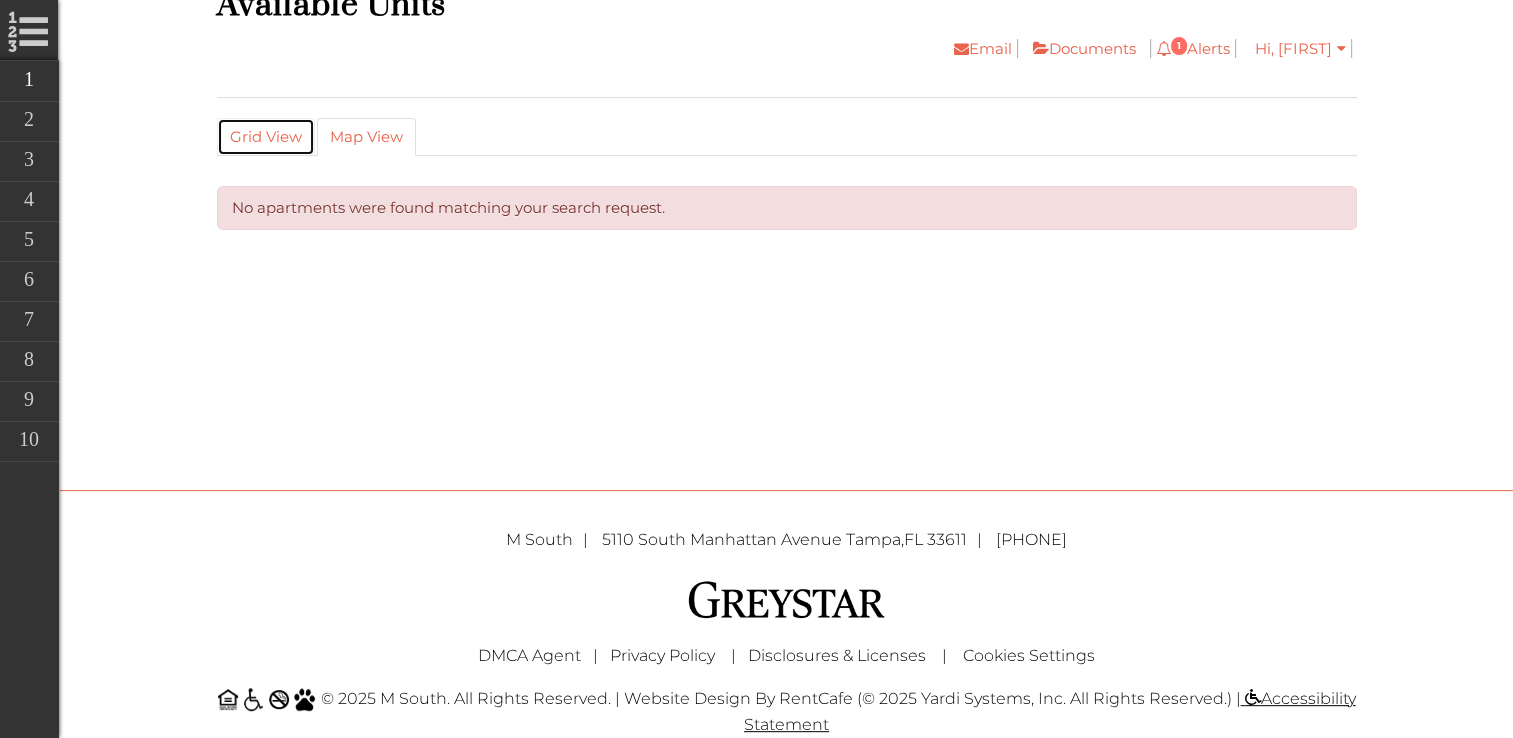click on "Grid View" at bounding box center (266, 137) 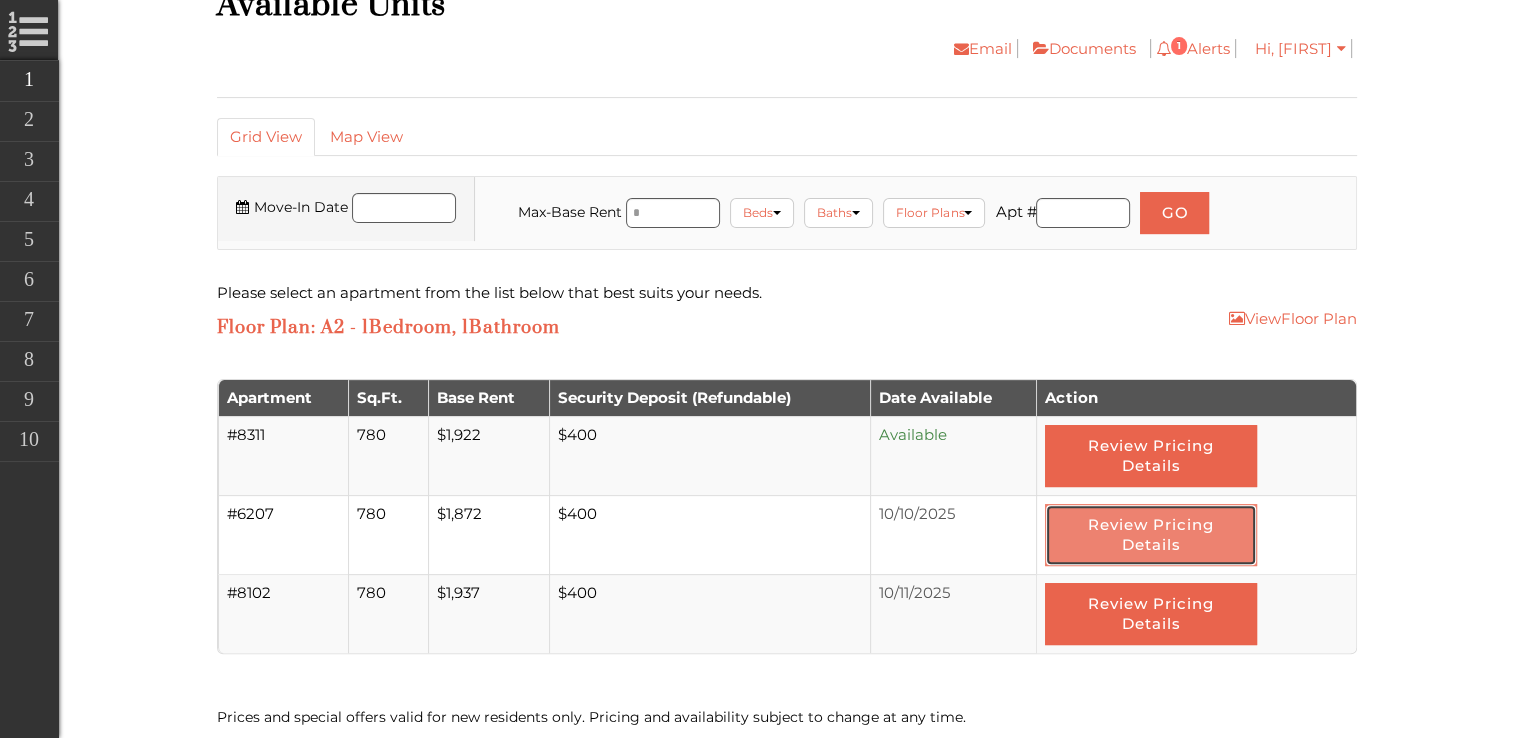 click on "Review Pricing Details" at bounding box center [1150, 535] 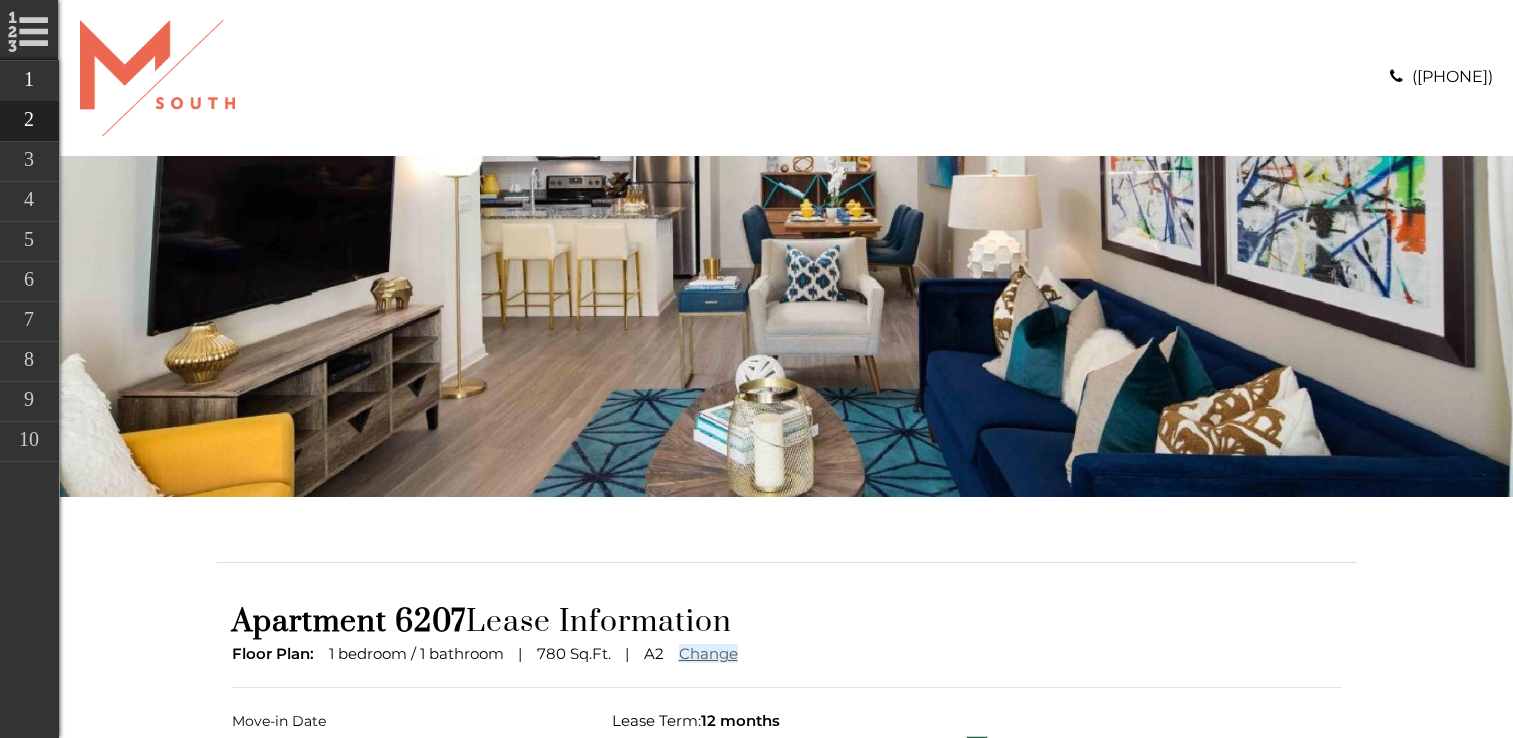 scroll, scrollTop: 0, scrollLeft: 0, axis: both 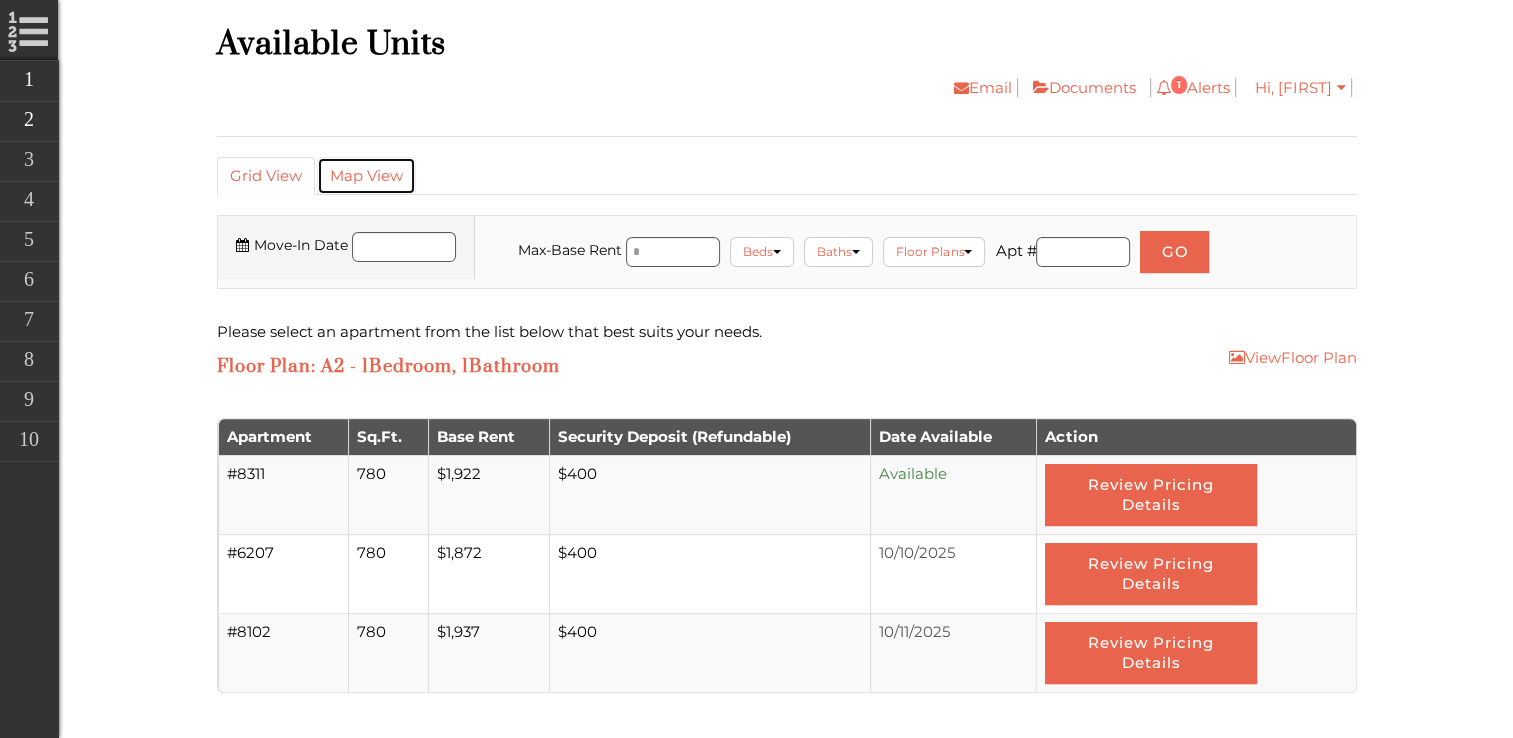 click on "Map View" at bounding box center (366, 176) 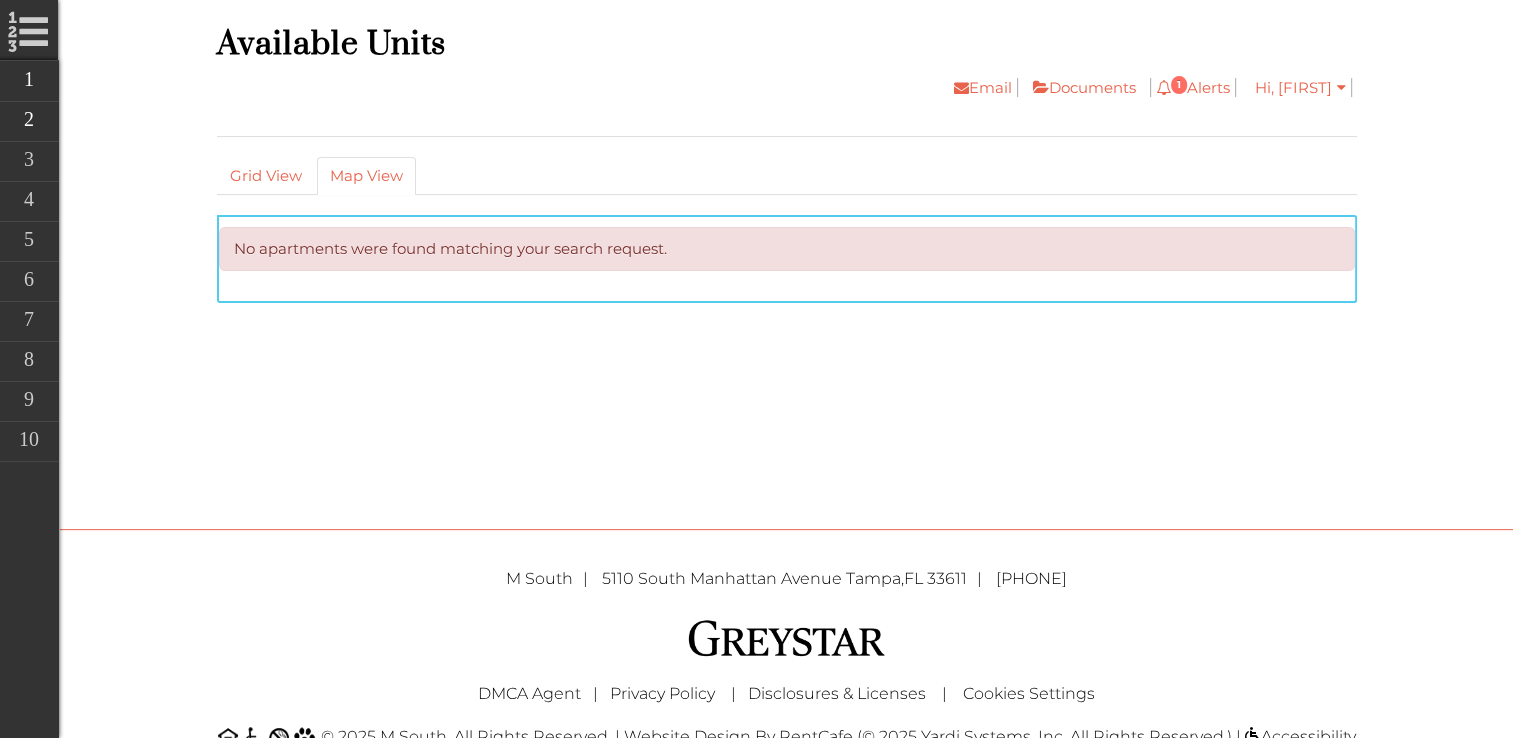 click on "No apartments were found matching your search request." at bounding box center (787, 249) 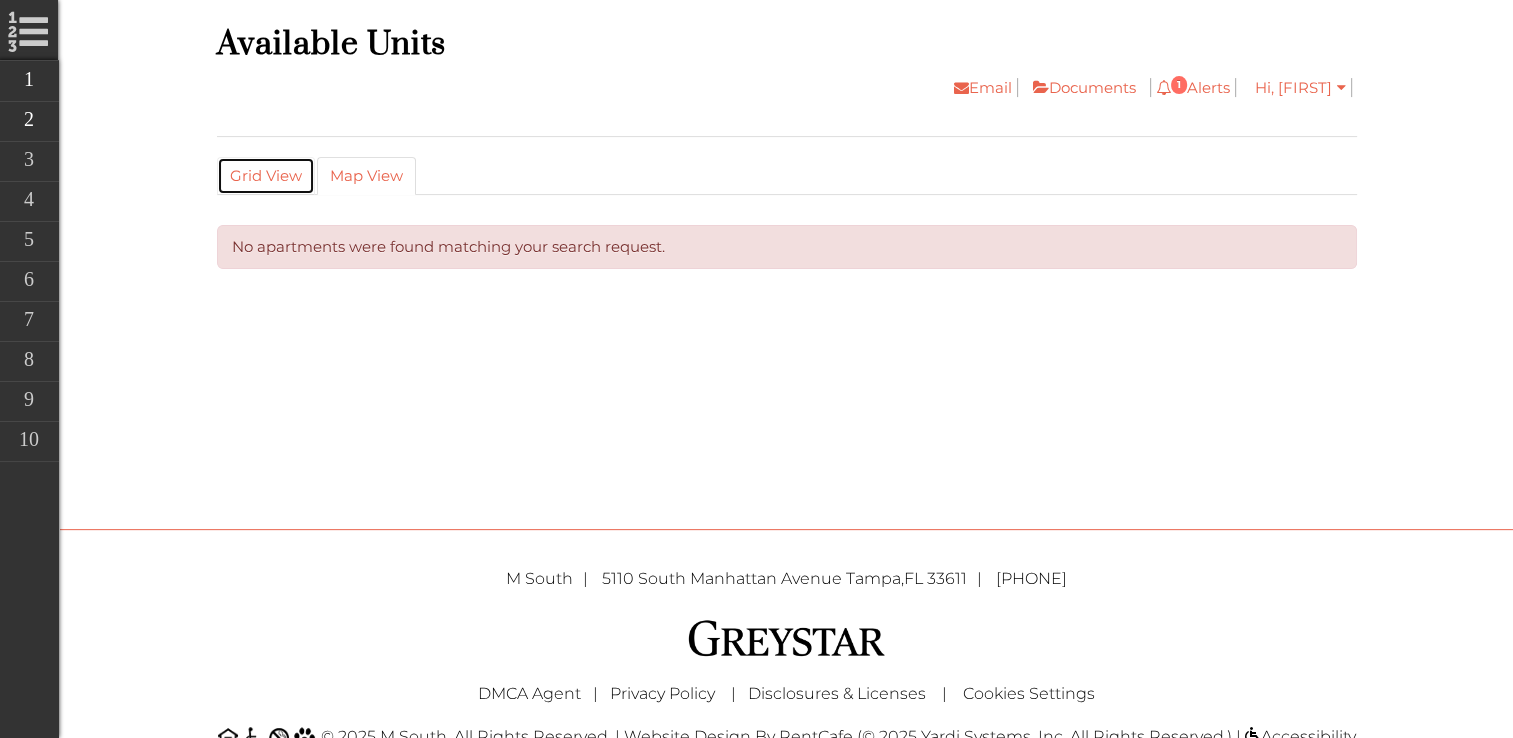 click on "Grid View" at bounding box center (266, 176) 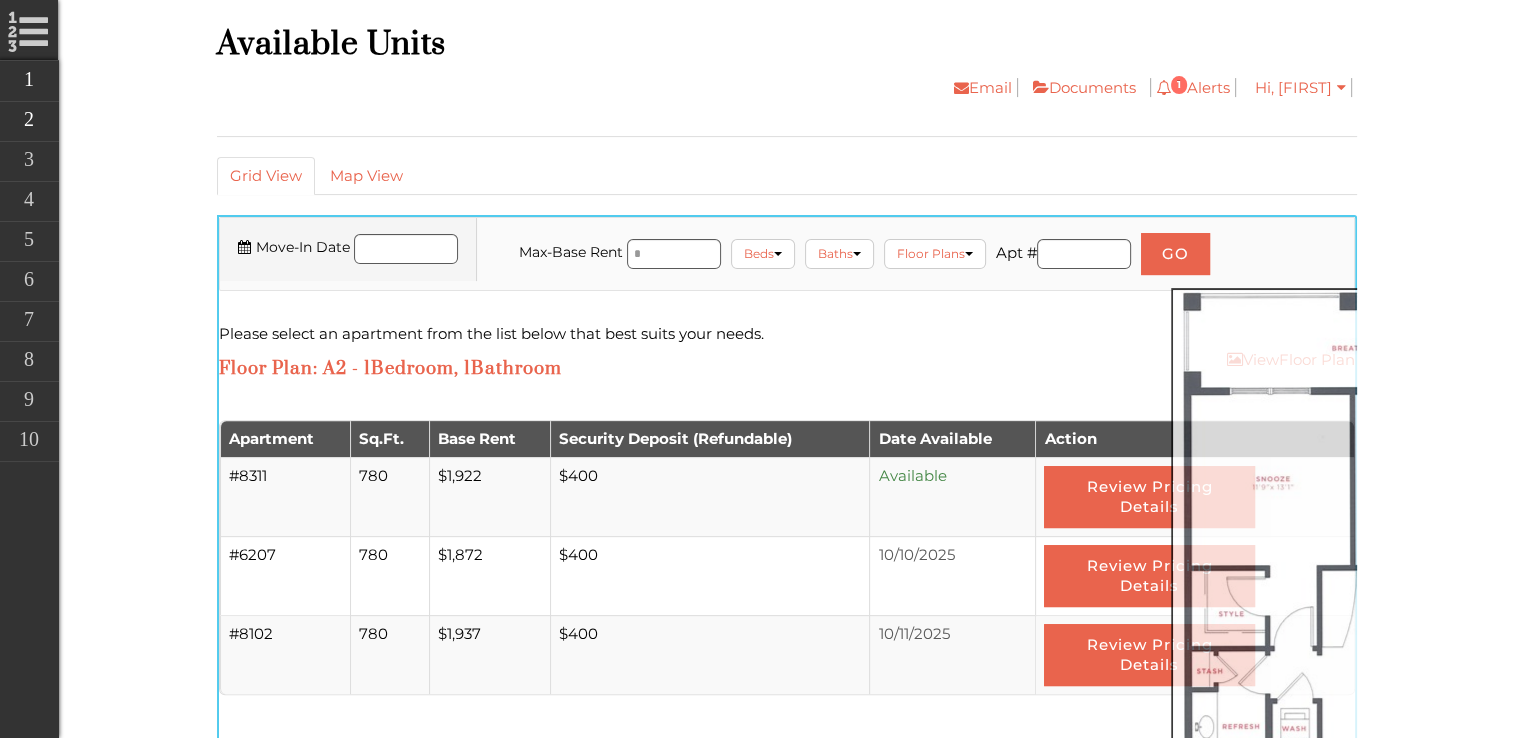 click on "View  Floor Plan" at bounding box center (1291, 360) 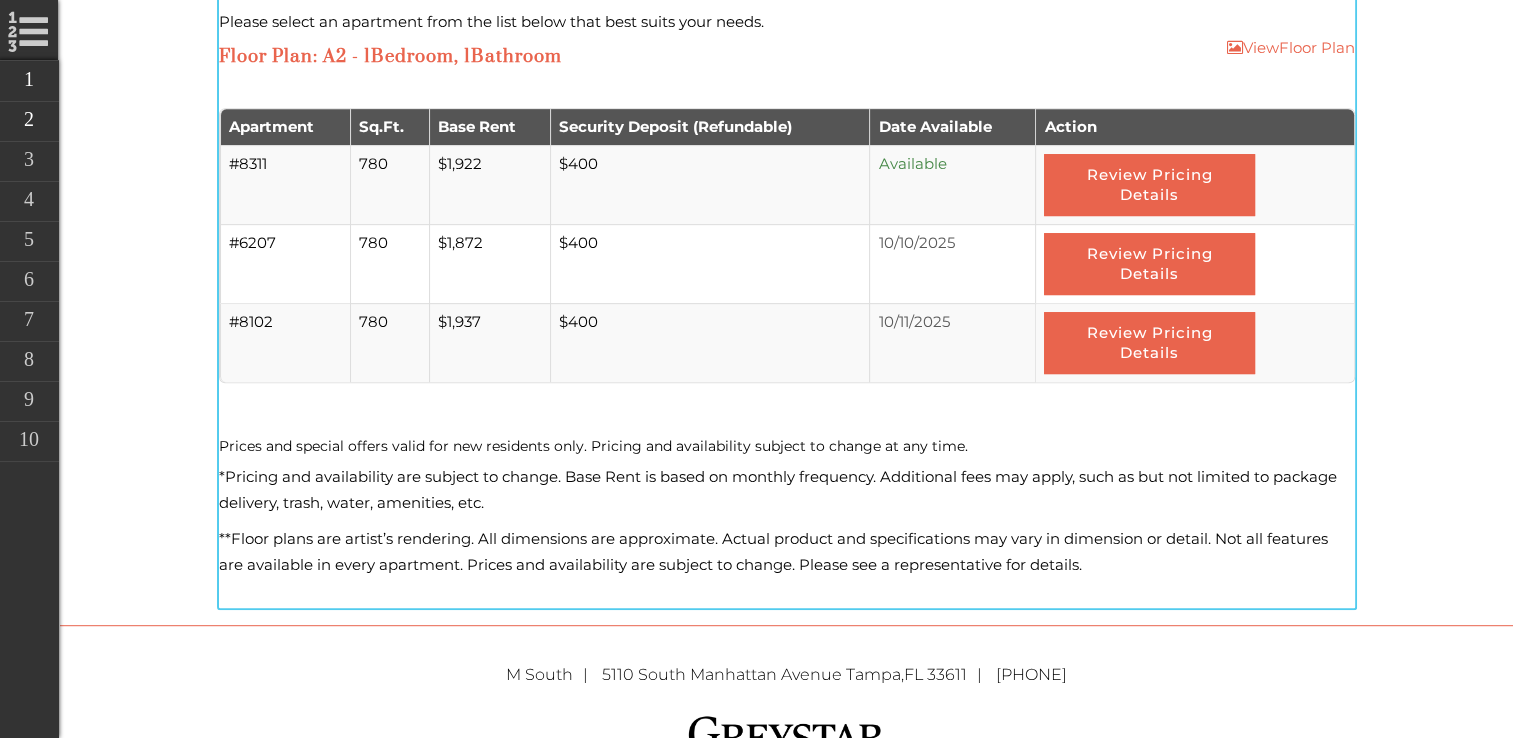 scroll, scrollTop: 848, scrollLeft: 0, axis: vertical 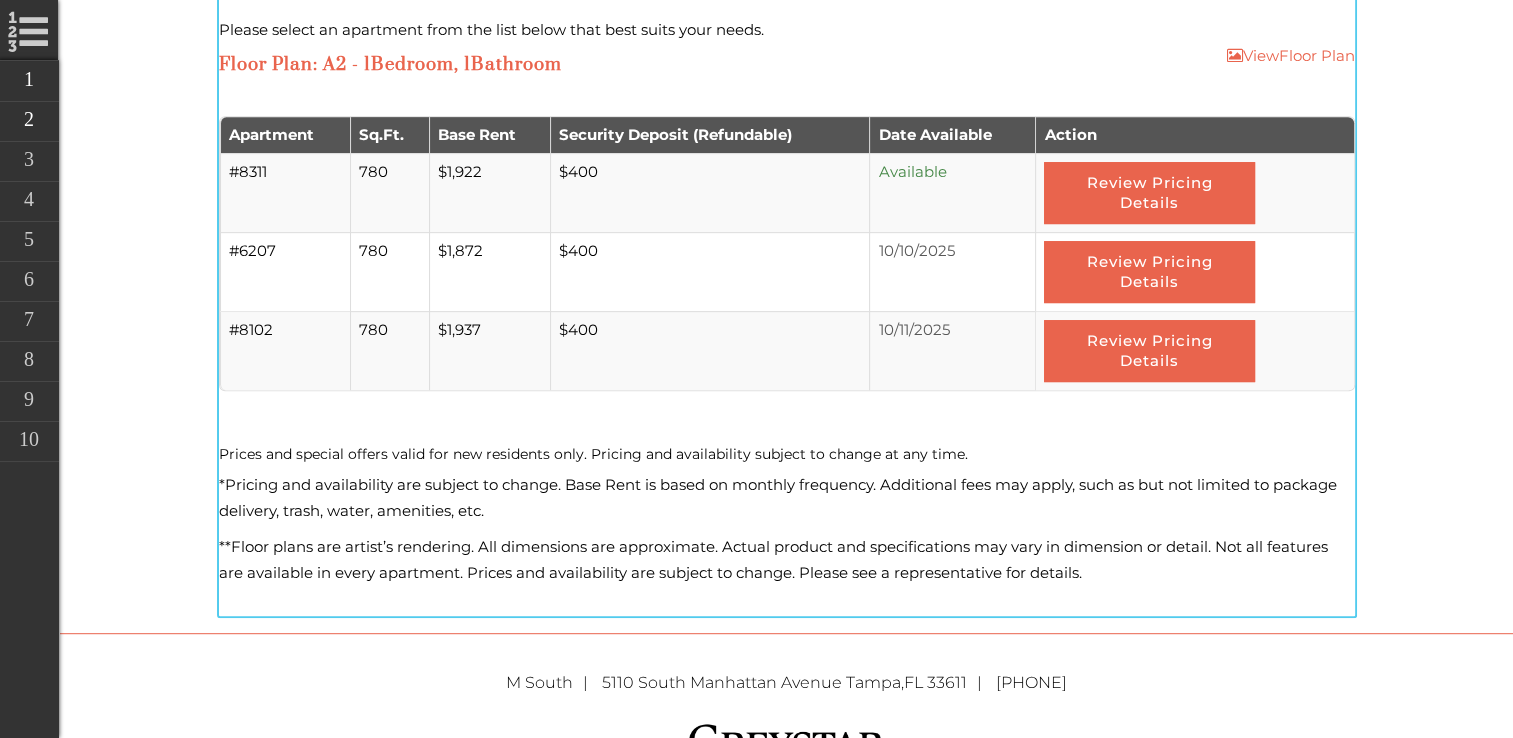 click on "Review Pricing Details" at bounding box center [1194, 271] 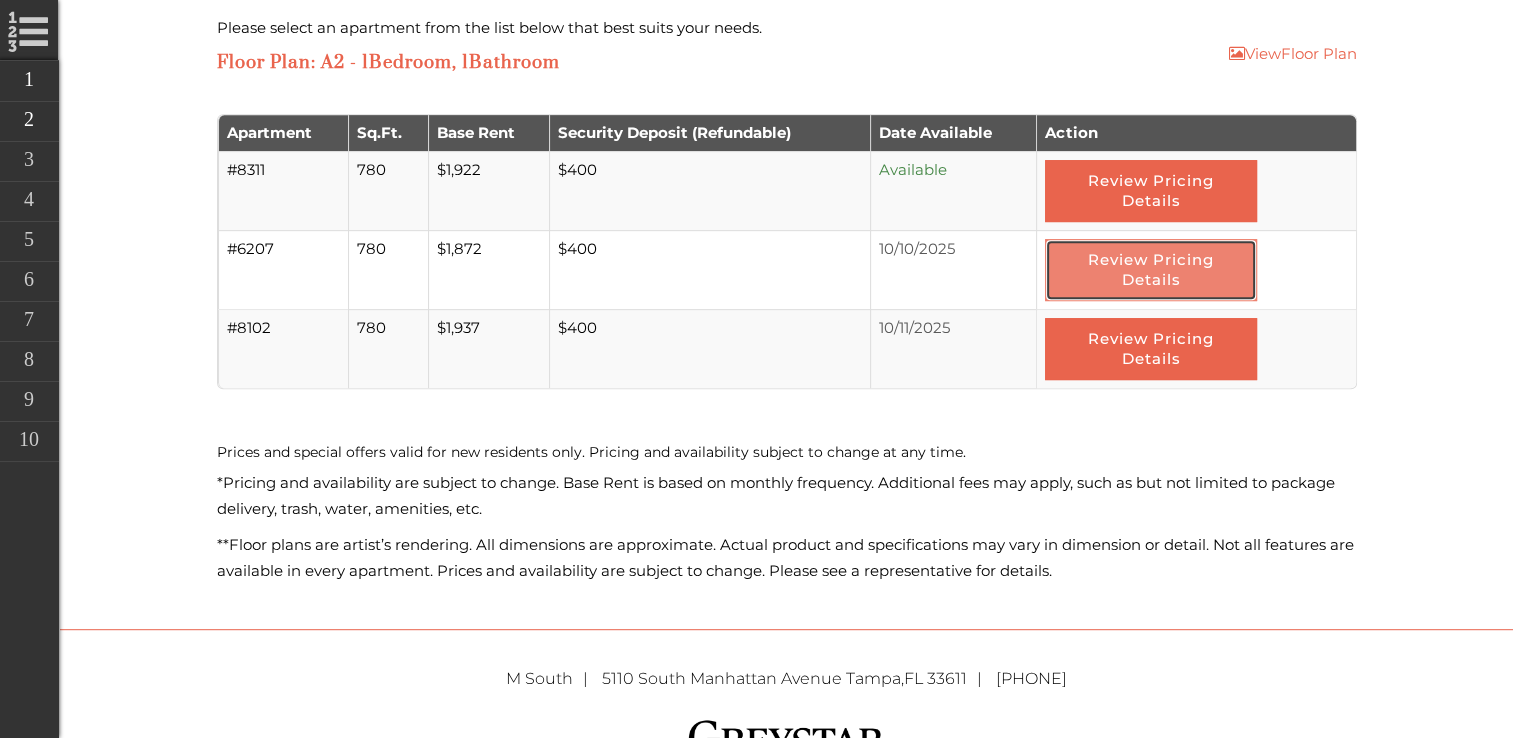click on "Review Pricing Details" at bounding box center (1150, 270) 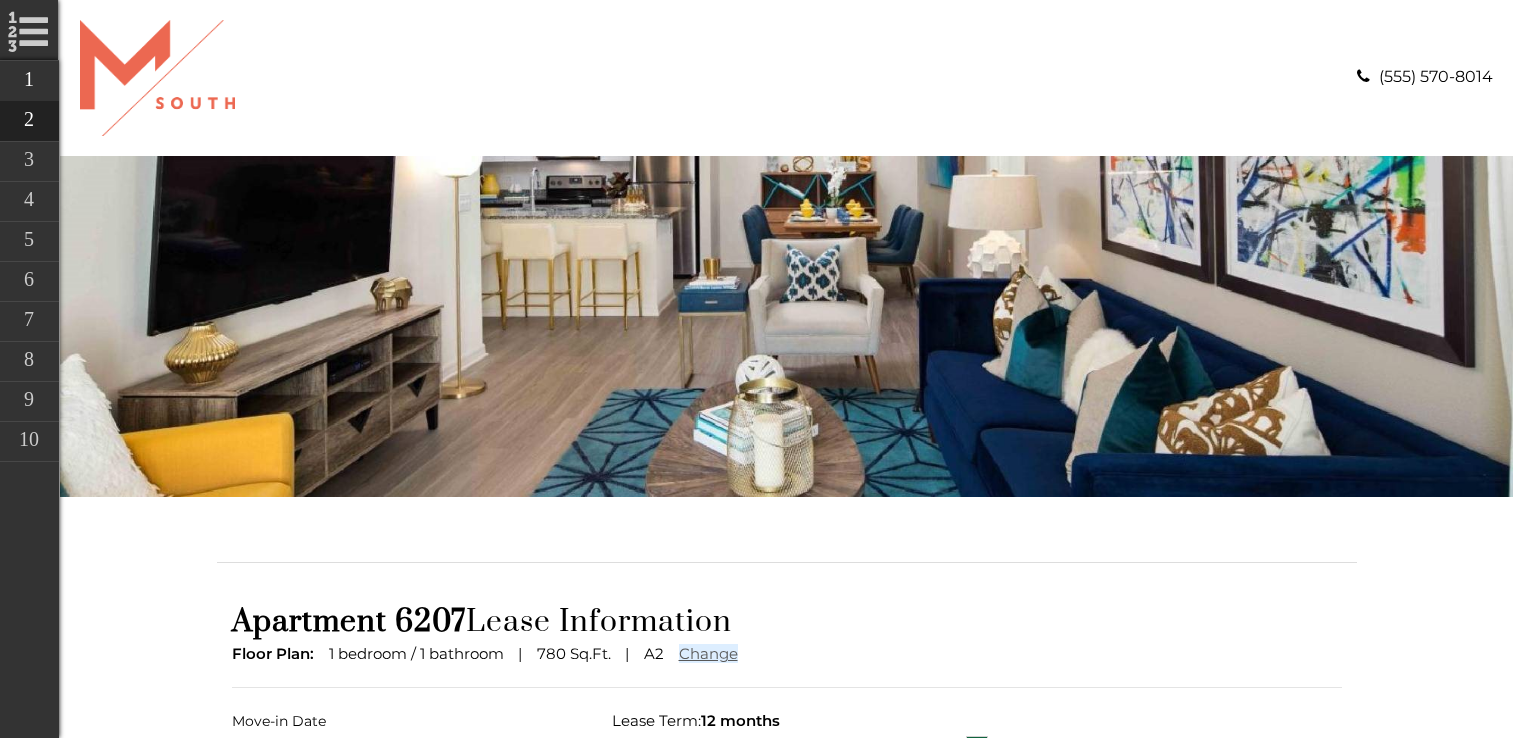 scroll, scrollTop: 0, scrollLeft: 0, axis: both 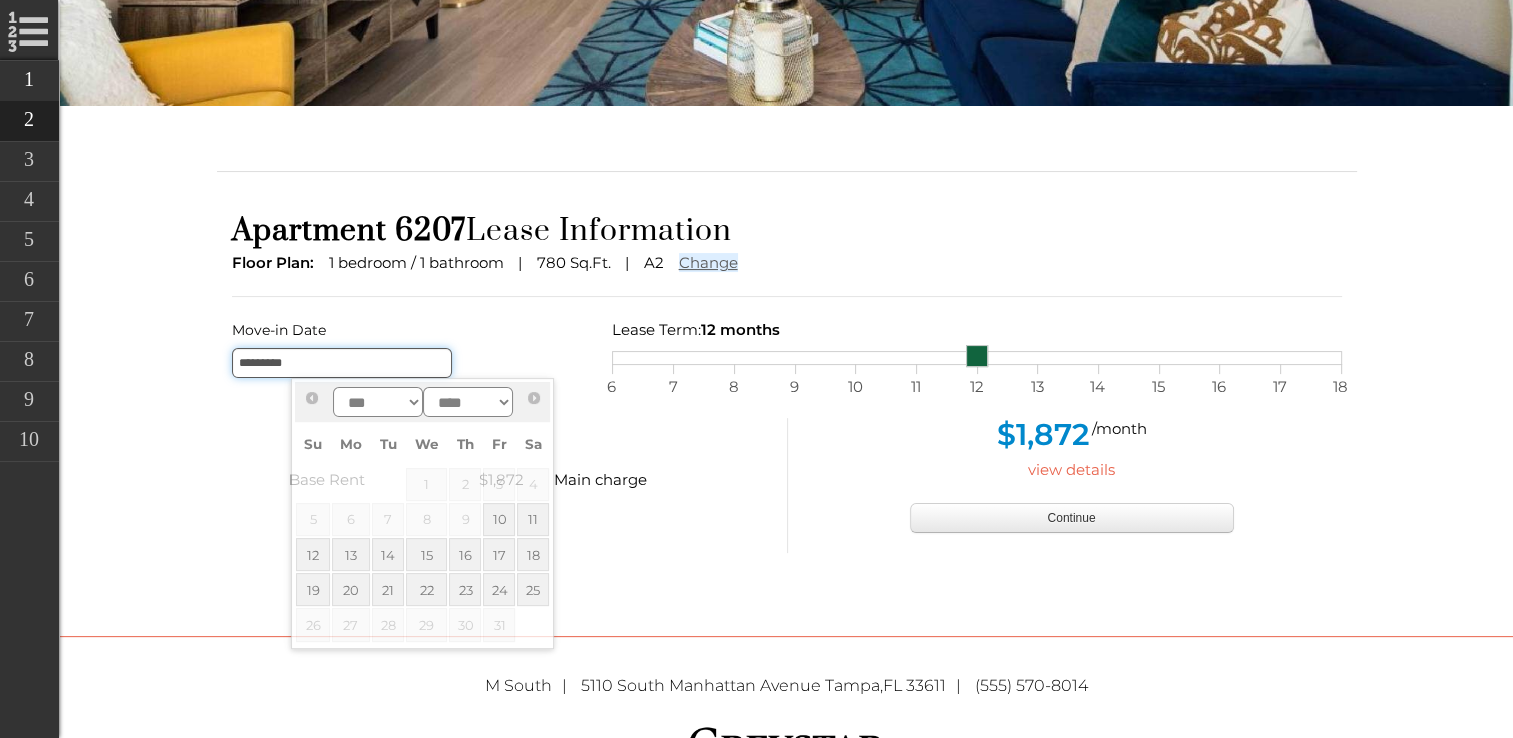 click on "*********" at bounding box center (342, 363) 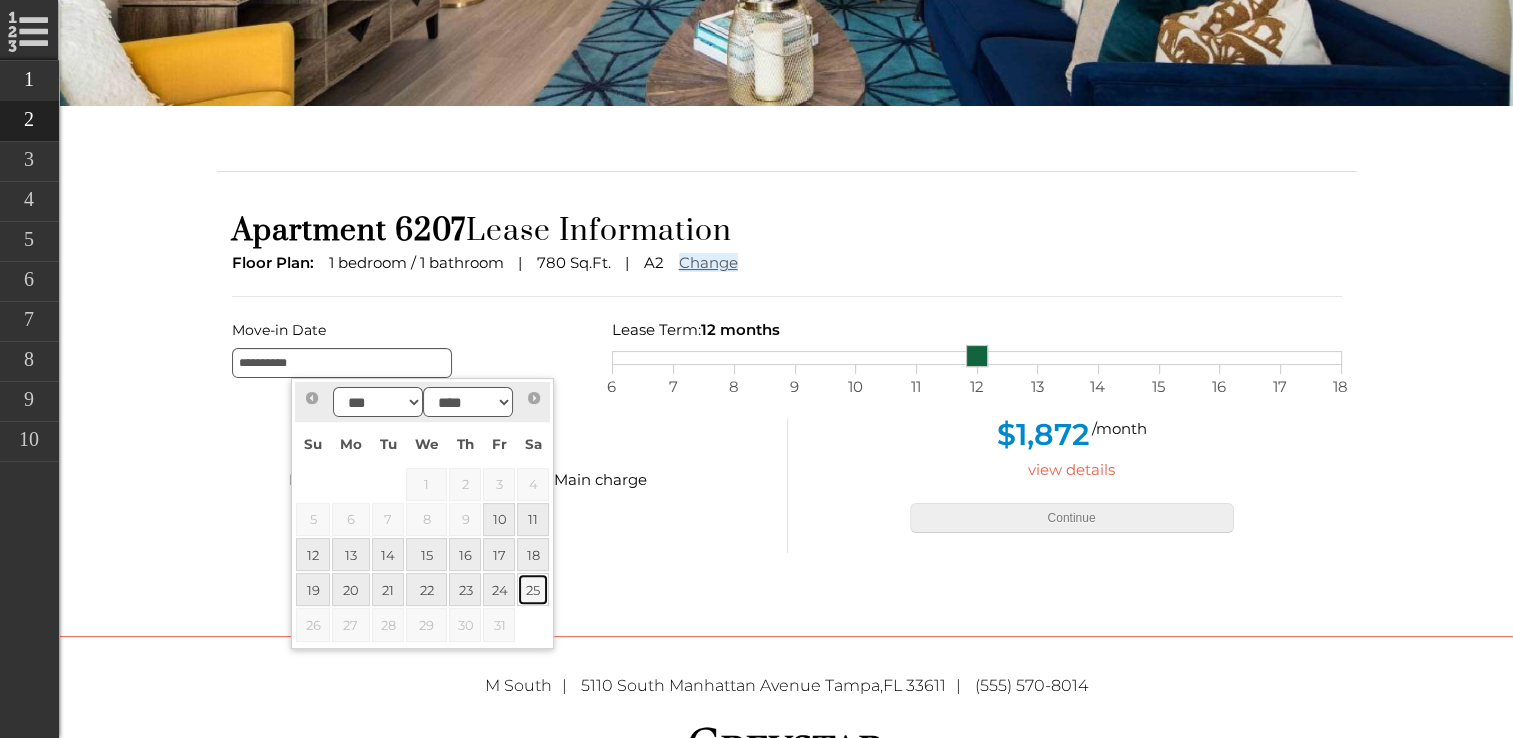 click on "25" at bounding box center [533, 589] 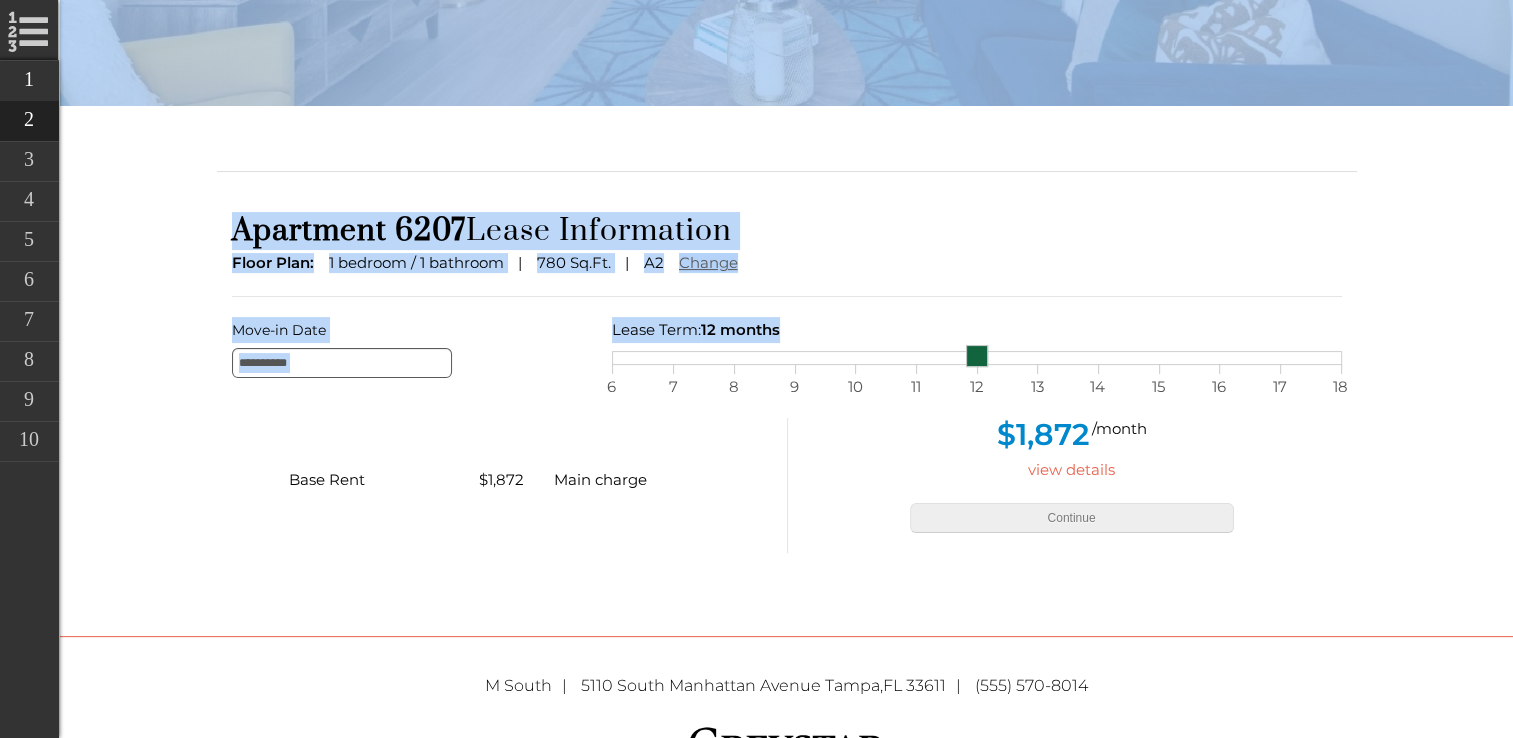drag, startPoint x: 1512, startPoint y: 342, endPoint x: 1468, endPoint y: 479, distance: 143.89232 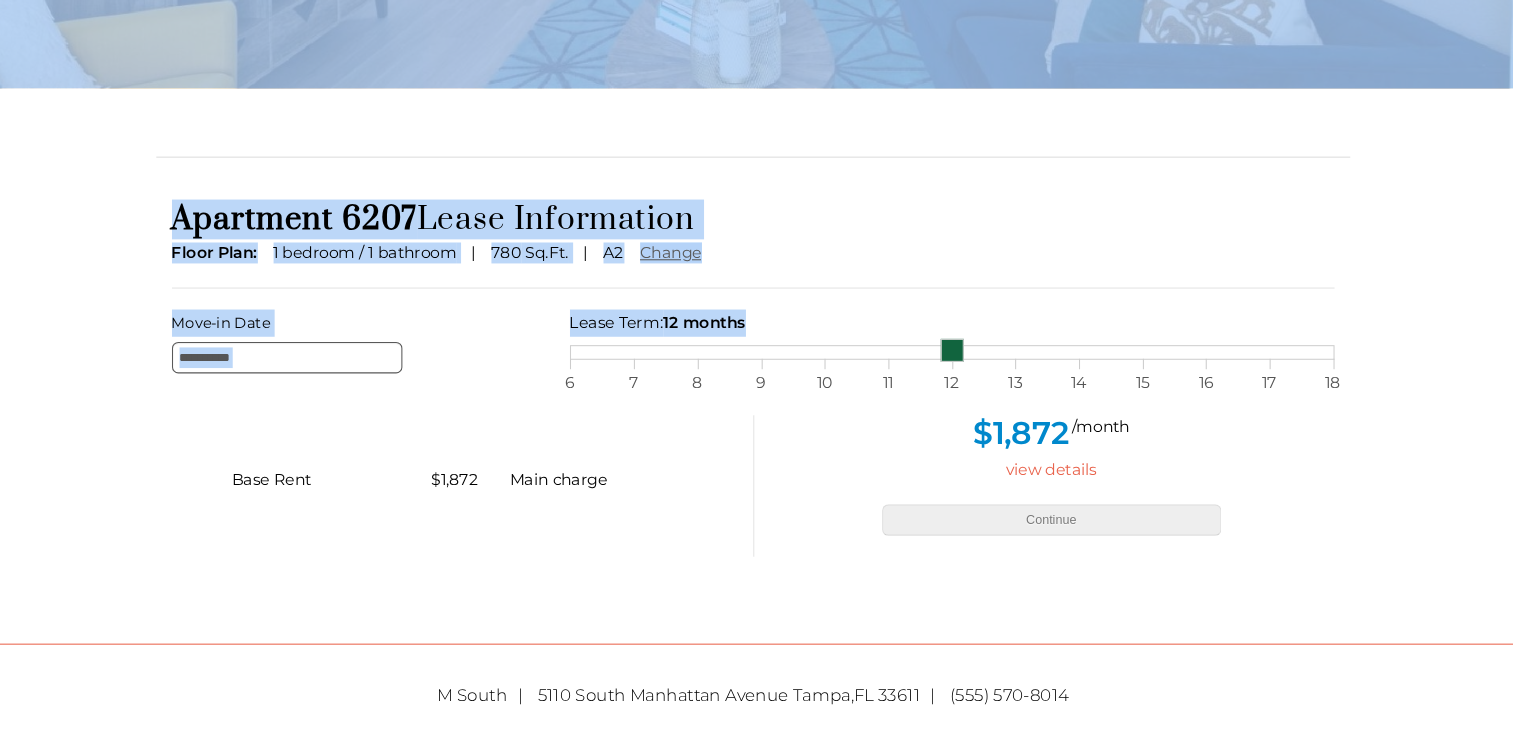scroll, scrollTop: 391, scrollLeft: 0, axis: vertical 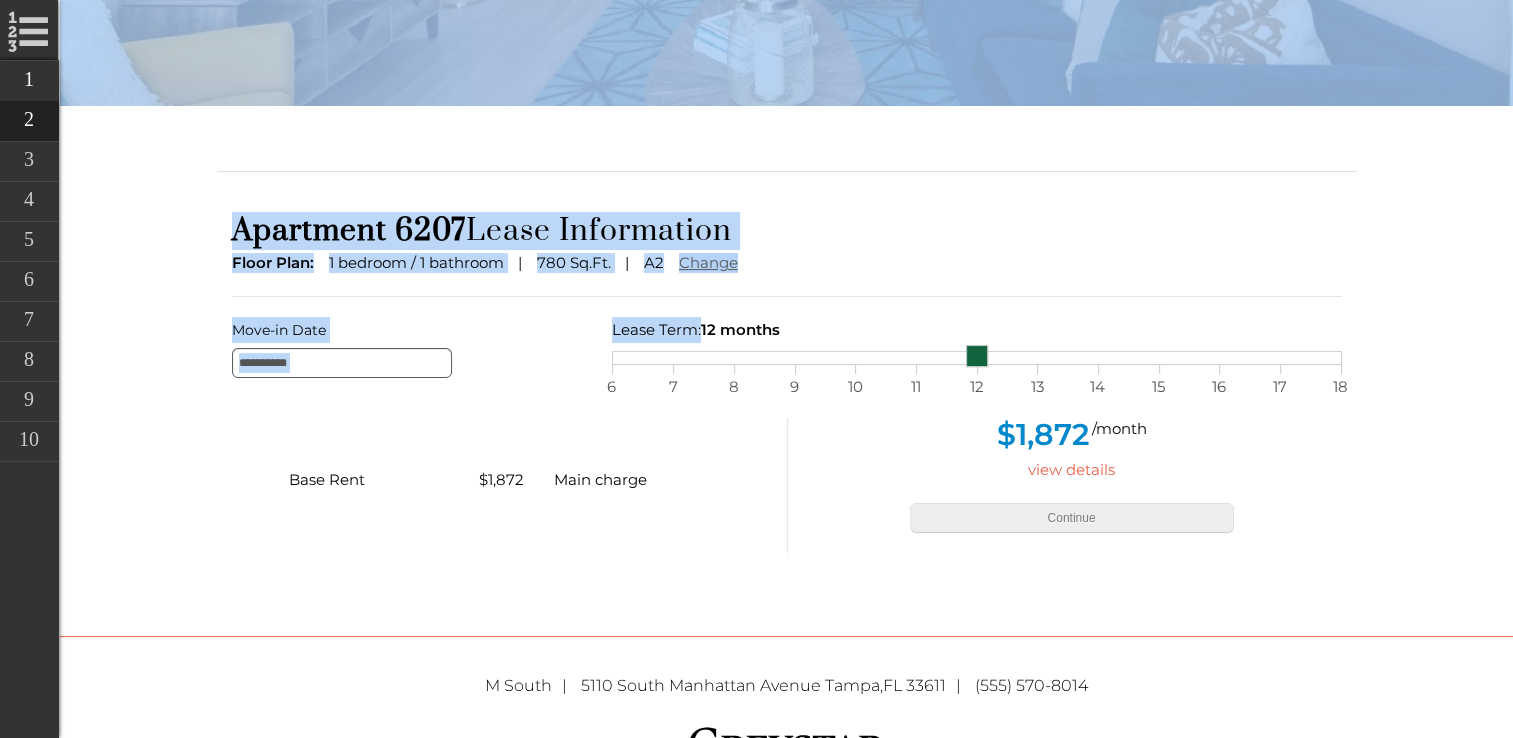 click on "Skip Navigation
Call us :   [PHONE]
Online Leasing Workflow Floorplan Rental Options Applicant Info Additional Applicants Rental Options Selection Bluemoon Application Resident Link Application Charges Lease Creation
Email  Quote  Summary  Documents
1  Alerts   You have 1 new Notifications        Move in Date is [DATE]...       See all Notifications
Hi, [FIRST]  My Profile  My Accounts  Logout
Property Utility Invoices
Apartment Summary
Edit
Apartment 6207  Address  [NUMBER] S. Manhattan Ave. #[NUMBER] 0 A2" at bounding box center [756, -22] 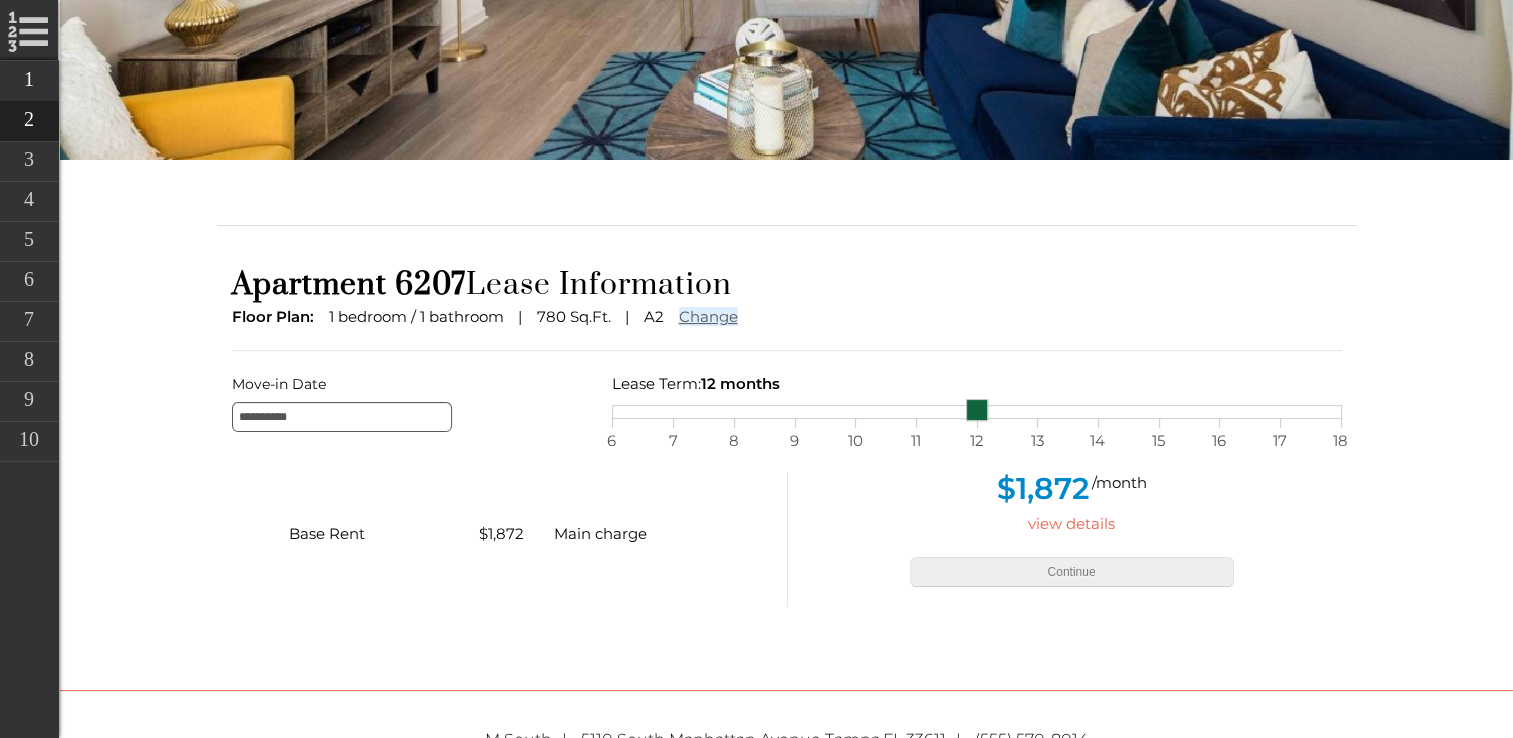 scroll, scrollTop: 336, scrollLeft: 0, axis: vertical 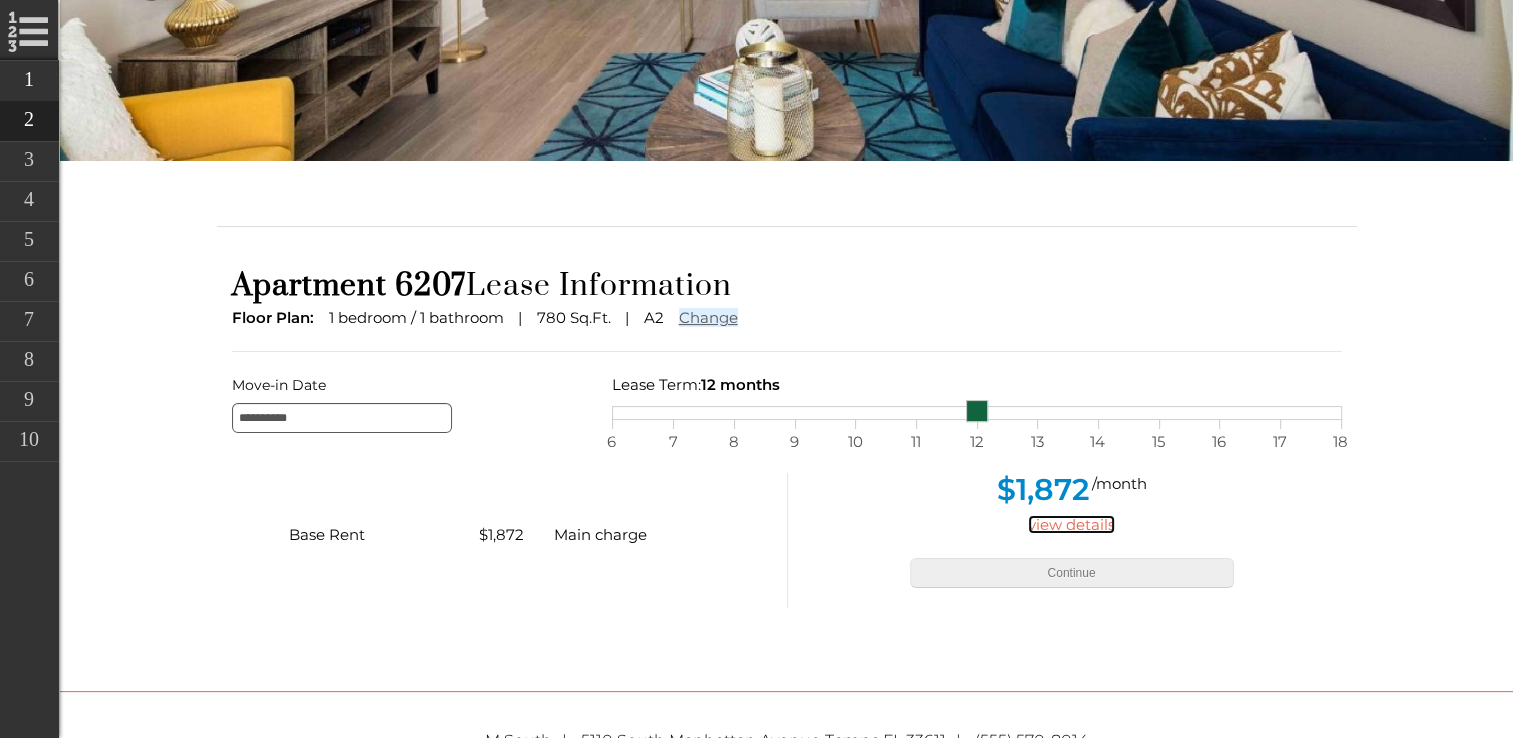 click on "view details" at bounding box center [1071, 524] 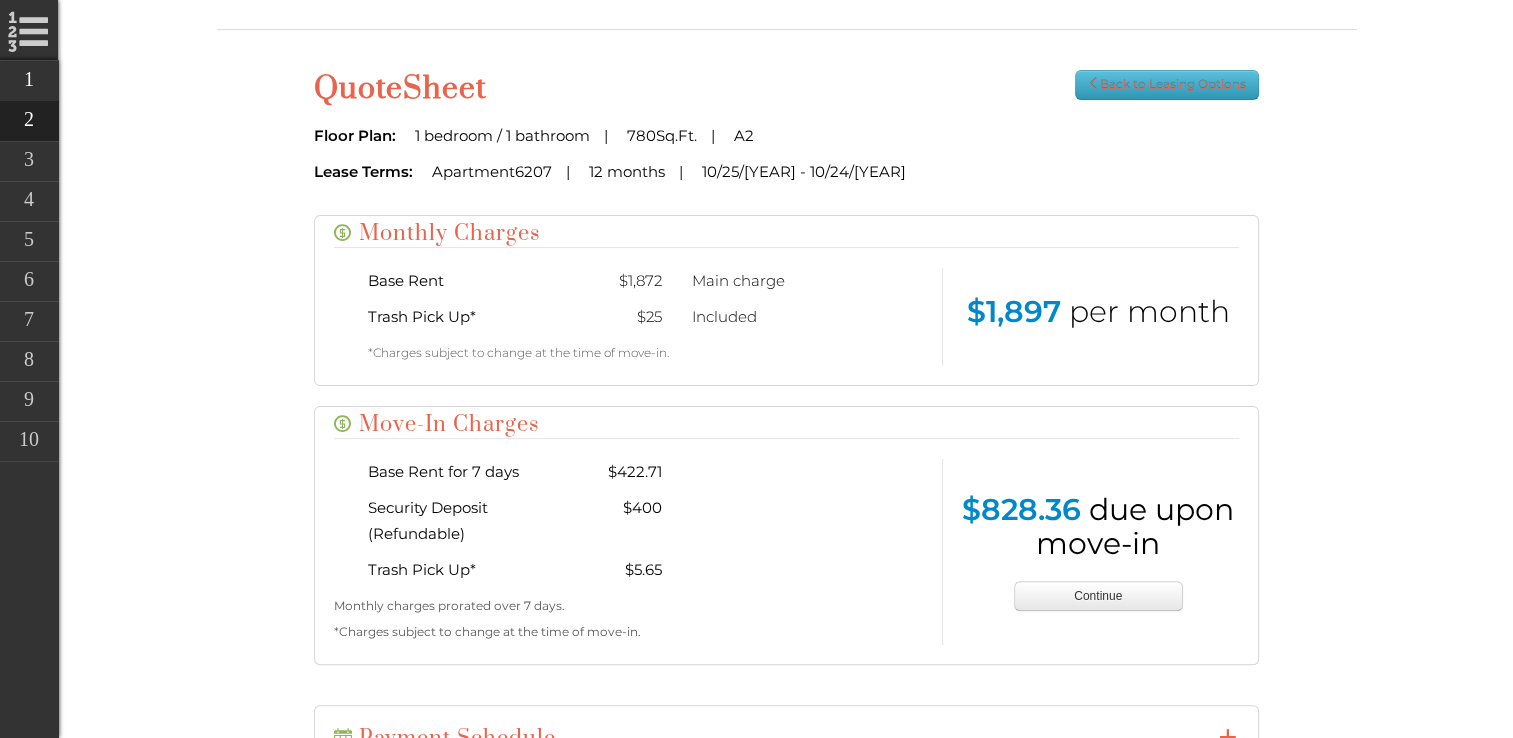 scroll, scrollTop: 602, scrollLeft: 0, axis: vertical 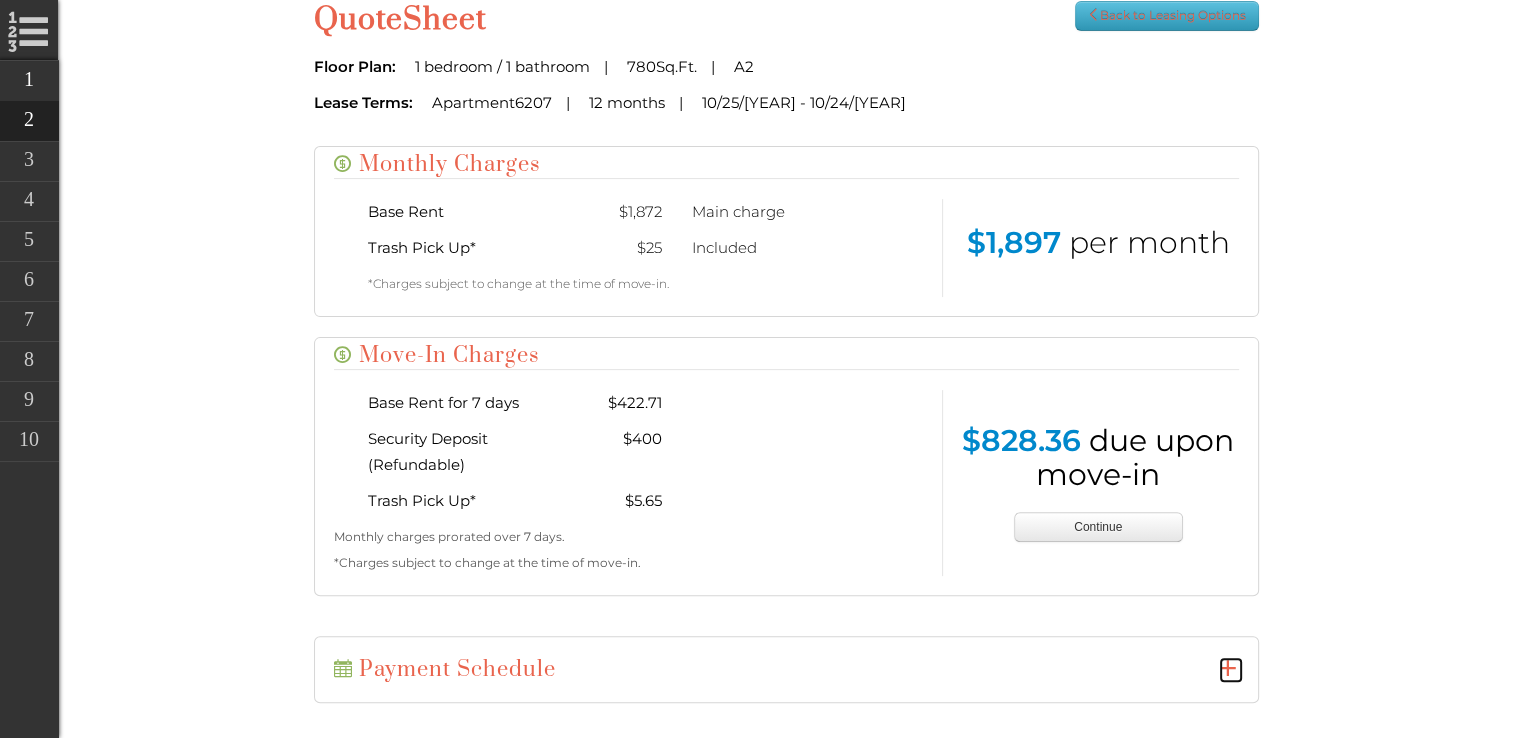 click at bounding box center [1228, 668] 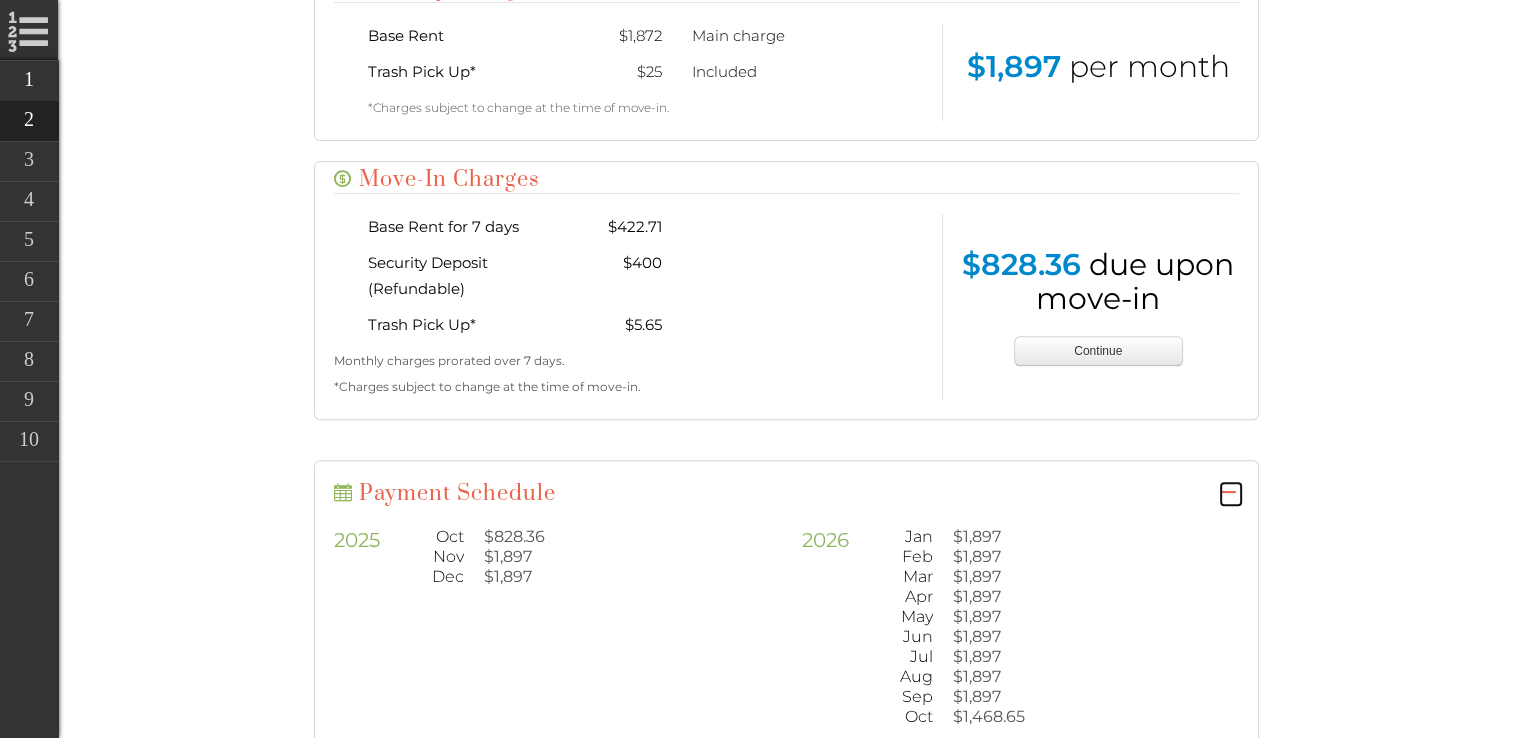 scroll, scrollTop: 785, scrollLeft: 0, axis: vertical 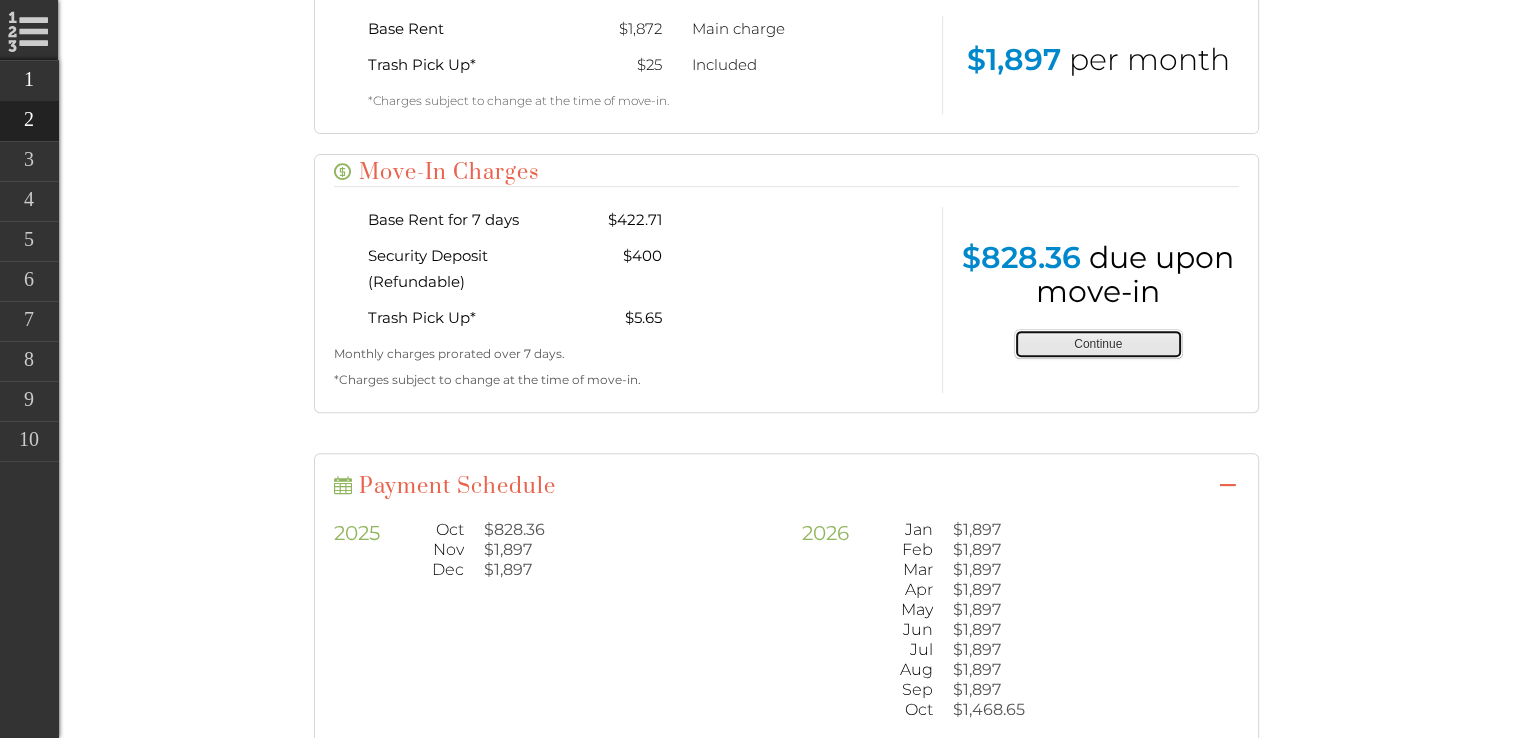 click on "Continue" at bounding box center [1098, 344] 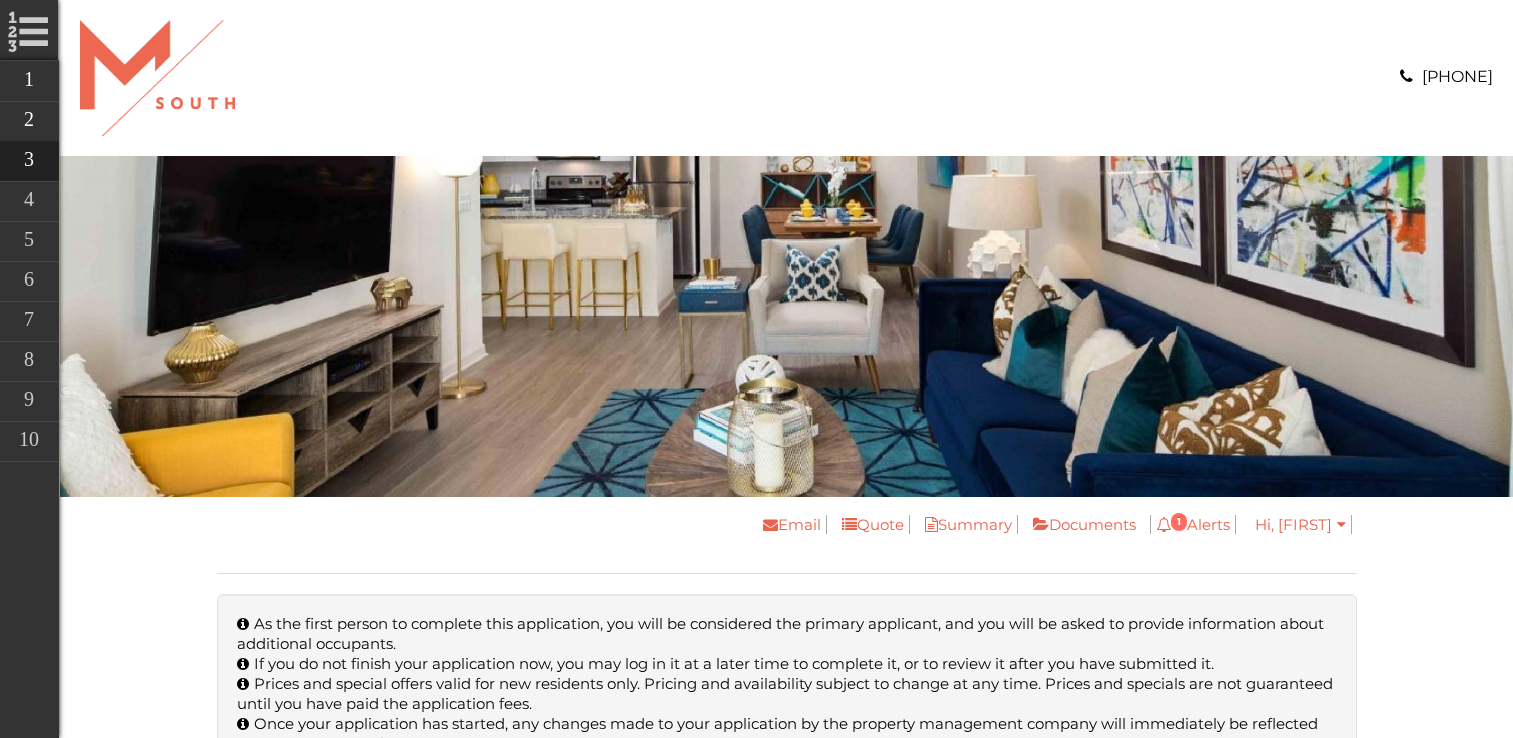 scroll, scrollTop: 0, scrollLeft: 0, axis: both 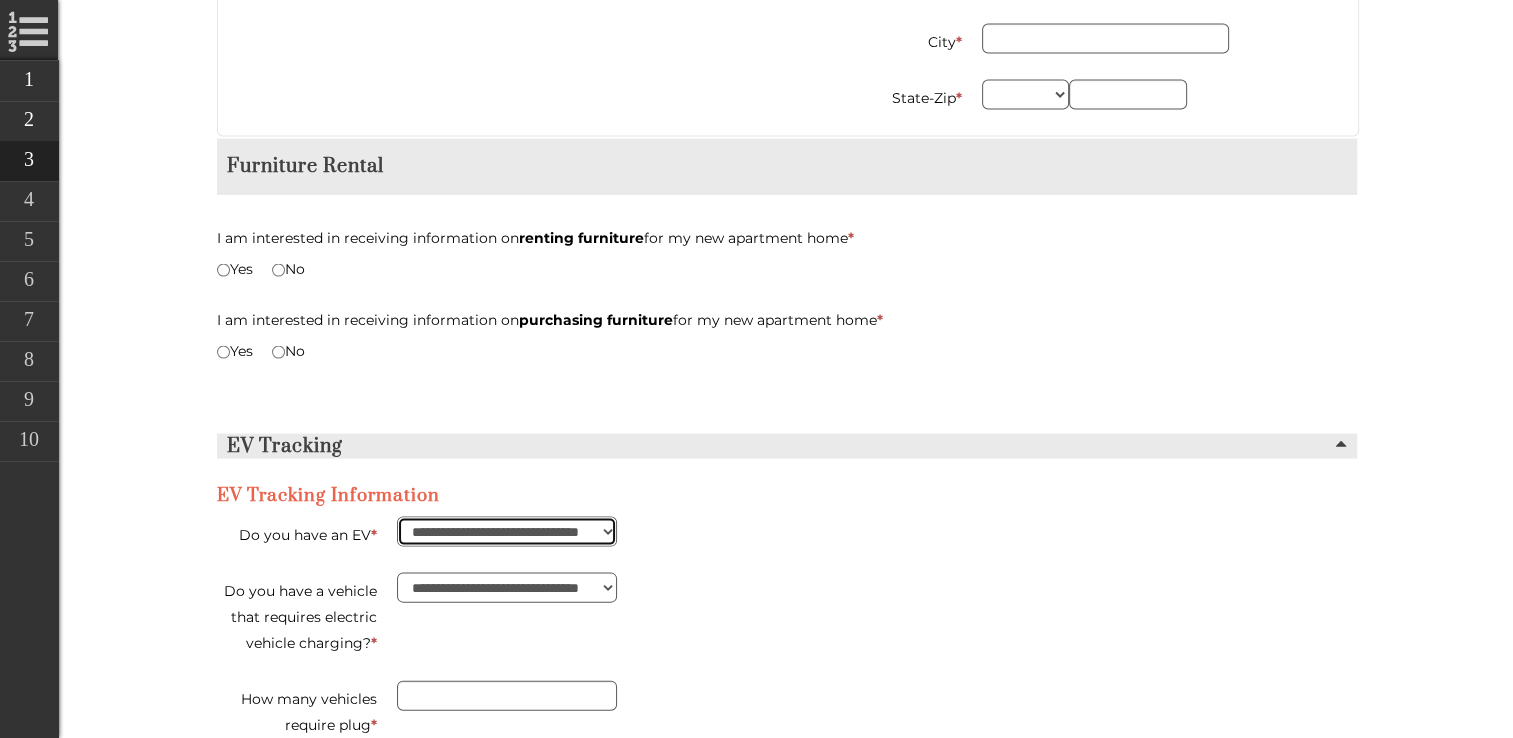 click on "**********" at bounding box center [507, 532] 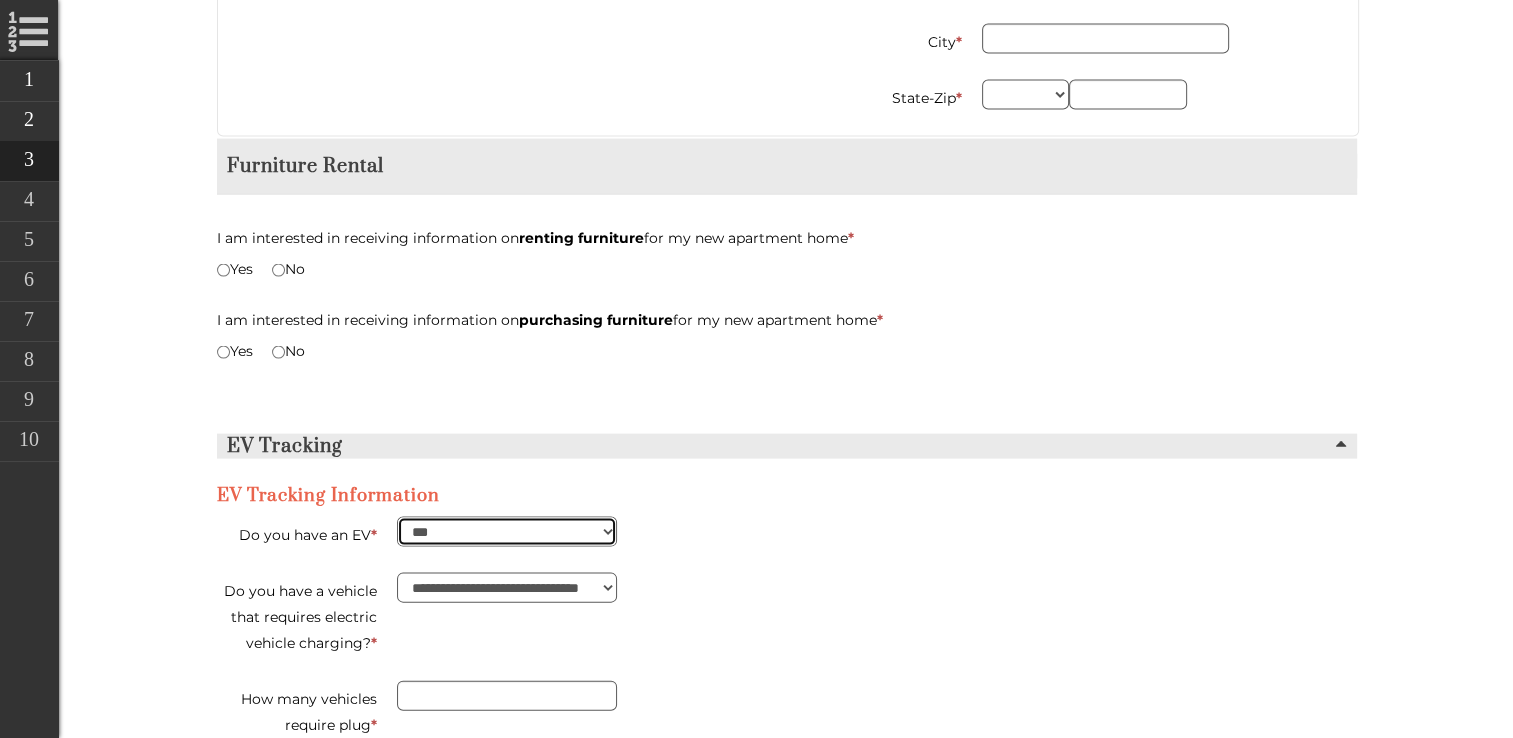 click on "**********" at bounding box center [507, 532] 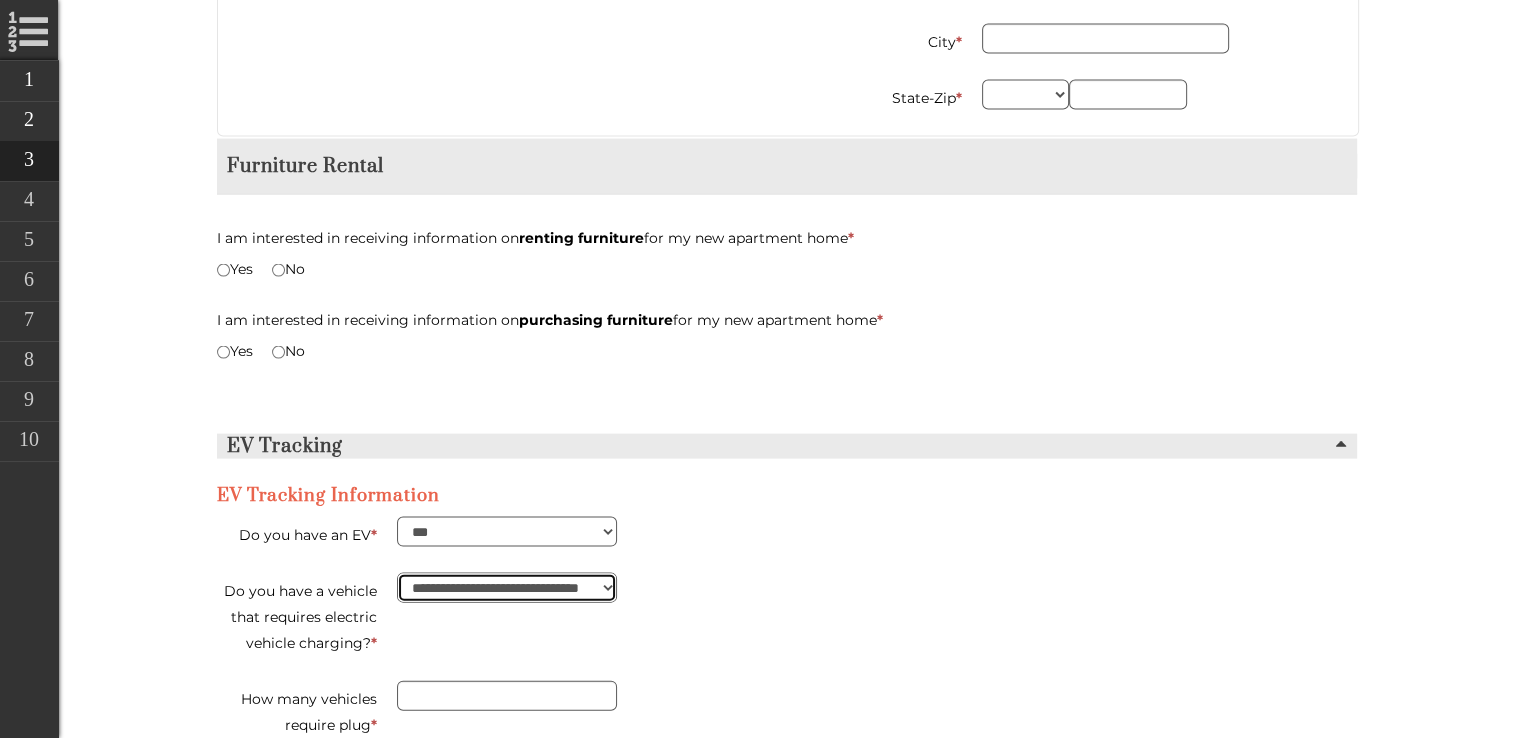 click on "**********" at bounding box center [507, 588] 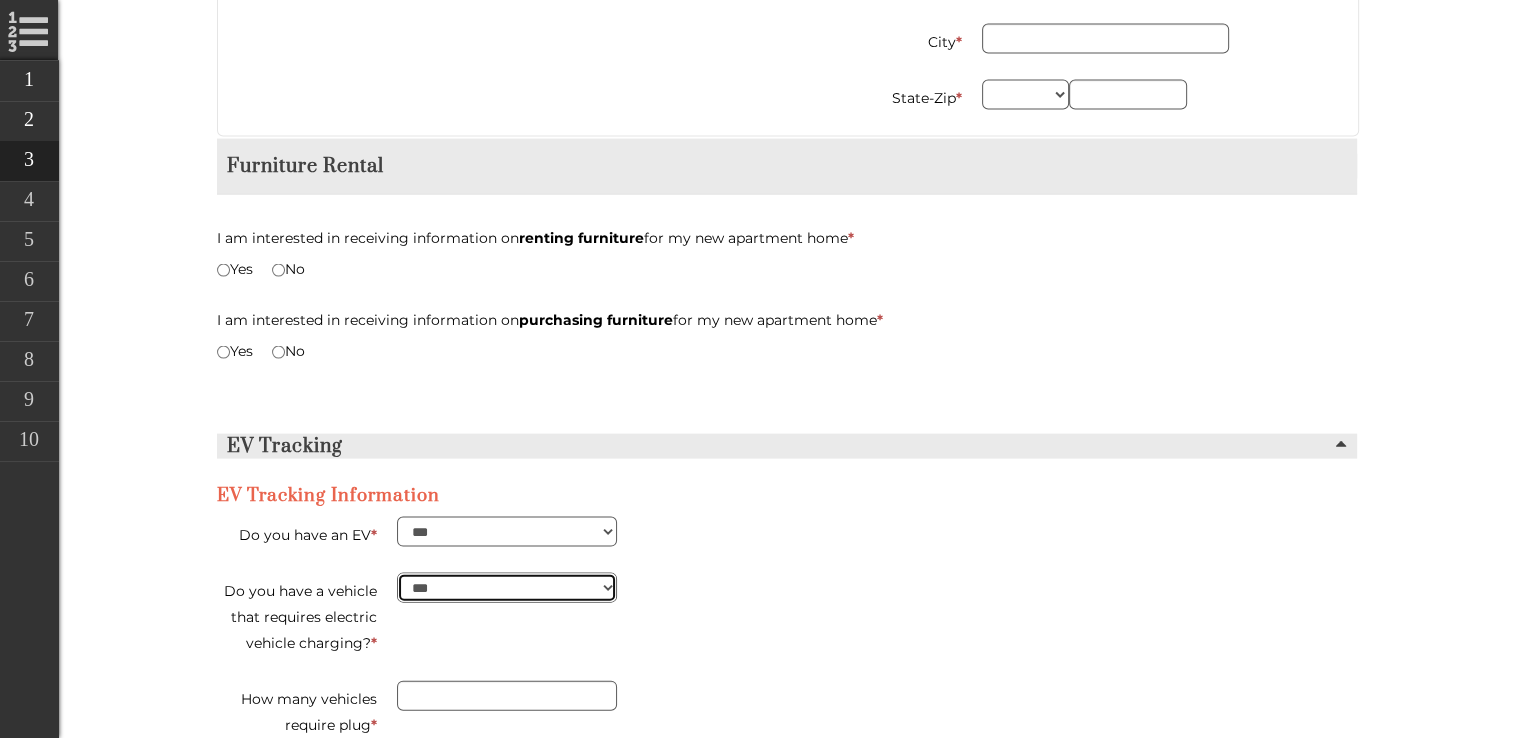 click on "**********" at bounding box center (507, 588) 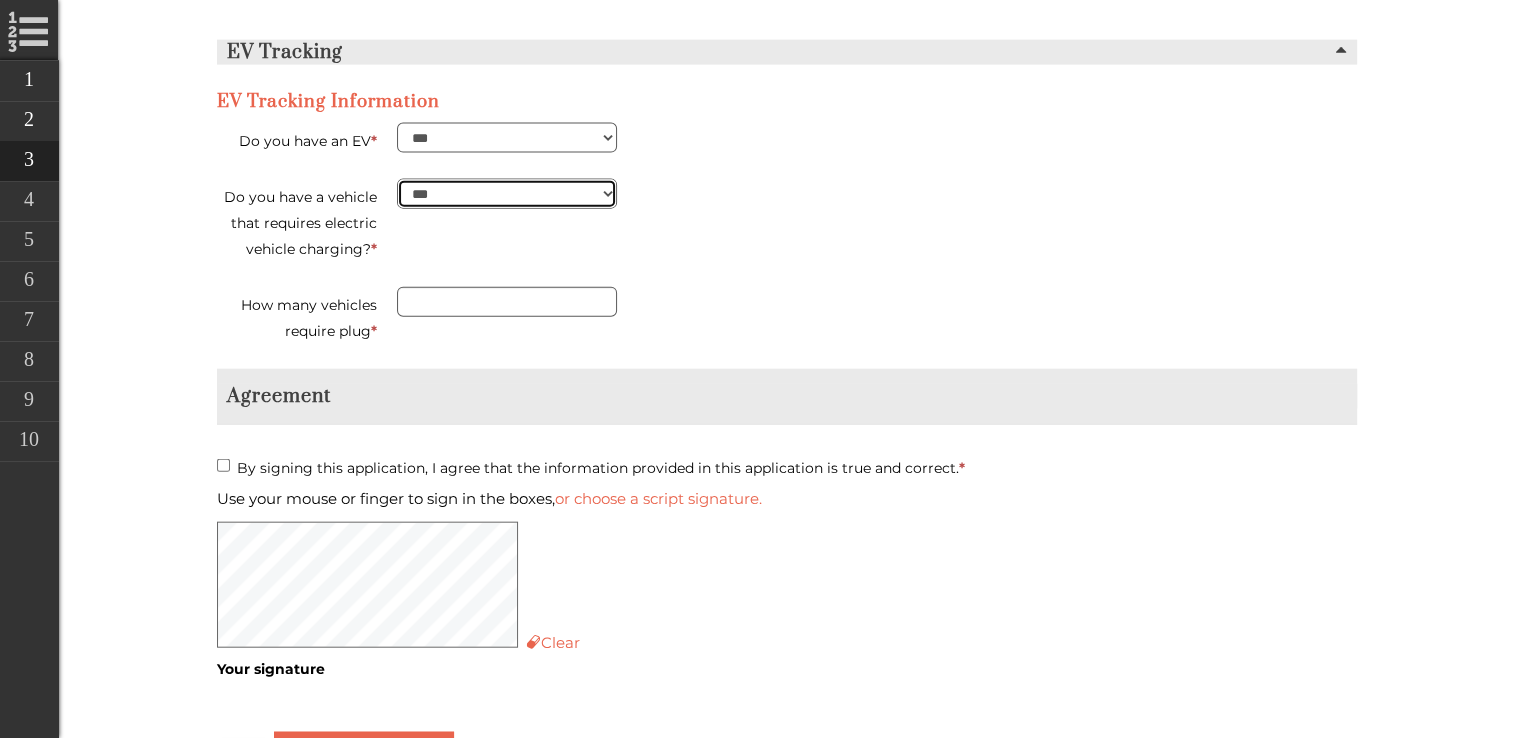scroll, scrollTop: 4506, scrollLeft: 0, axis: vertical 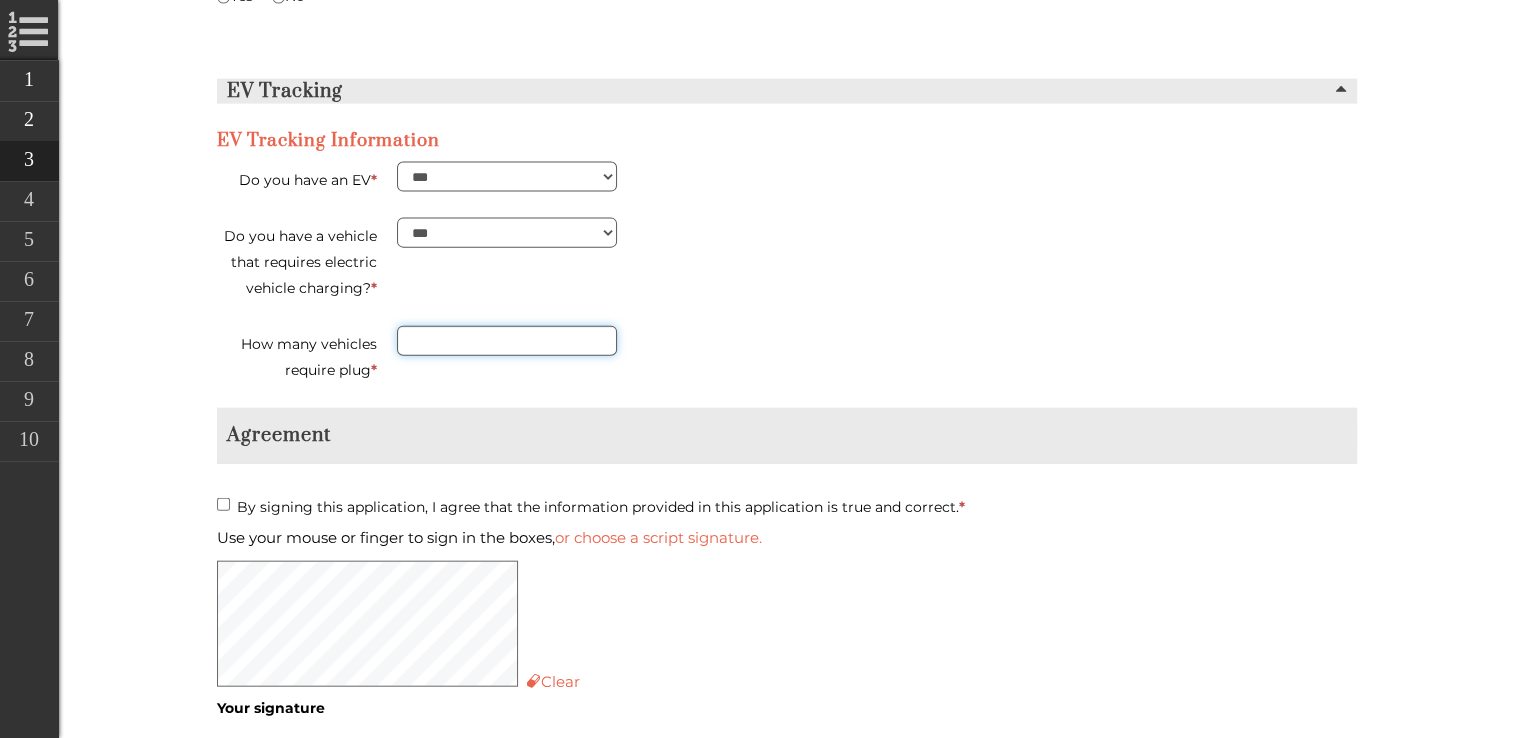 click on "How many vehicles require plug  *" at bounding box center [507, 341] 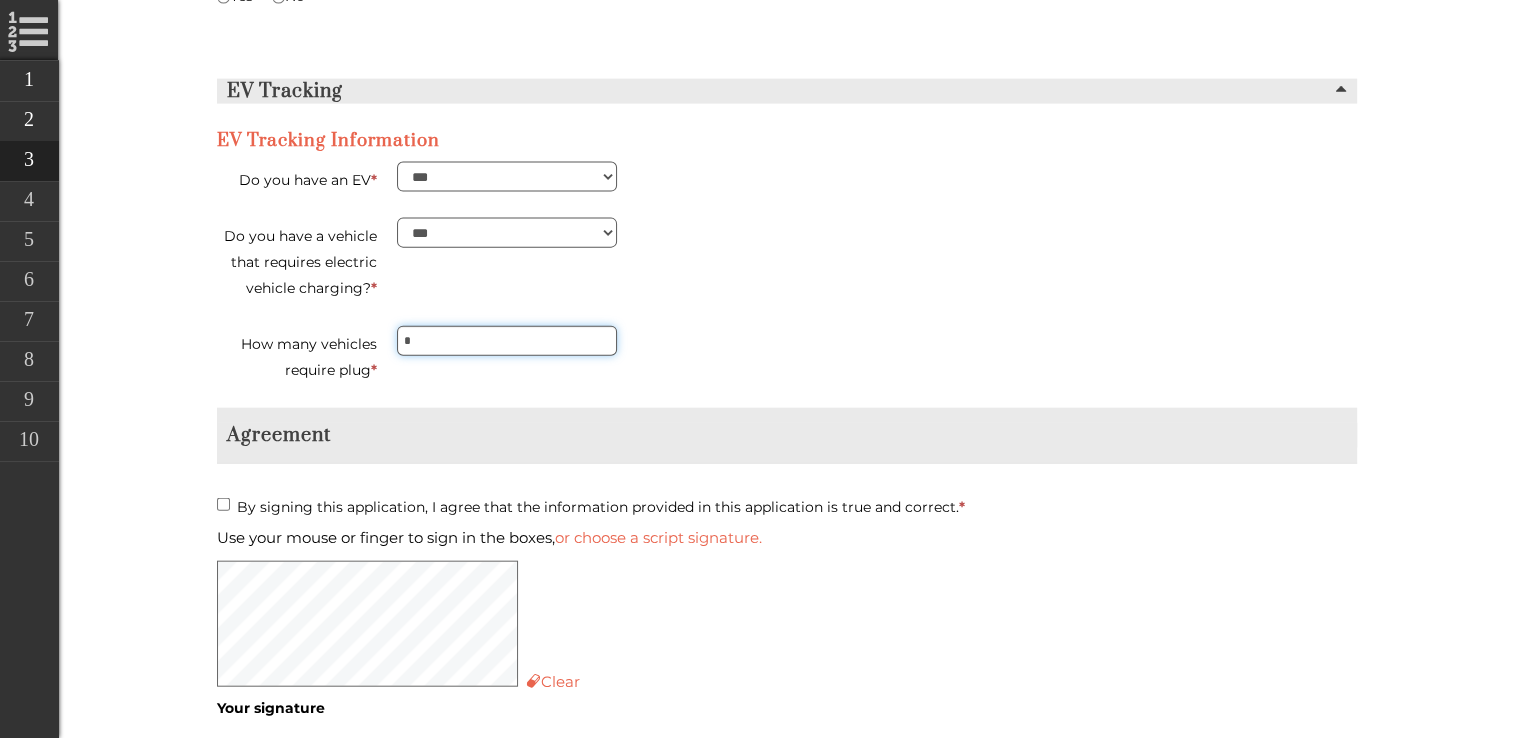 type on "*" 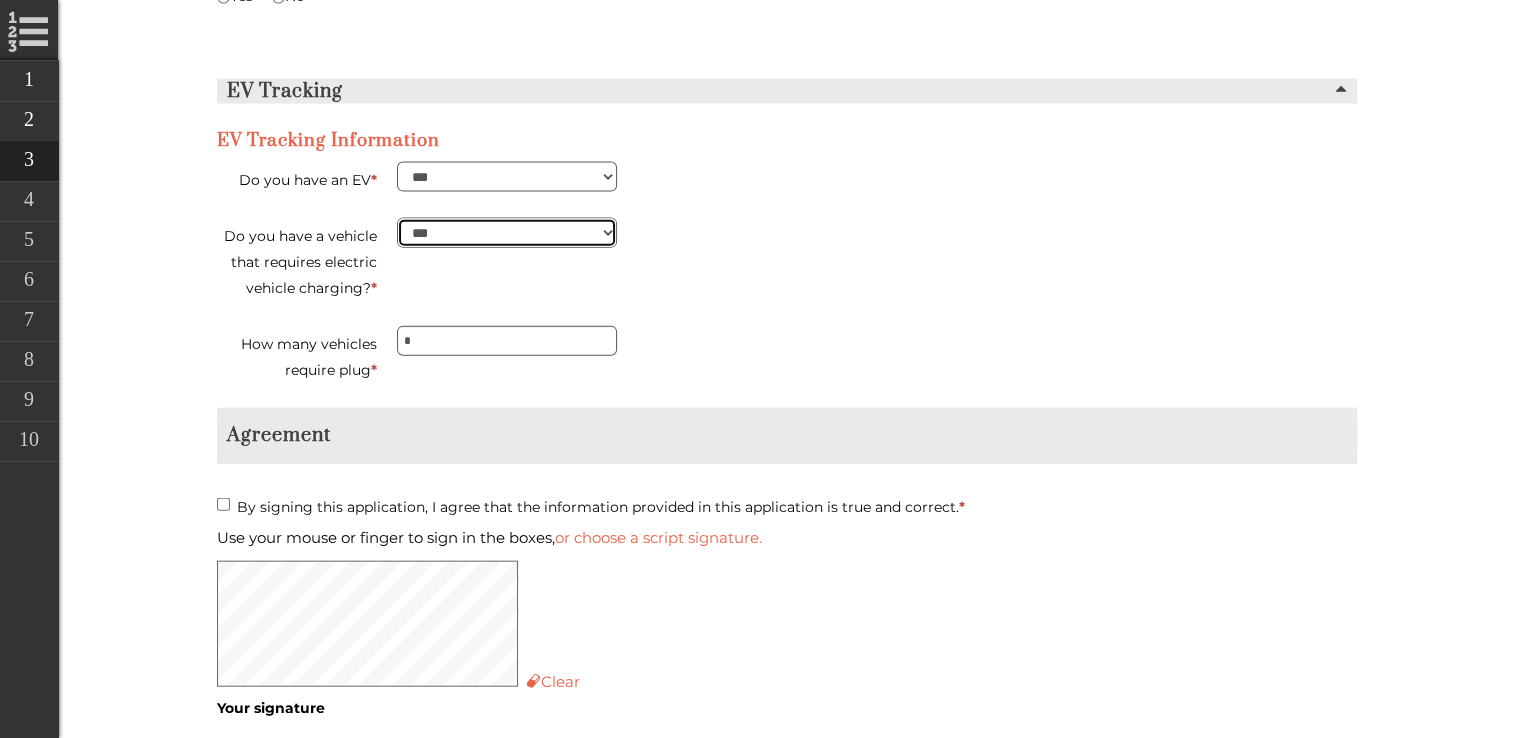 click on "**********" at bounding box center (507, 233) 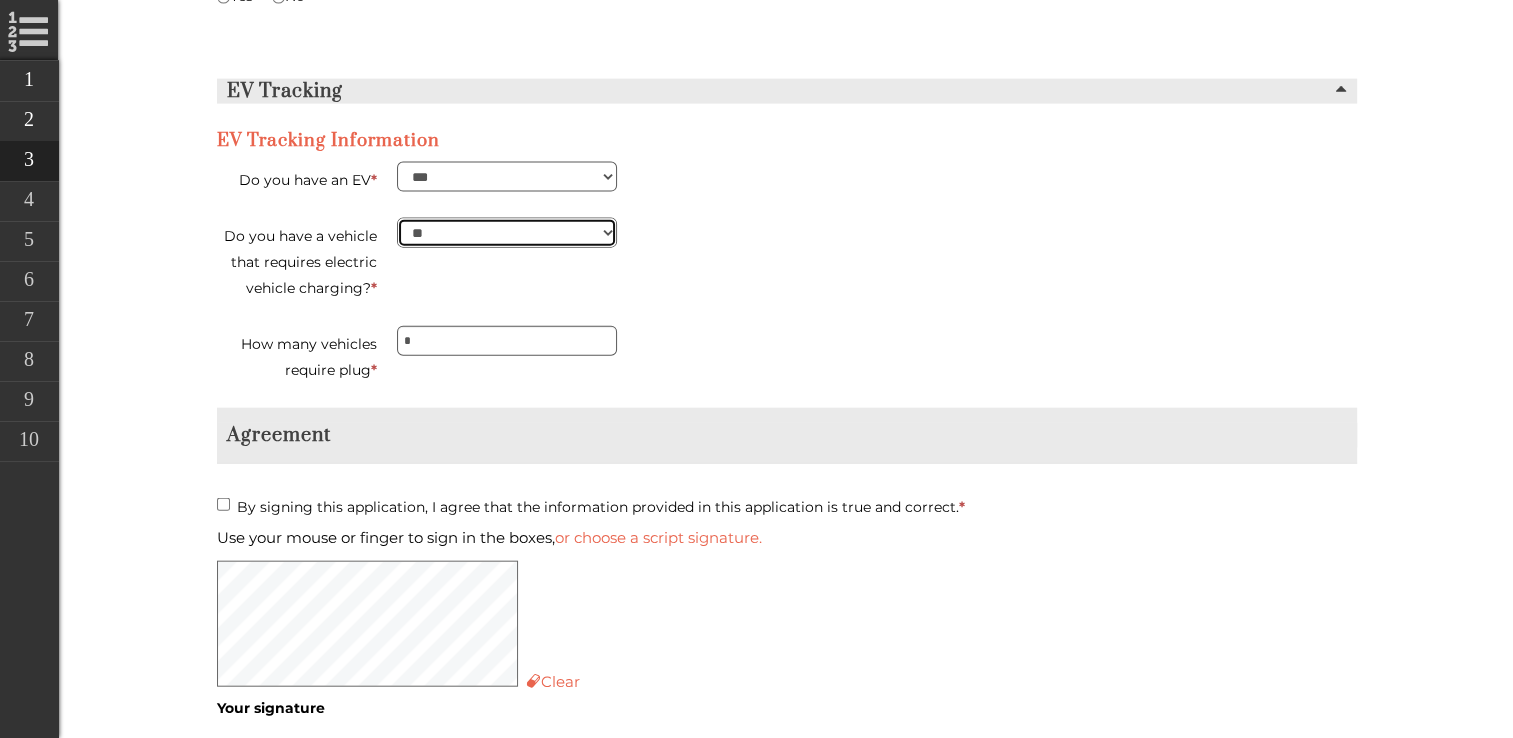 click on "**********" at bounding box center (507, 233) 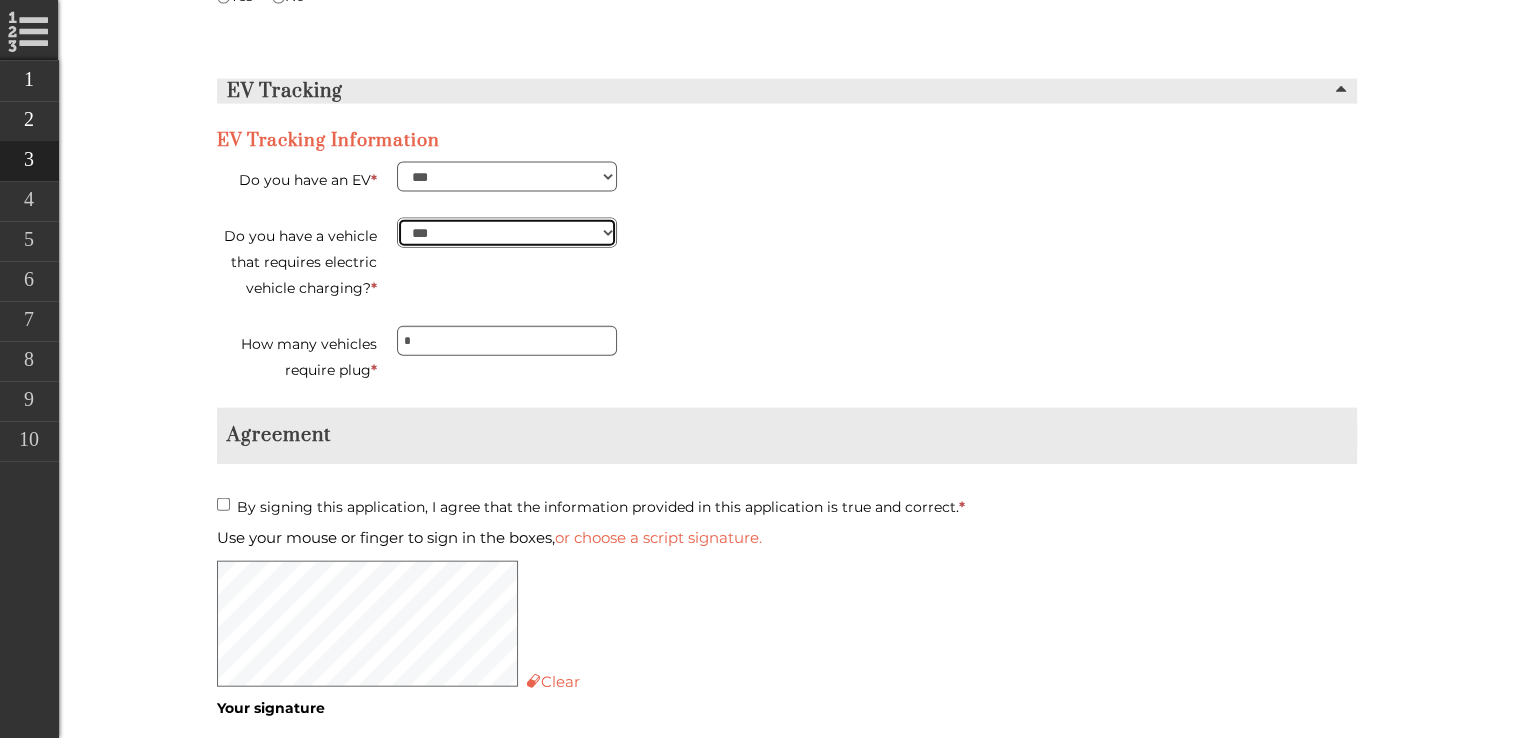 click on "**********" at bounding box center [507, 233] 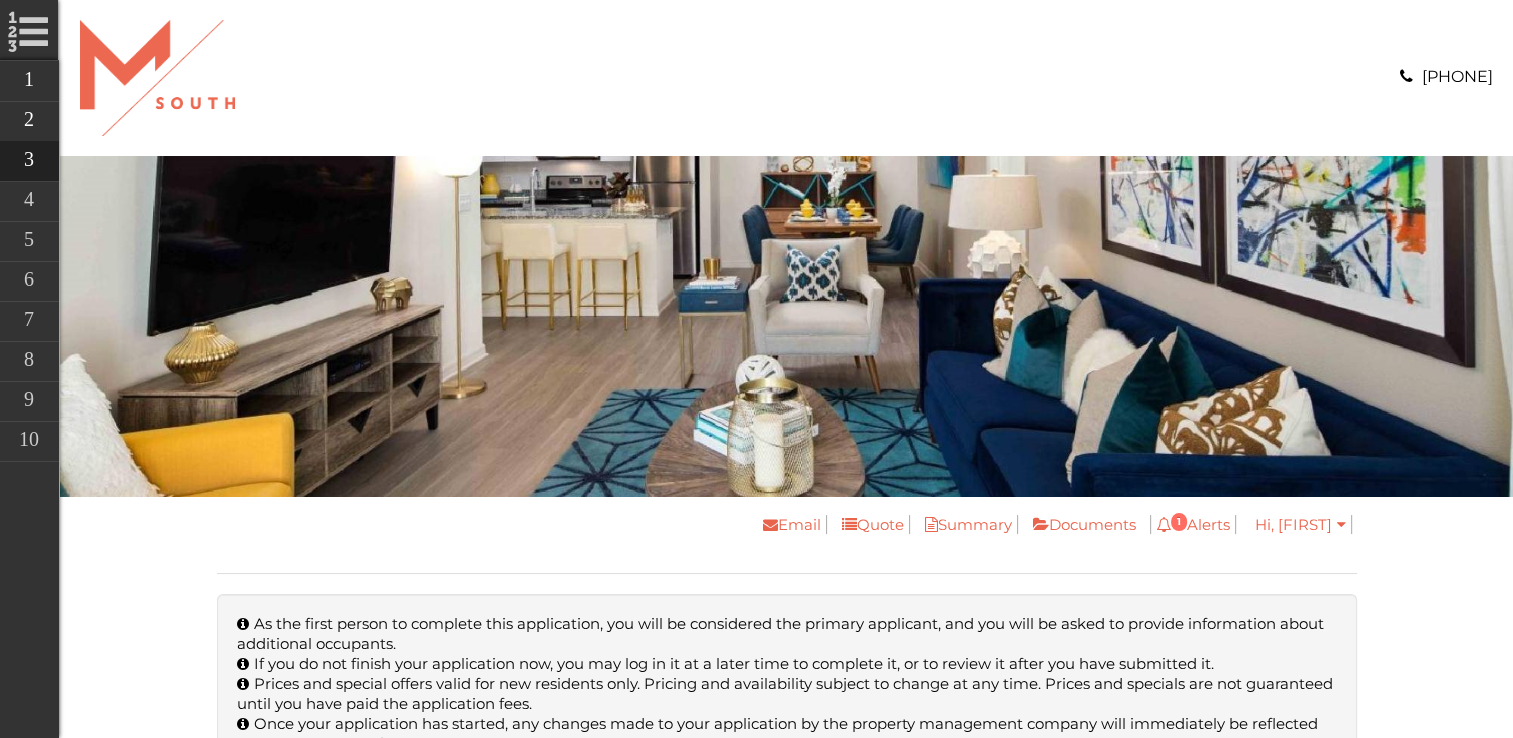 scroll, scrollTop: 476, scrollLeft: 0, axis: vertical 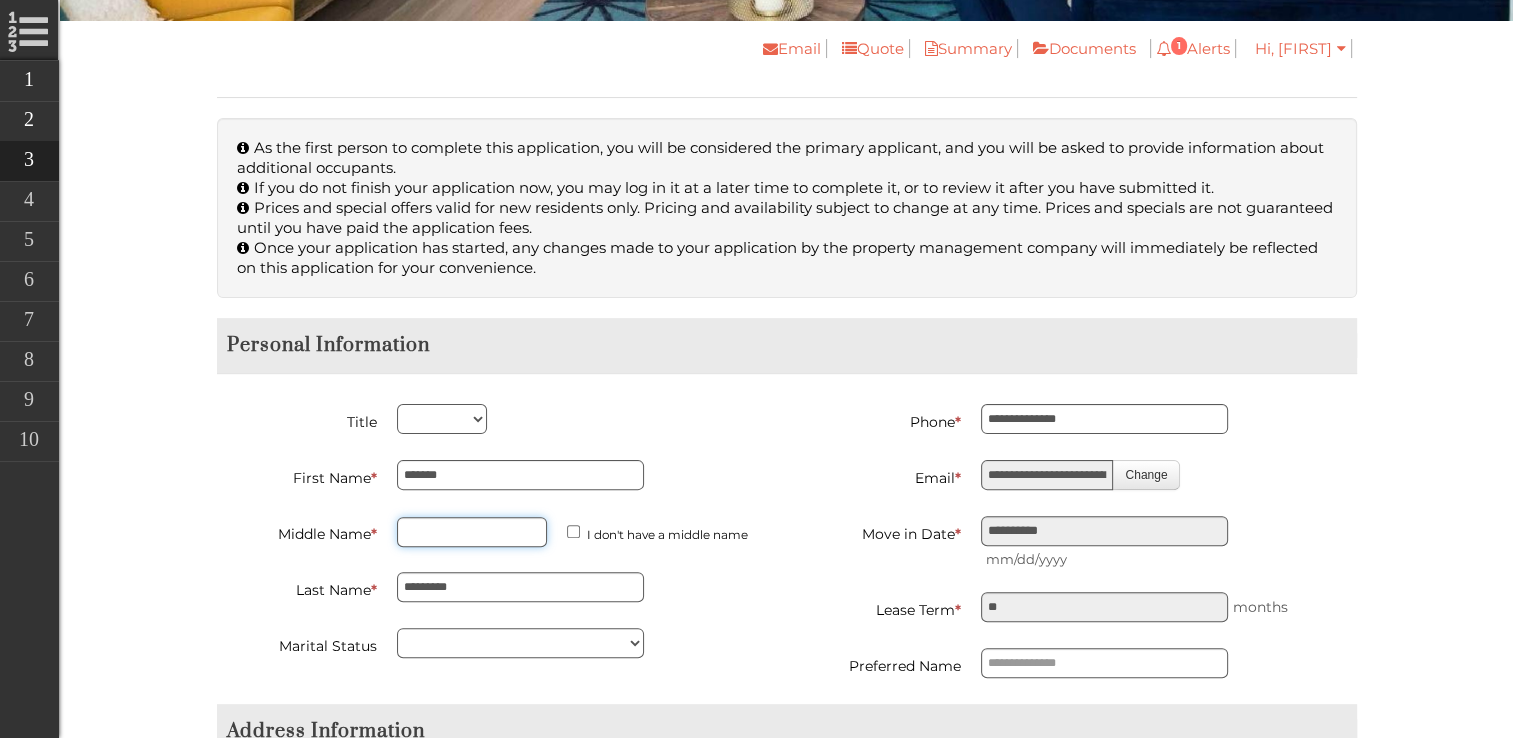 click on "Middle Name  *" at bounding box center (472, 532) 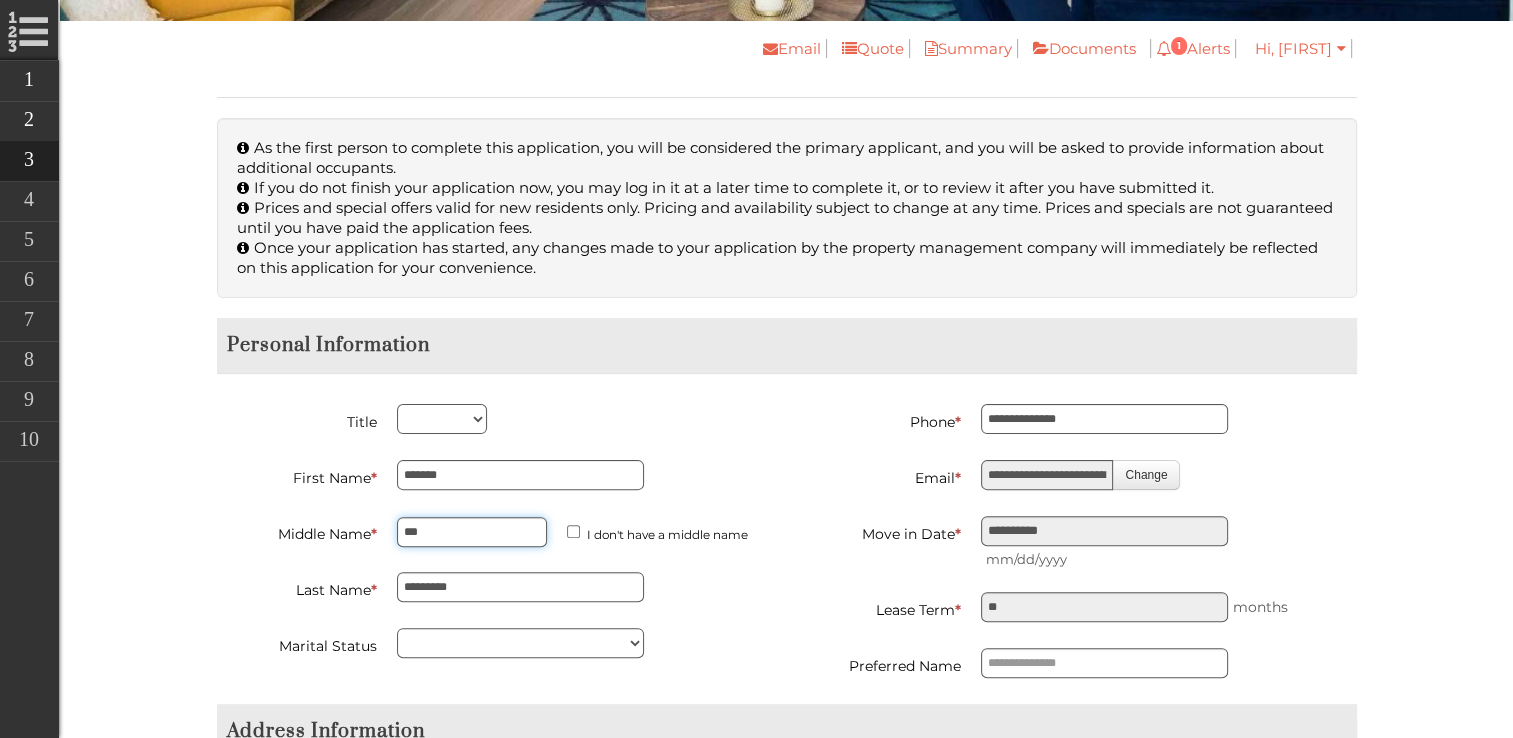 type on "***" 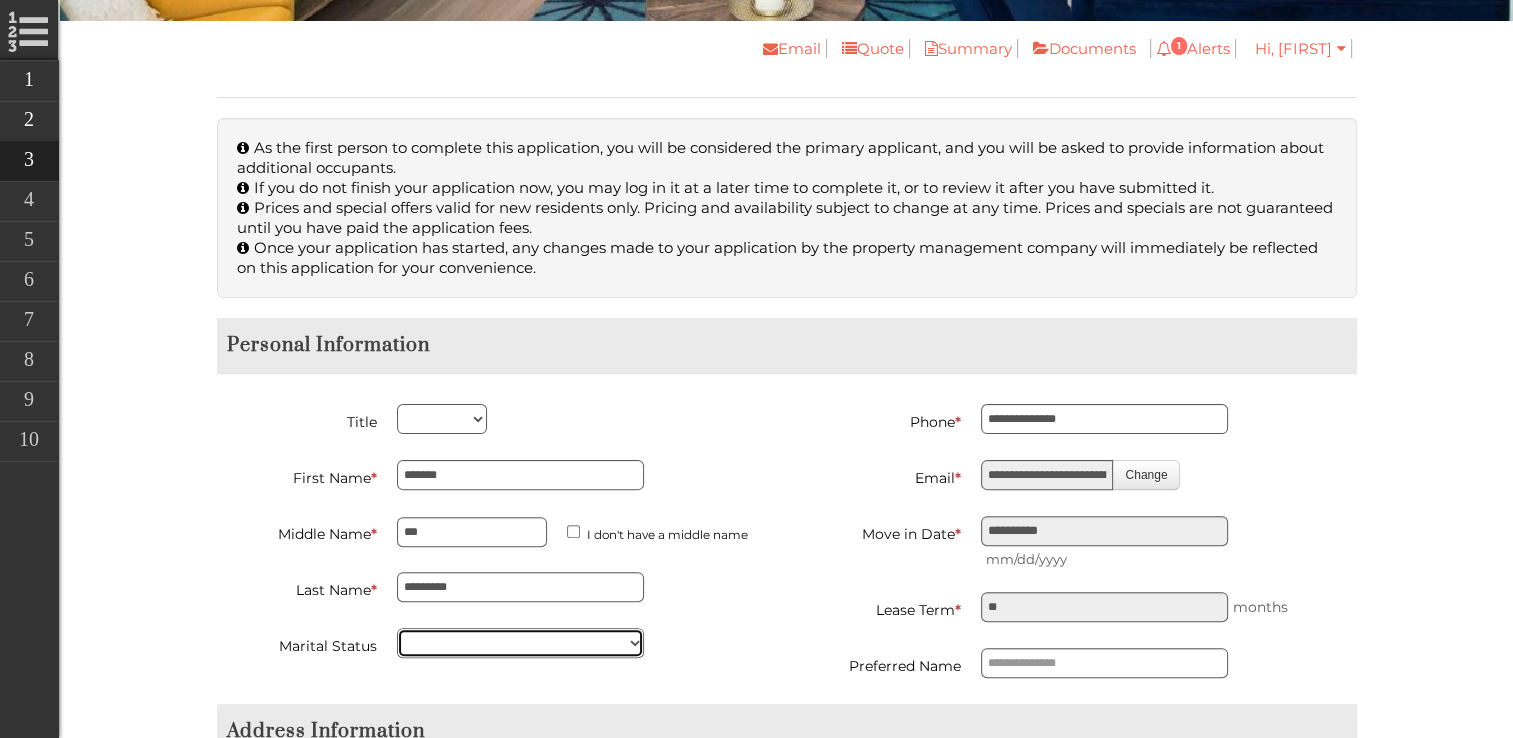 click on "******
*******" at bounding box center [520, 643] 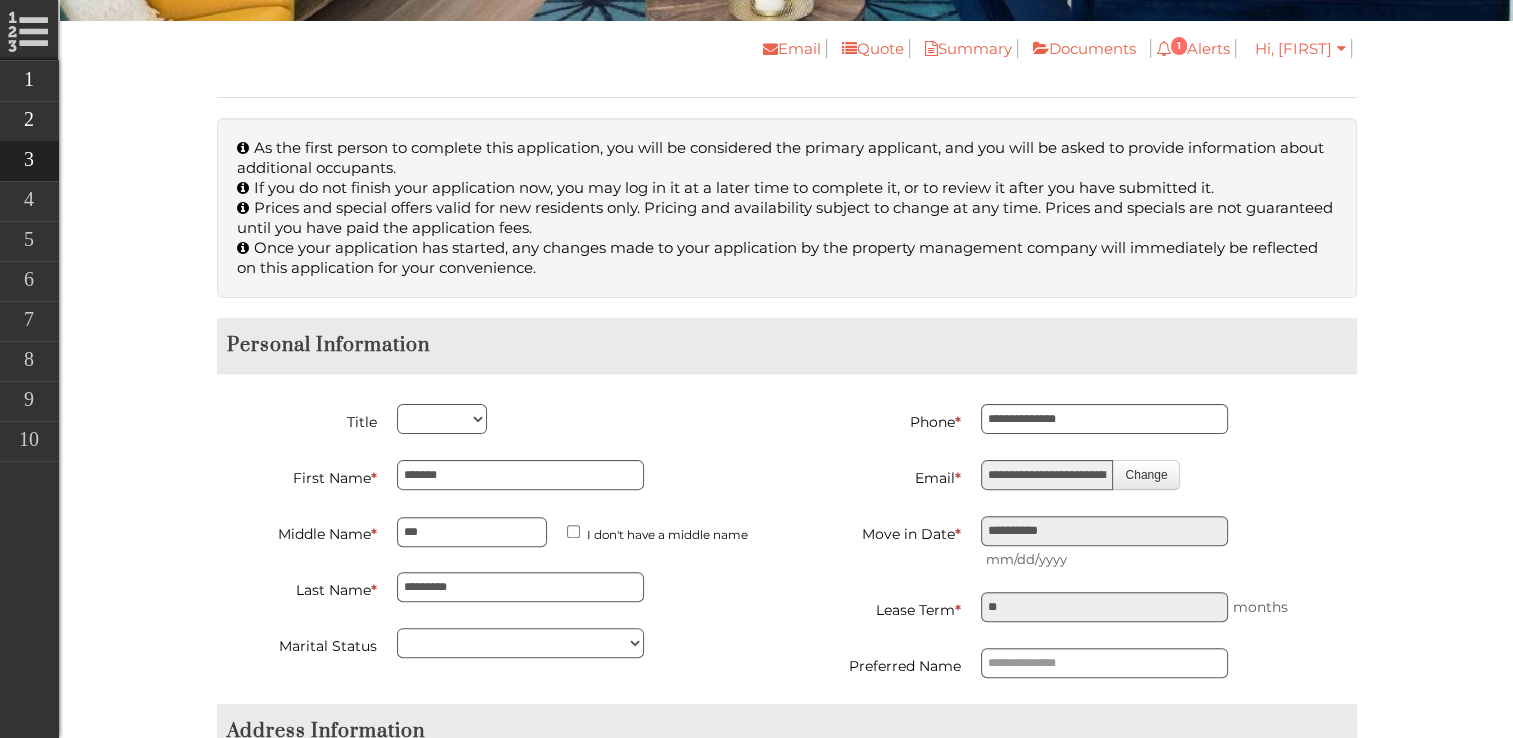 click on "Online Leasing Workflow Floorplan Rental Options Applicant Info Additional Applicants Rental Options Selection Bluemoon Application Resident Link Application Charges Lease Creation
Email  Quote  Summary  Documents
1  Alerts   You have 1 new Notifications        Move in Date is [DATE]...       See all Notifications
Hi, [FIRST]  My Profile  My Accounts  Logout
Property Utility Invoices
Apartment Summary
Edit
Apartment 6207  Address  [NUMBER] S. Manhattan Ave. #[NUMBER] 0     [CITY], [STATE] [POSTAL_CODE] Floor Plan A2 Beds/Baths 1 bed/1 bath Area 780   Sq.Ft. Availability [DATE]
Lease Info
Edit
Move-in Date [DATE]
Lease Term 12  months
Security Deposit (Refundable) $400.00
Base Rent $1,872.00" at bounding box center [787, 2463] 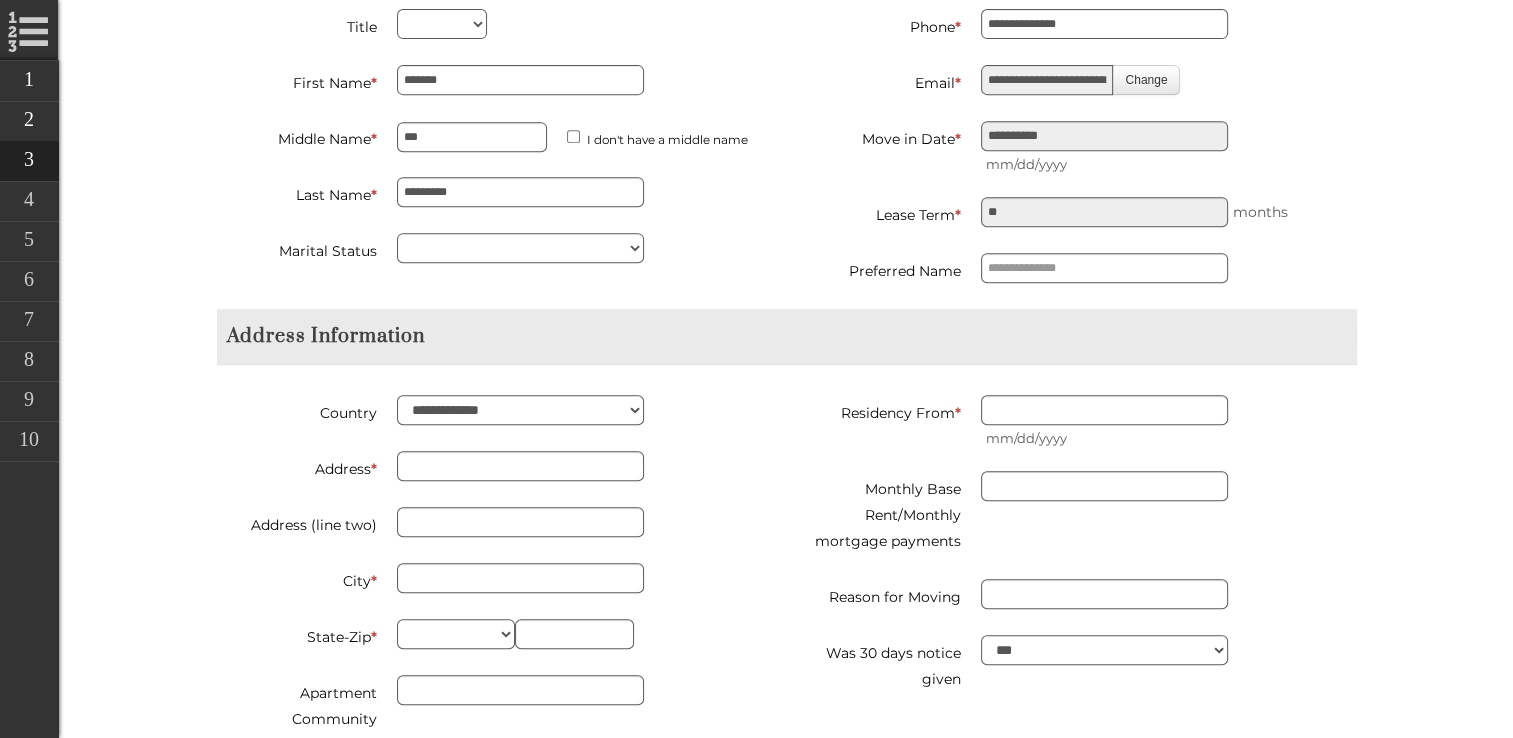 scroll, scrollTop: 884, scrollLeft: 0, axis: vertical 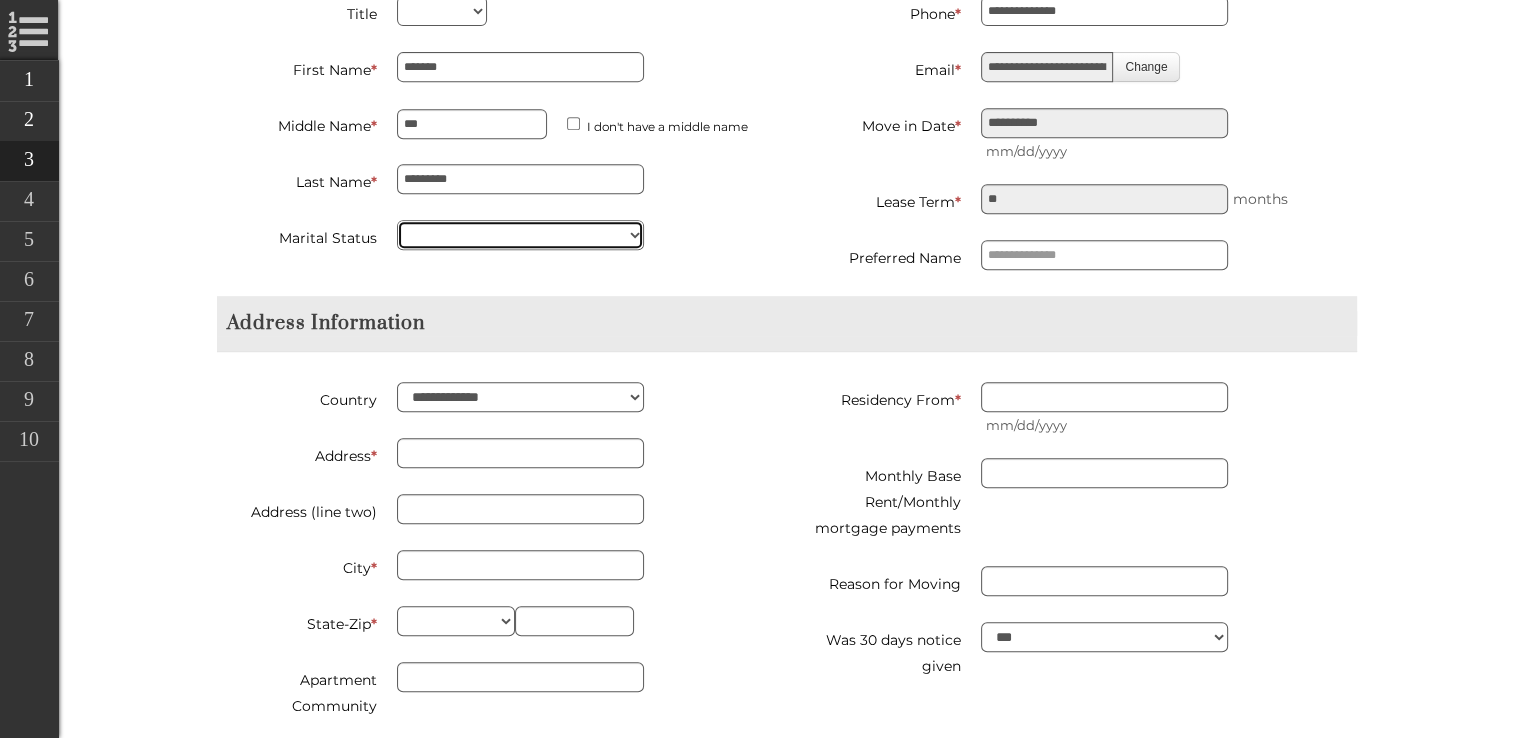 click on "******
*******" at bounding box center (520, 235) 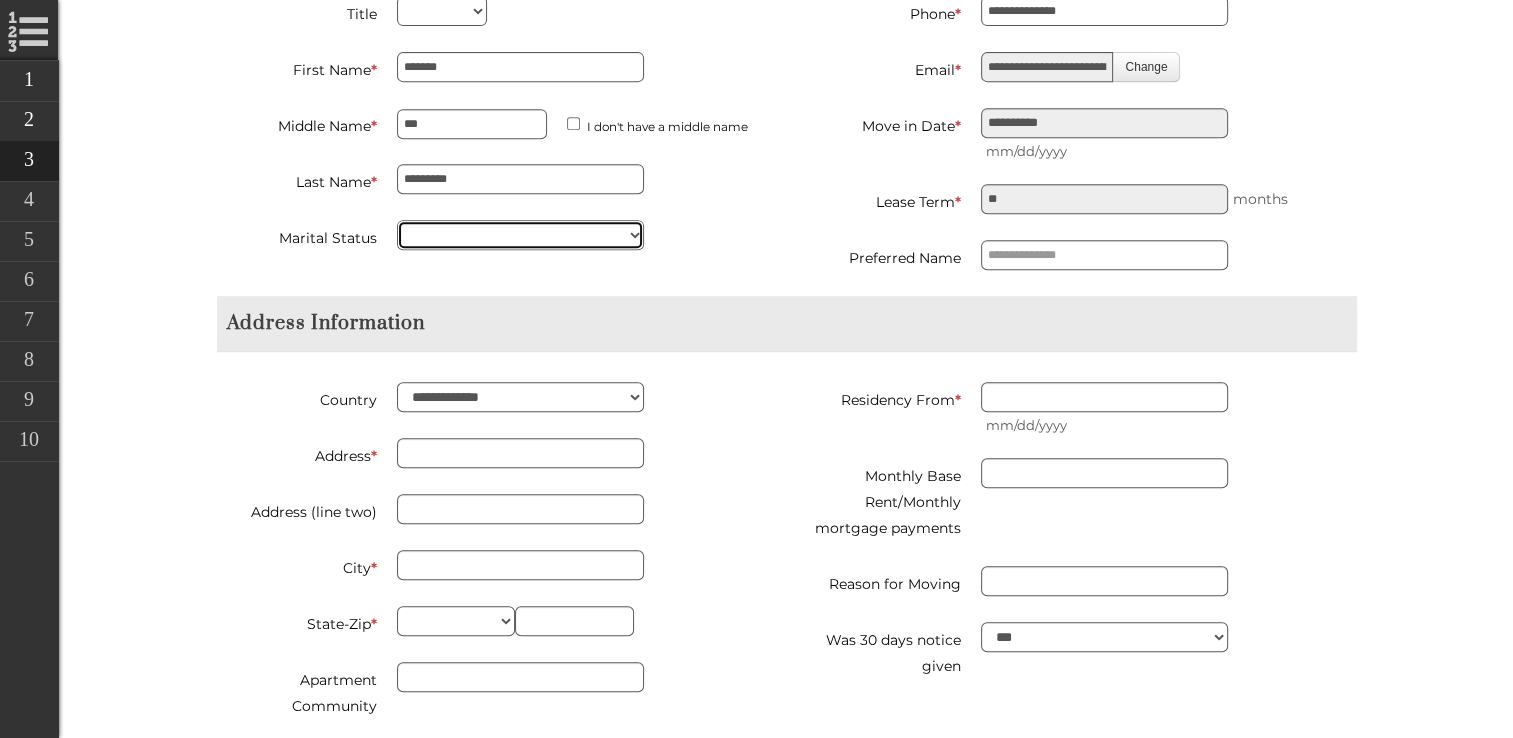 select on "******" 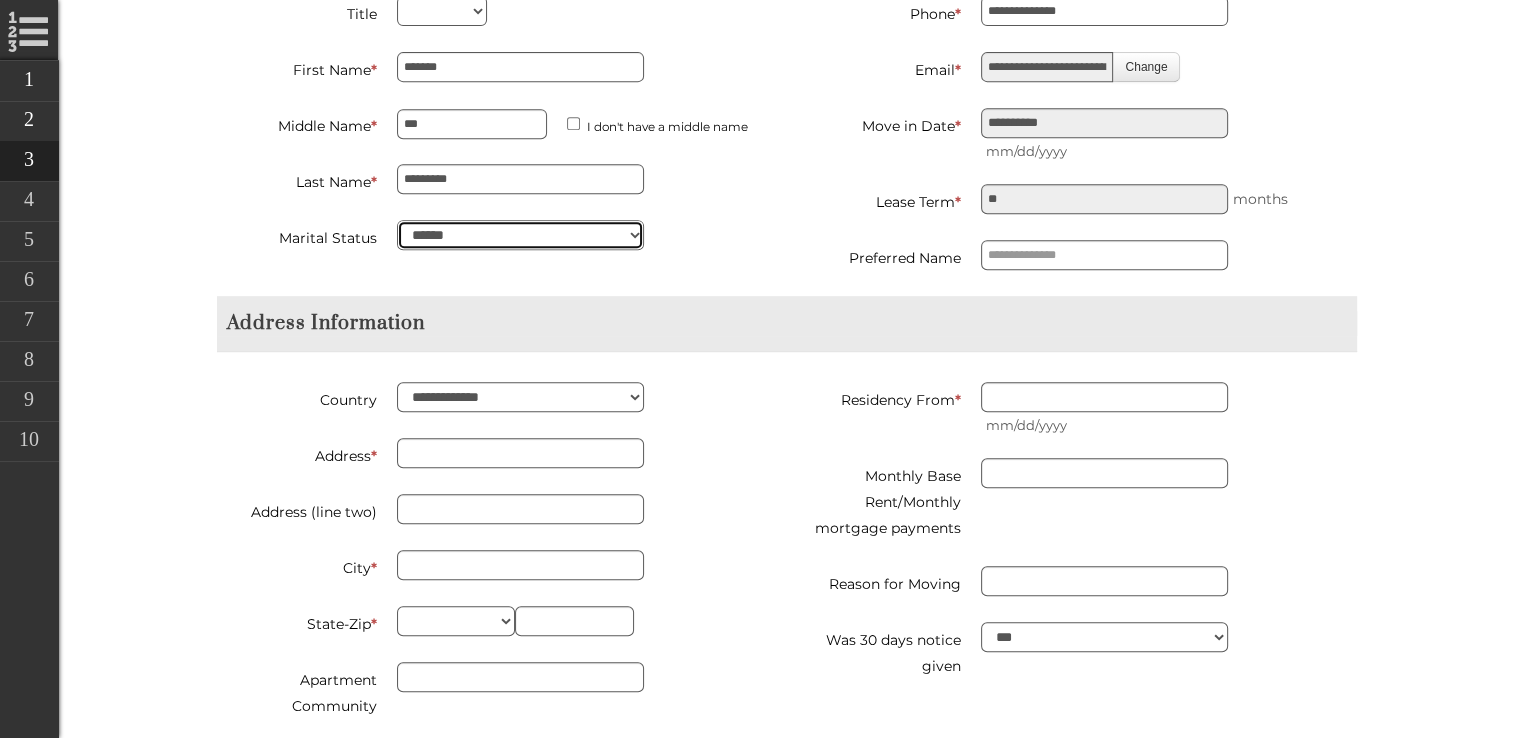 click on "******
*******" at bounding box center [520, 235] 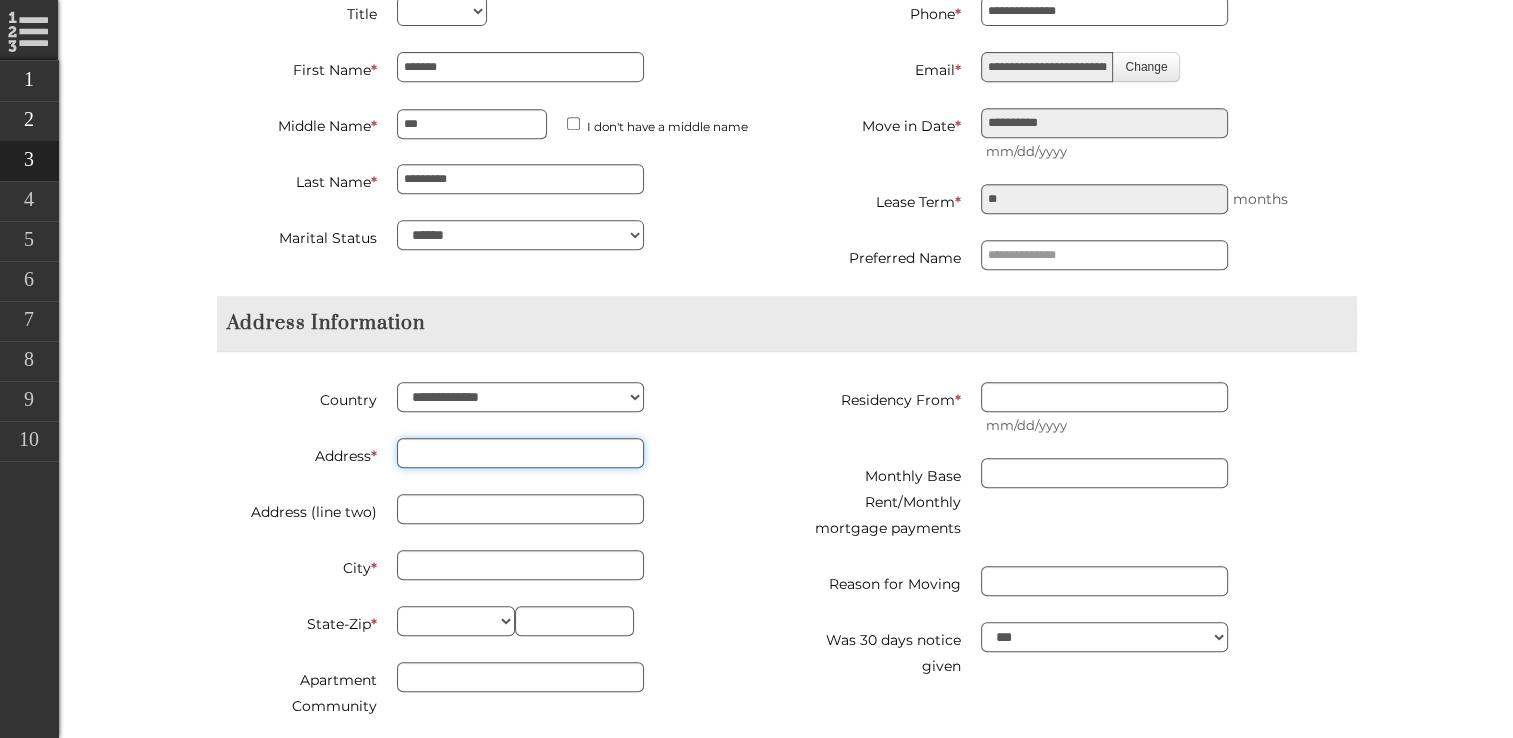 click on "Address  *" at bounding box center [520, 453] 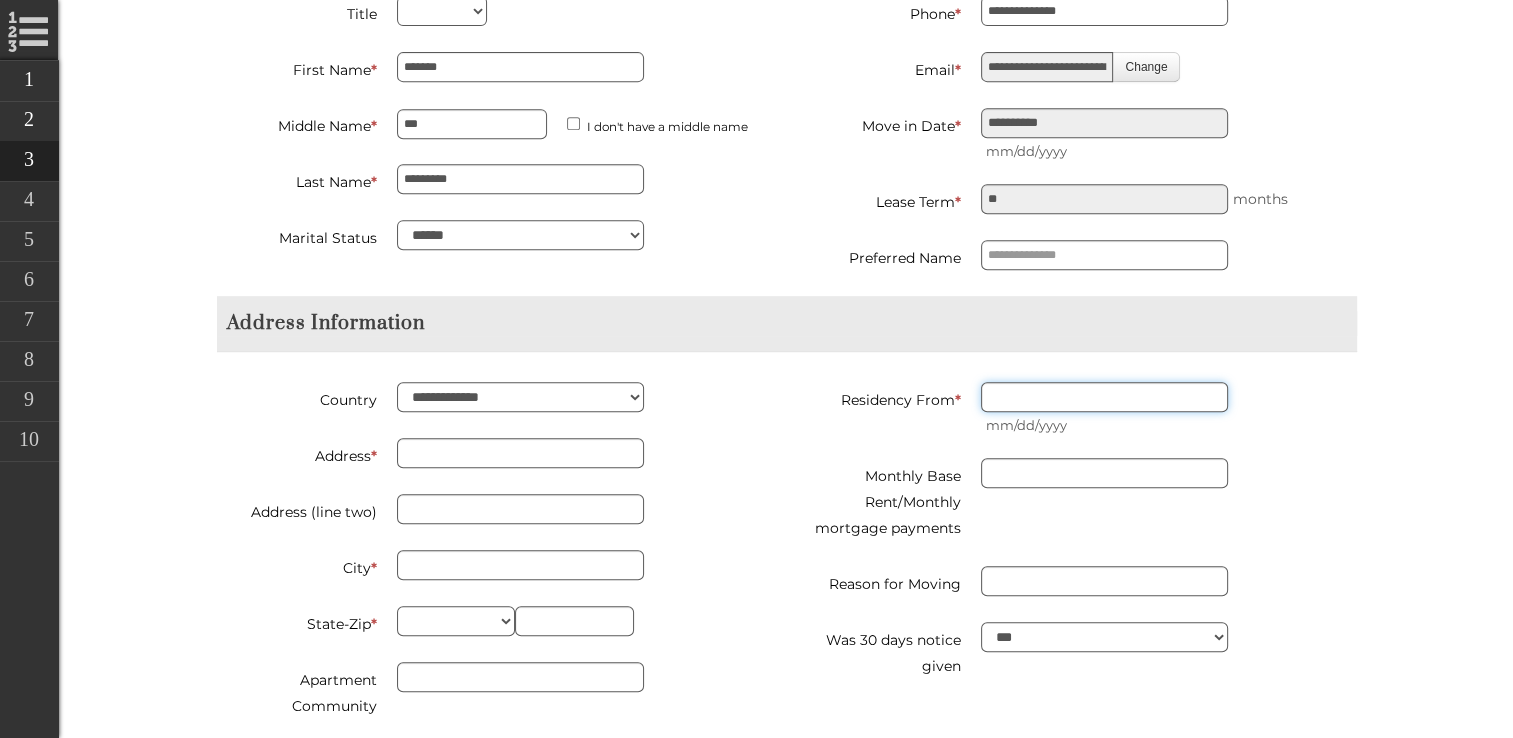 click on "Residency From  *" at bounding box center [1104, 397] 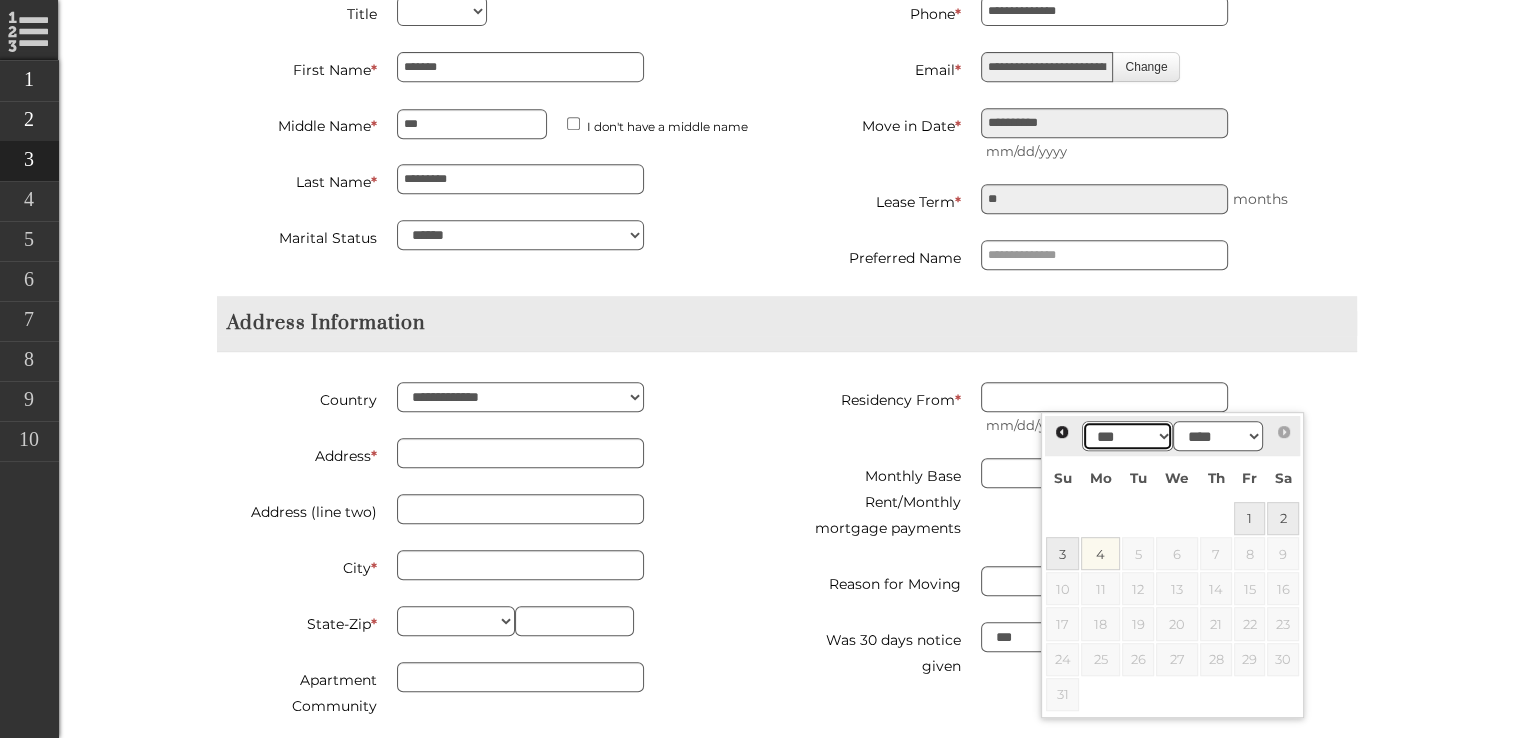 click on "*** *** *** *** *** *** *** ***" at bounding box center [1127, 436] 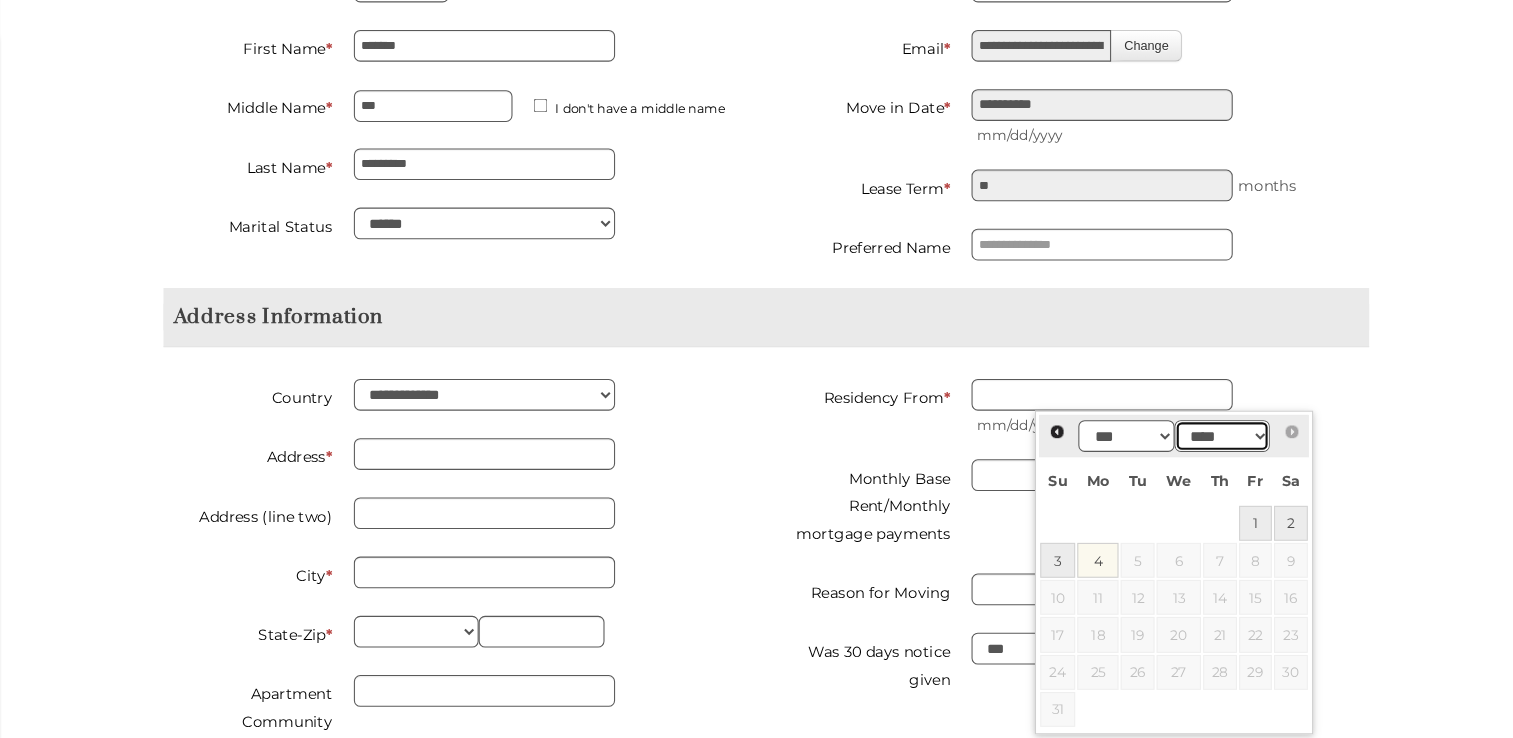click on "**** **** **** **** **** **** **** **** **** **** **** **** **** **** **** **** **** **** **** **** **** **** **** **** **** **** **** **** **** **** **** **** **** **** **** **** **** **** **** **** **** **** **** **** **** **** **** **** **** **** **** **** **** **** **** **** **** **** **** **** **** **** **** **** **** **** **** **** **** **** **** **** **** **** **** **** **** **** **** **** **** **** **** **** **** **** **** **** **** **** **** **** **** **** **** **** **** **** **** **** **** **** **** **** **** ****" at bounding box center [1218, 436] 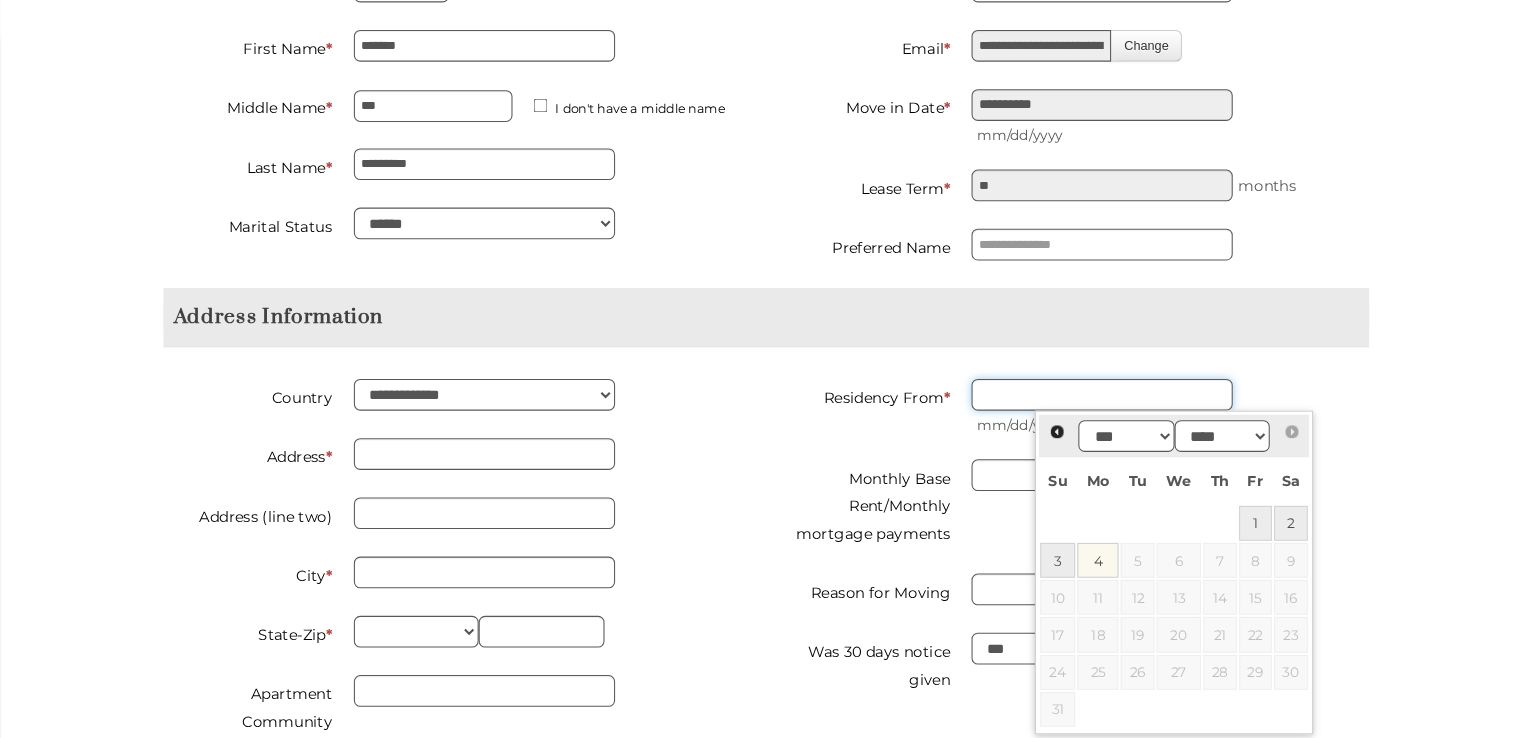 click on "**** **** **** **** **** **** **** **** **** **** **** **** **** **** **** **** **** **** **** **** **** **** **** **** **** **** **** **** **** **** **** **** **** **** **** **** **** **** **** **** **** **** **** **** **** **** **** **** **** **** **** **** **** **** **** **** **** **** **** **** **** **** **** **** **** **** **** **** **** **** **** **** **** **** **** **** **** **** **** **** **** **** **** **** **** **** **** **** **** **** **** **** **** **** **** **** **** **** **** **** **** **** **** **** **** ****" at bounding box center [1218, 436] 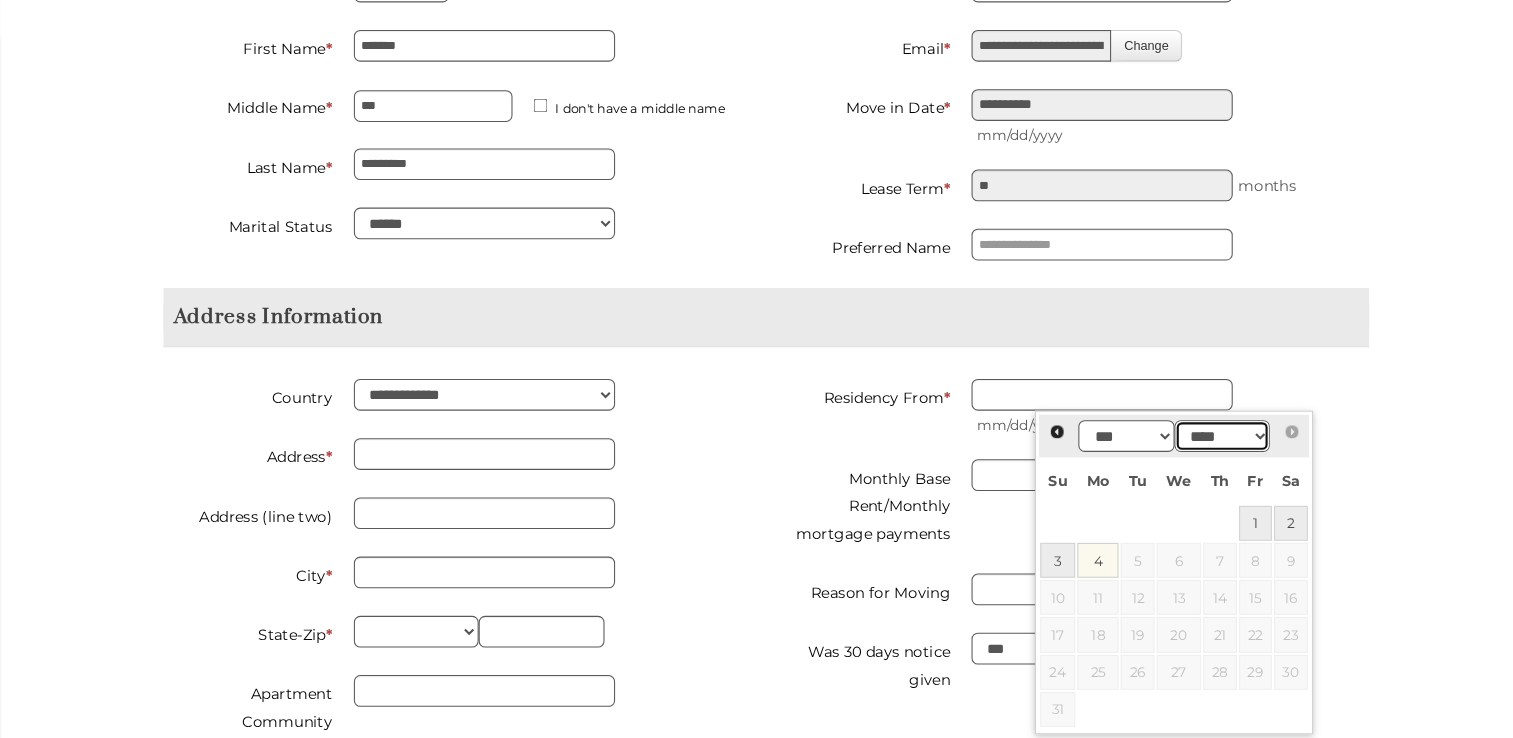 click on "**** **** **** **** **** **** **** **** **** **** **** **** **** **** **** **** **** **** **** **** **** **** **** **** **** **** **** **** **** **** **** **** **** **** **** **** **** **** **** **** **** **** **** **** **** **** **** **** **** **** **** **** **** **** **** **** **** **** **** **** **** **** **** **** **** **** **** **** **** **** **** **** **** **** **** **** **** **** **** **** **** **** **** **** **** **** **** **** **** **** **** **** **** **** **** **** **** **** **** **** **** **** **** **** **** ****" at bounding box center [1218, 436] 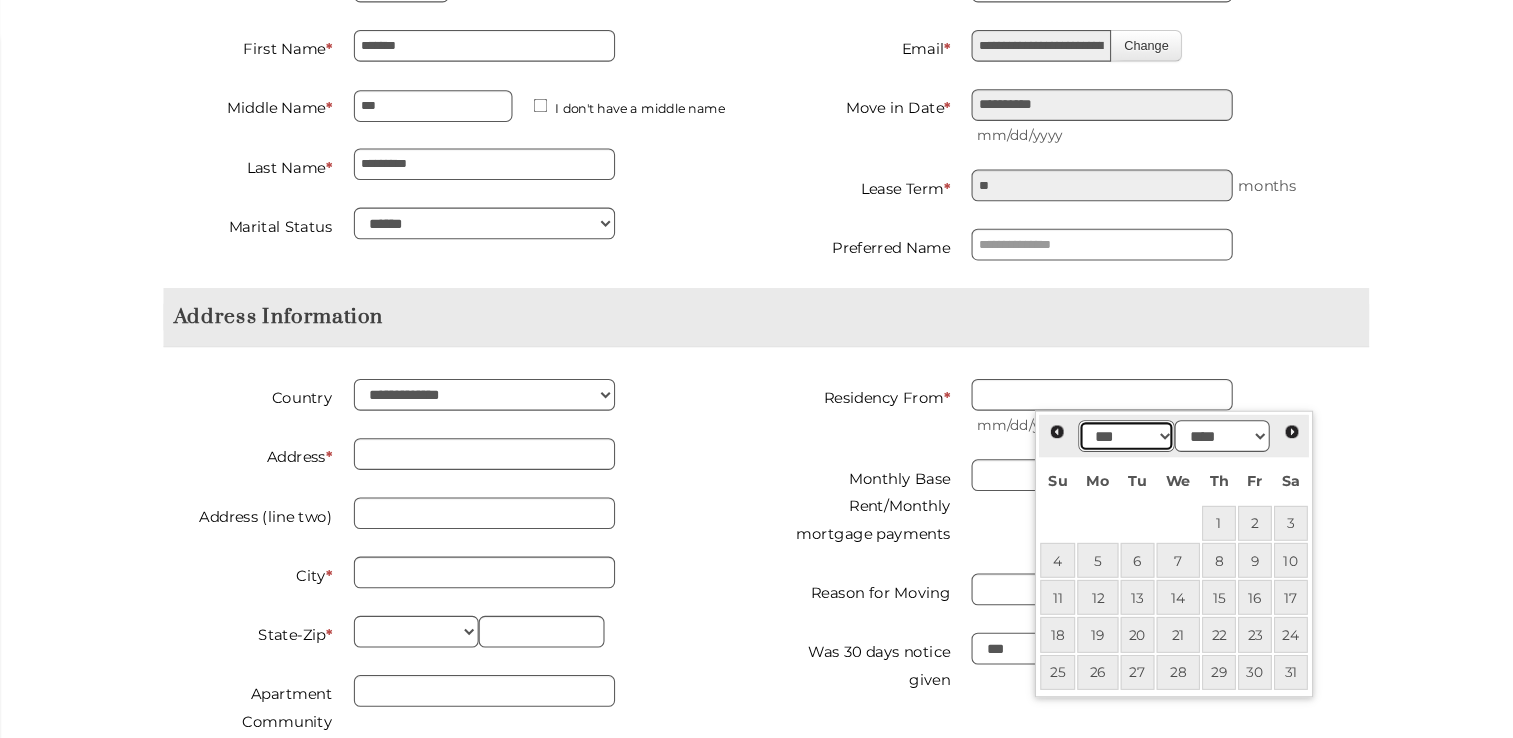 click on "*** *** *** *** *** *** *** *** *** *** *** ***" at bounding box center [1127, 436] 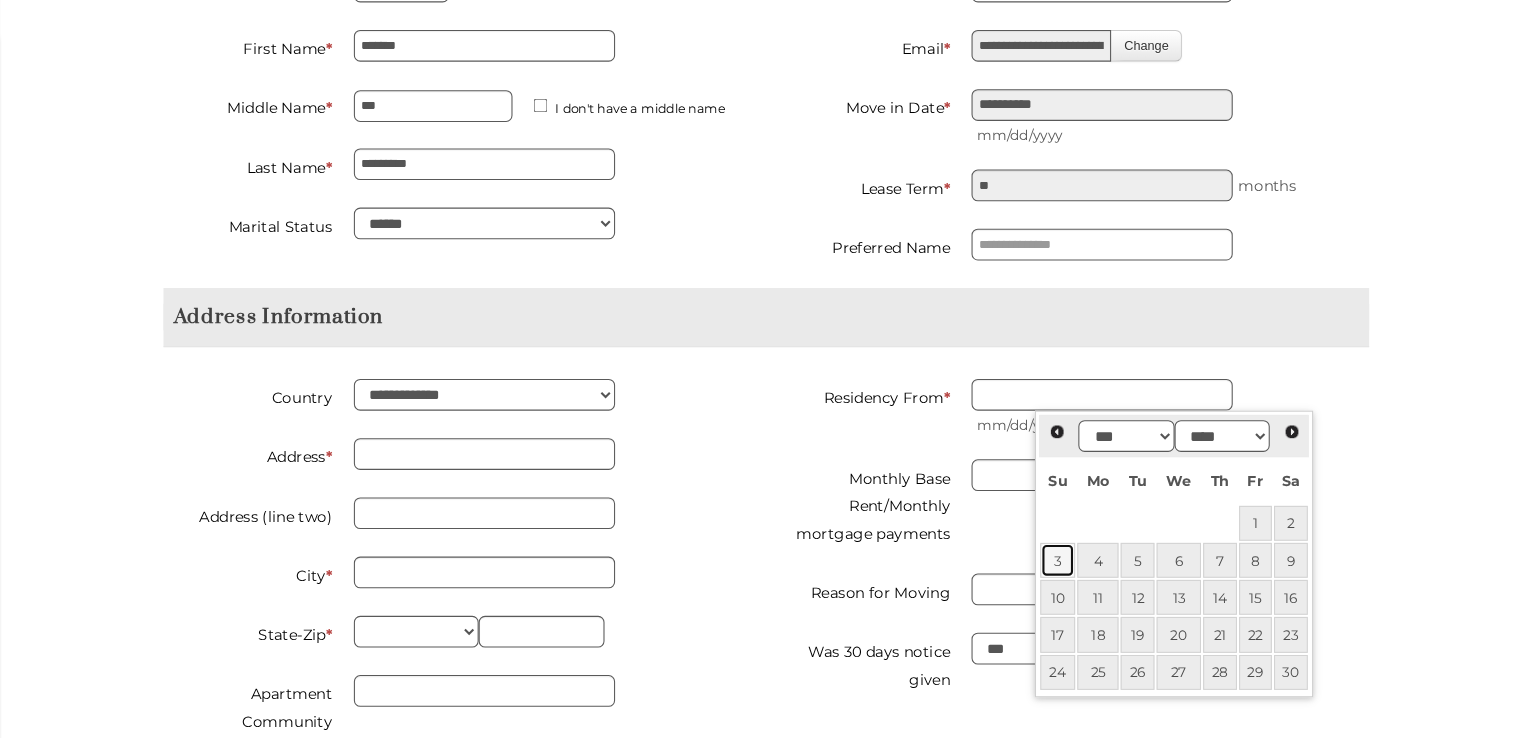click on "3" at bounding box center (1062, 553) 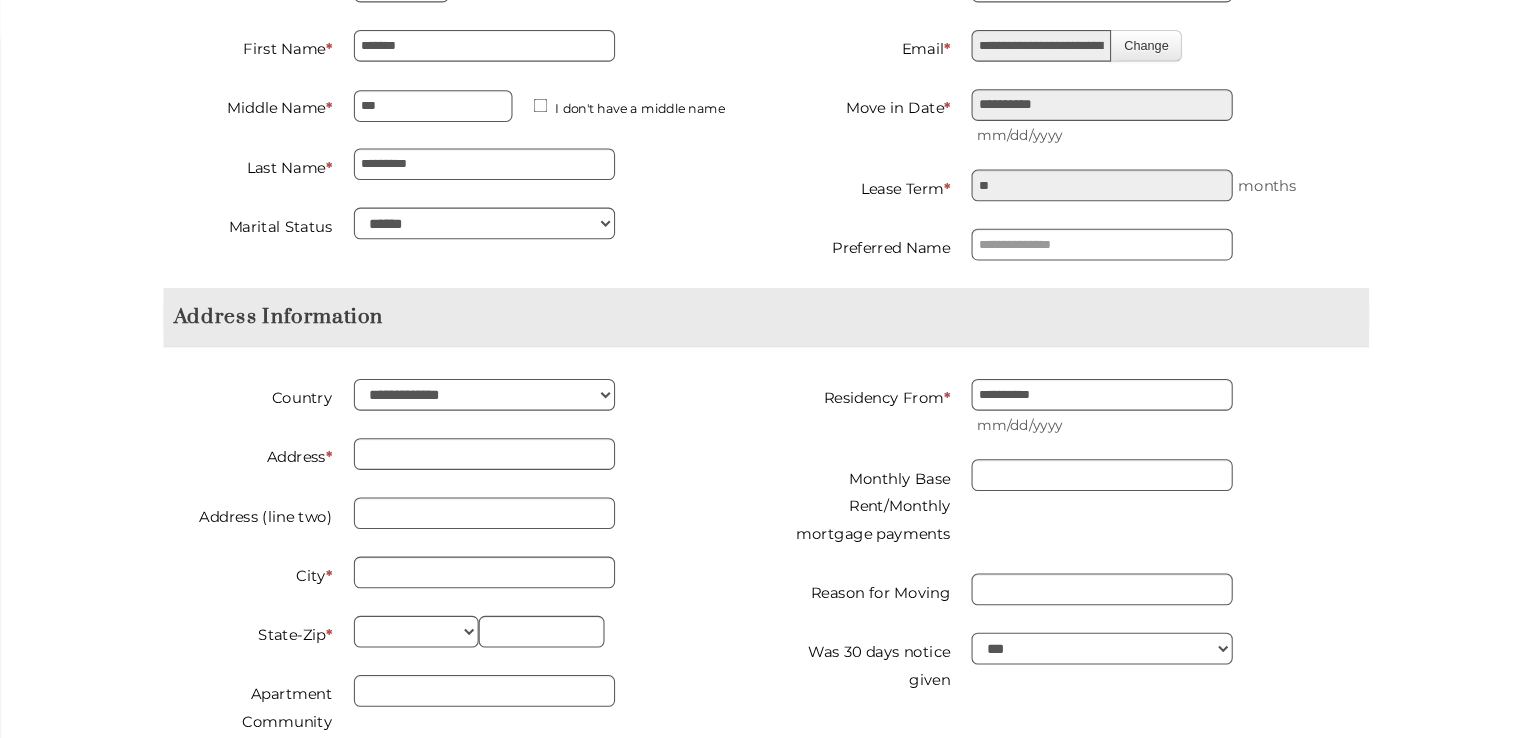 click on "**********" at bounding box center [494, 645] 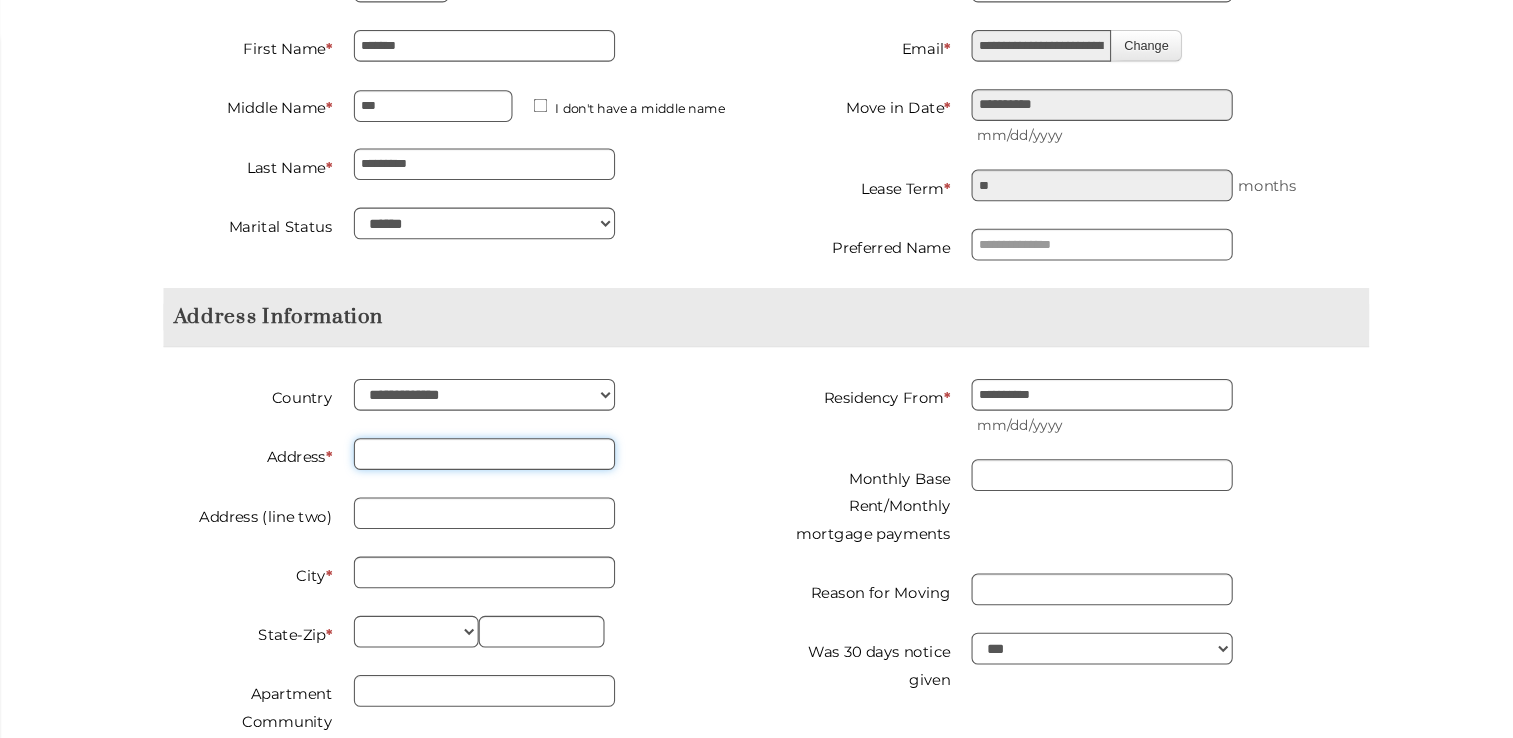 click on "Address  *" at bounding box center [520, 453] 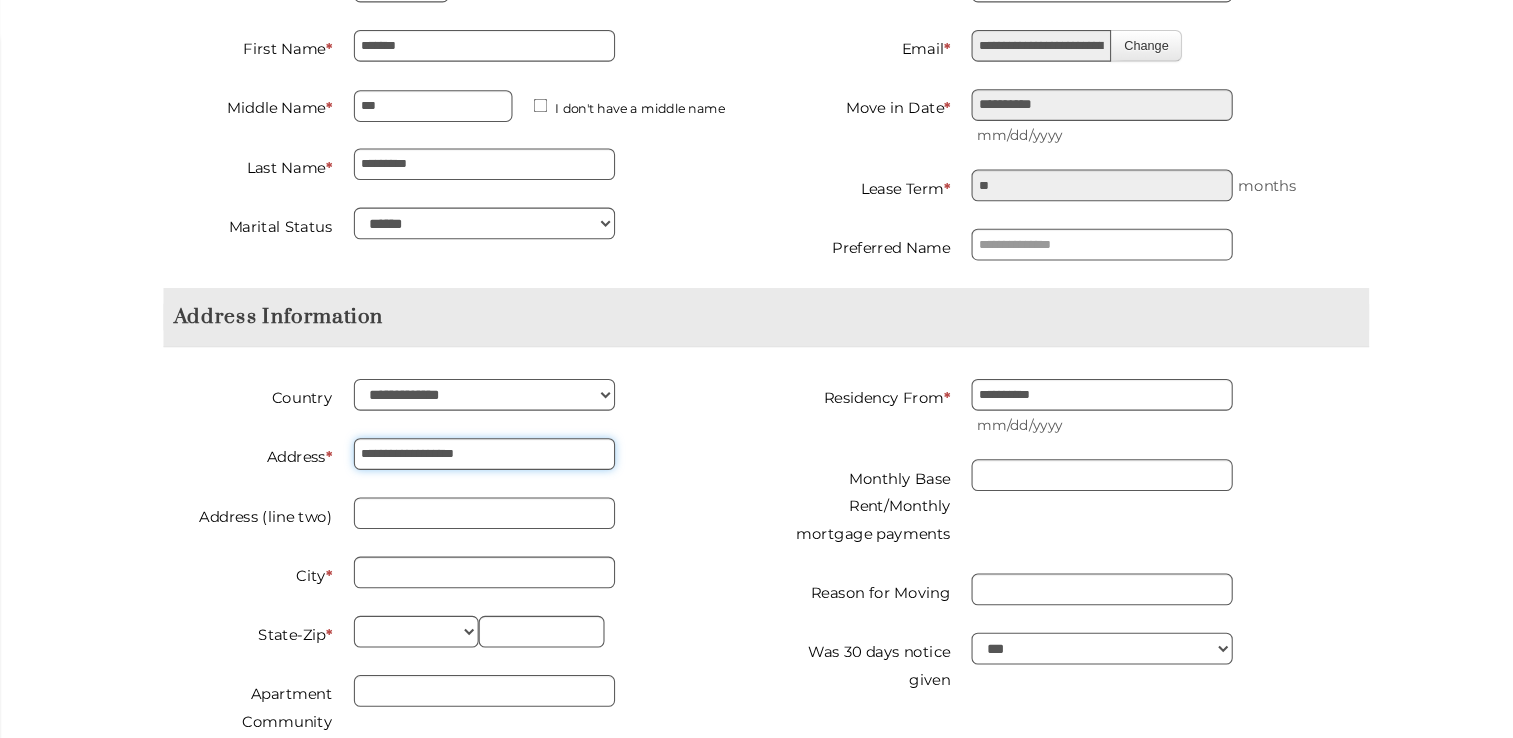 type on "**********" 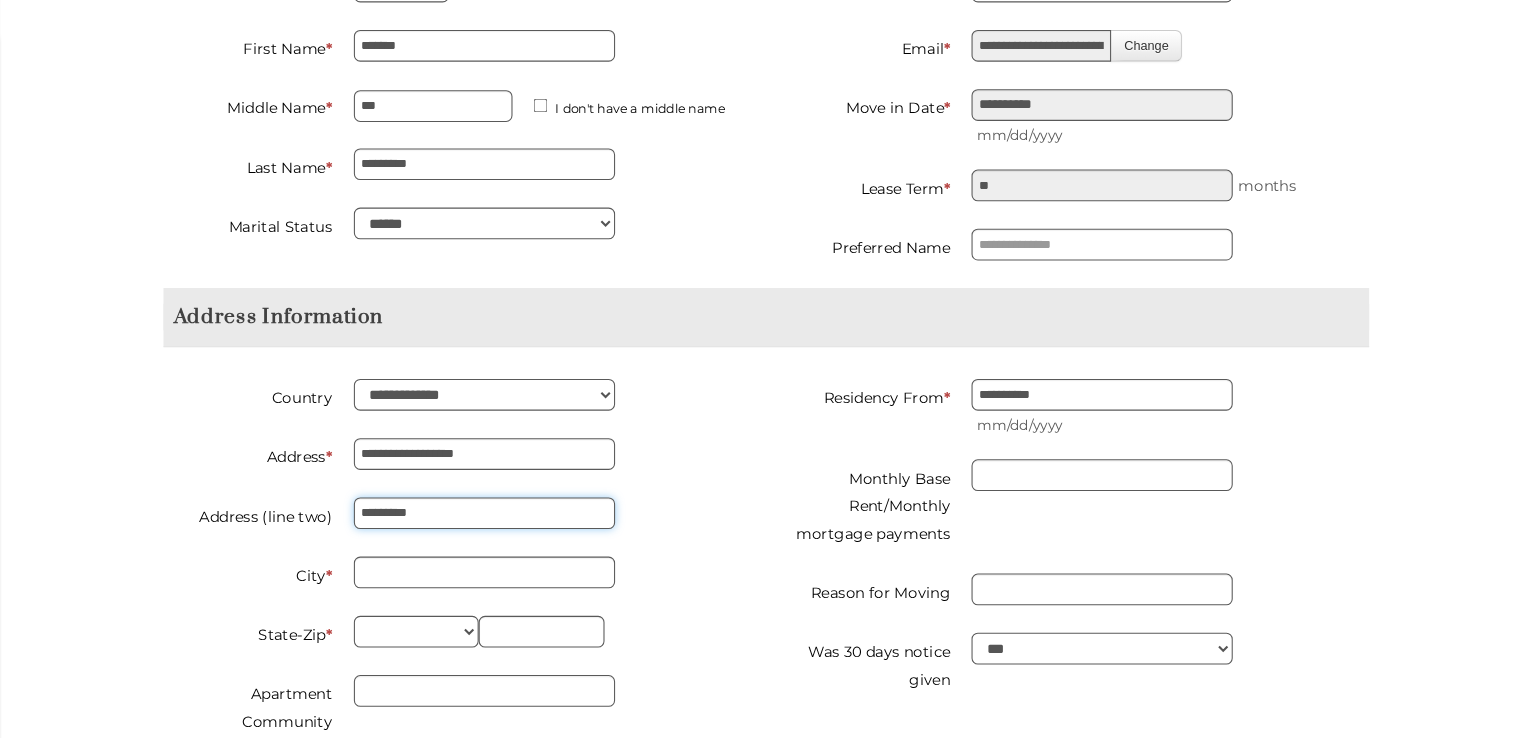 type on "*********" 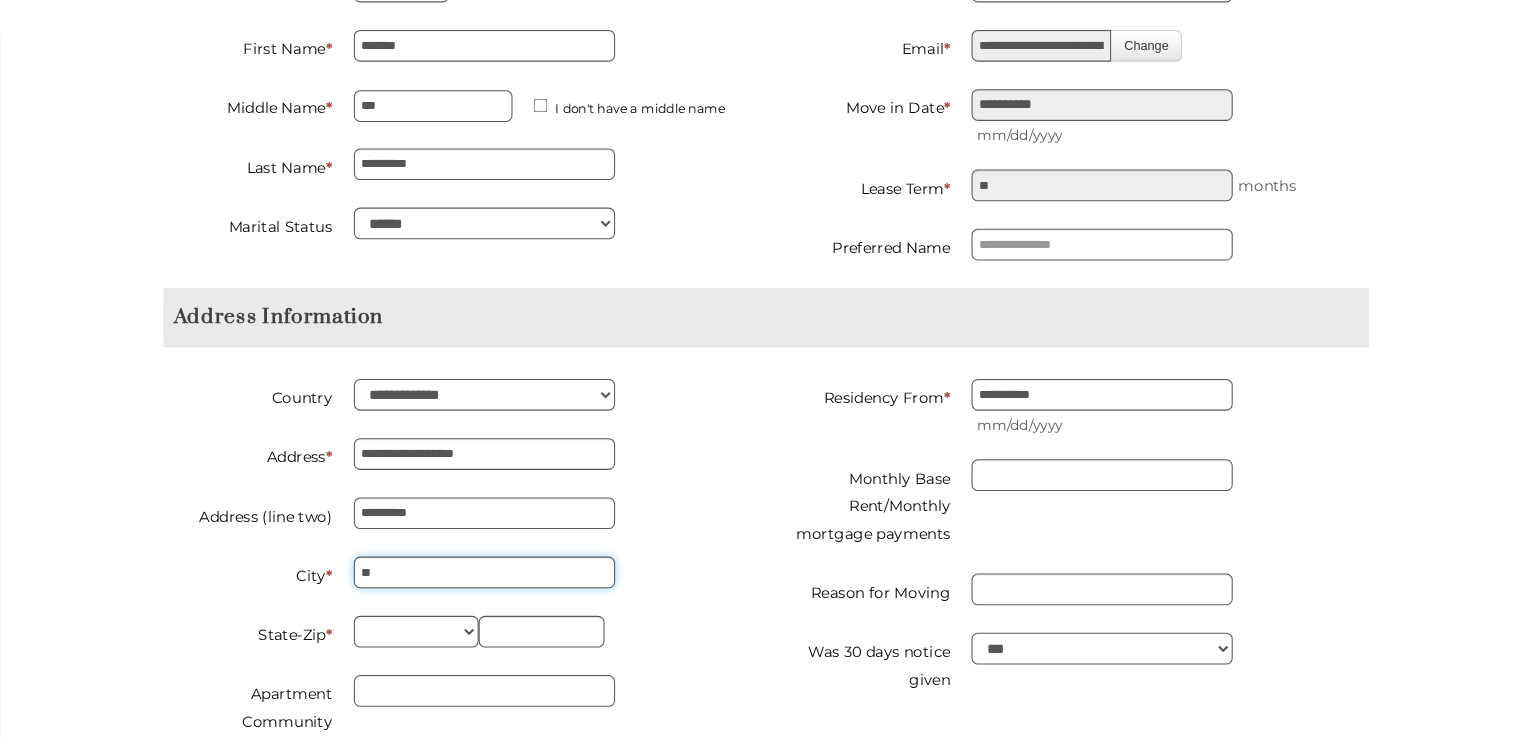 type on "*" 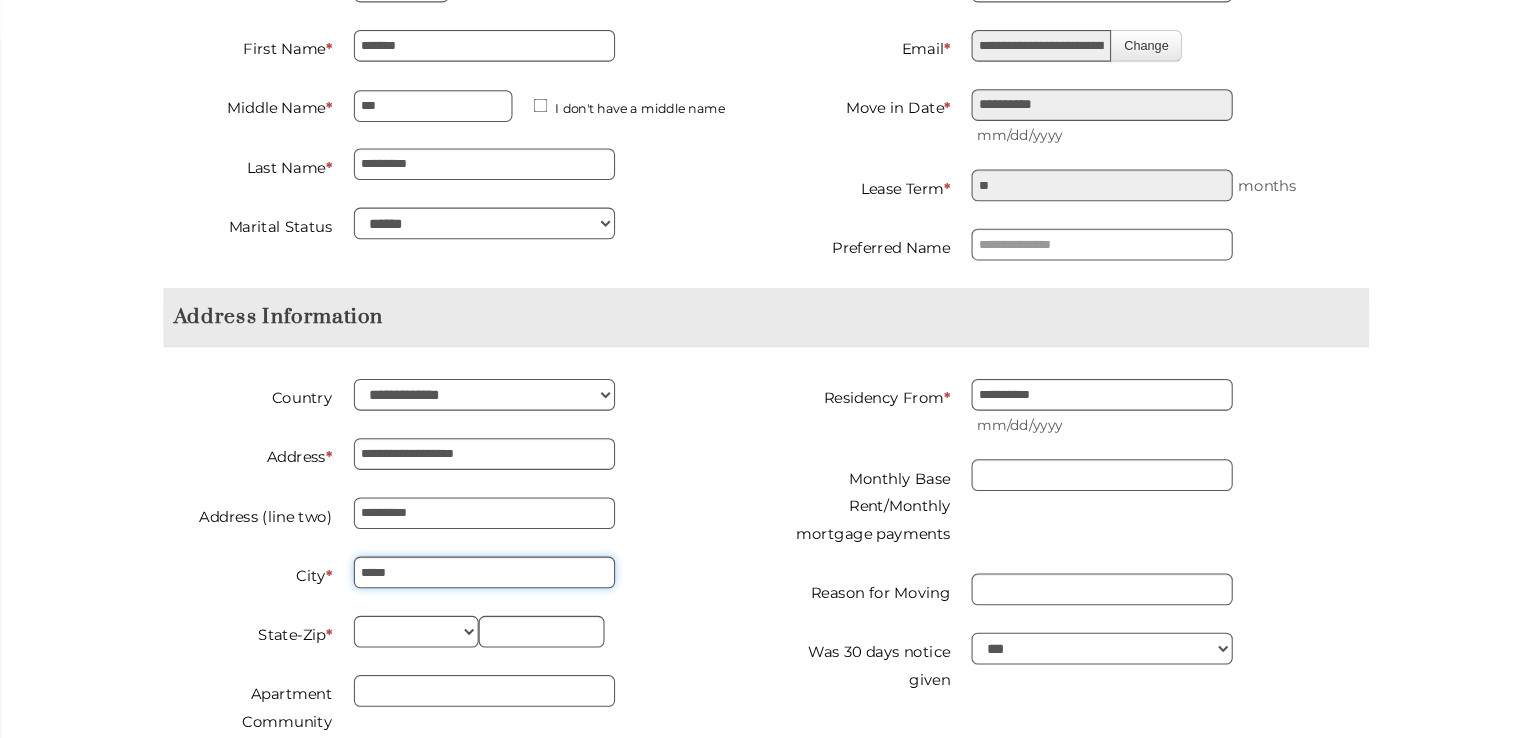 type on "*****" 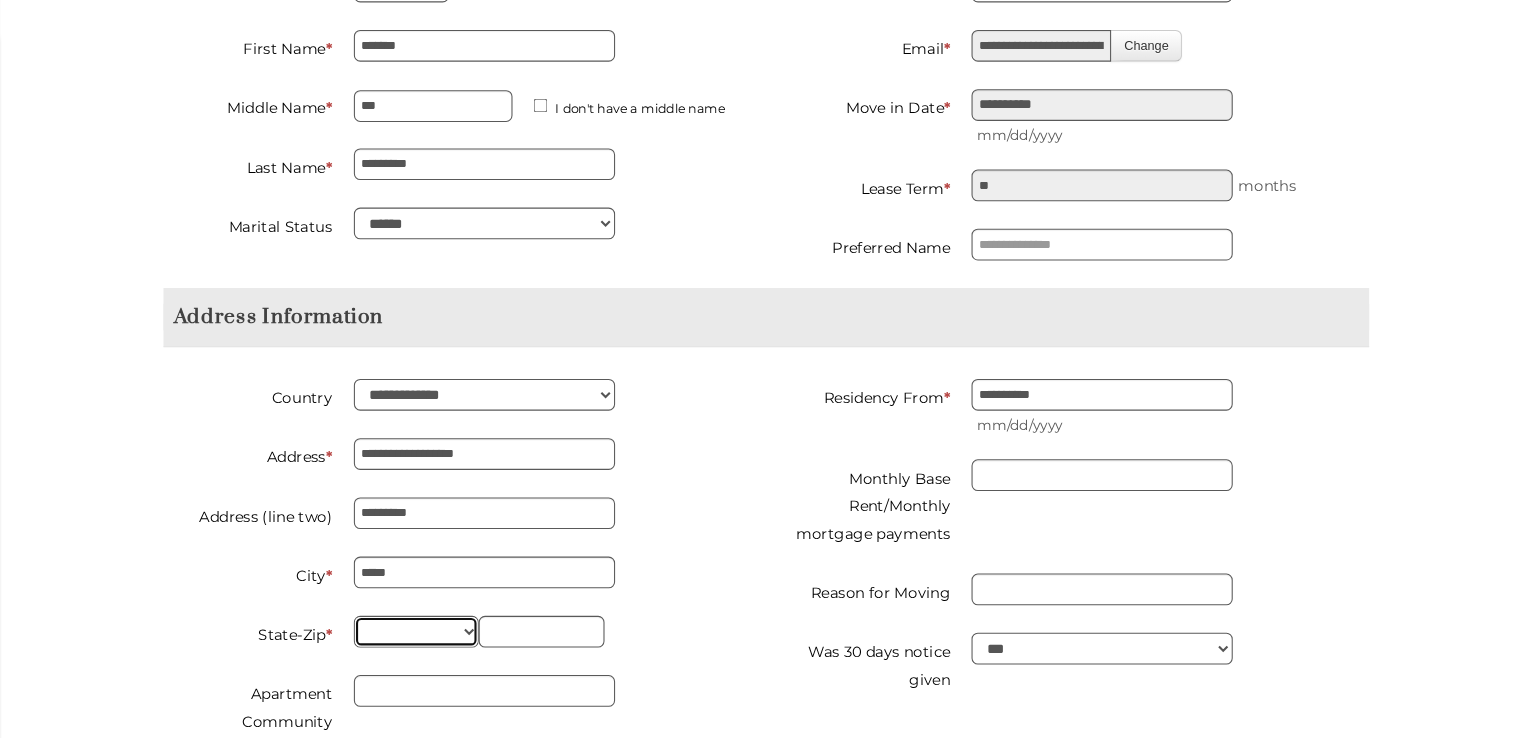 select on "**" 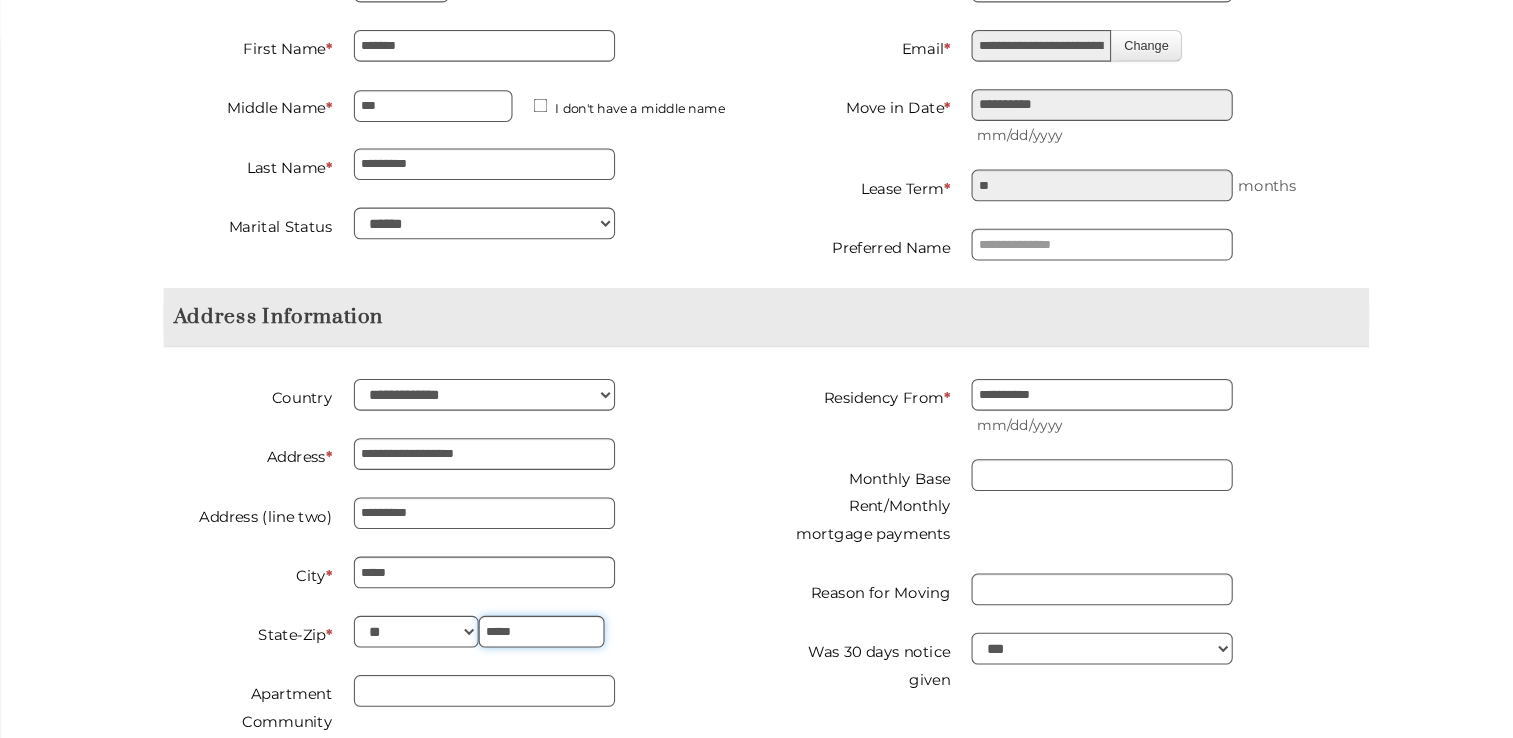 type on "*****" 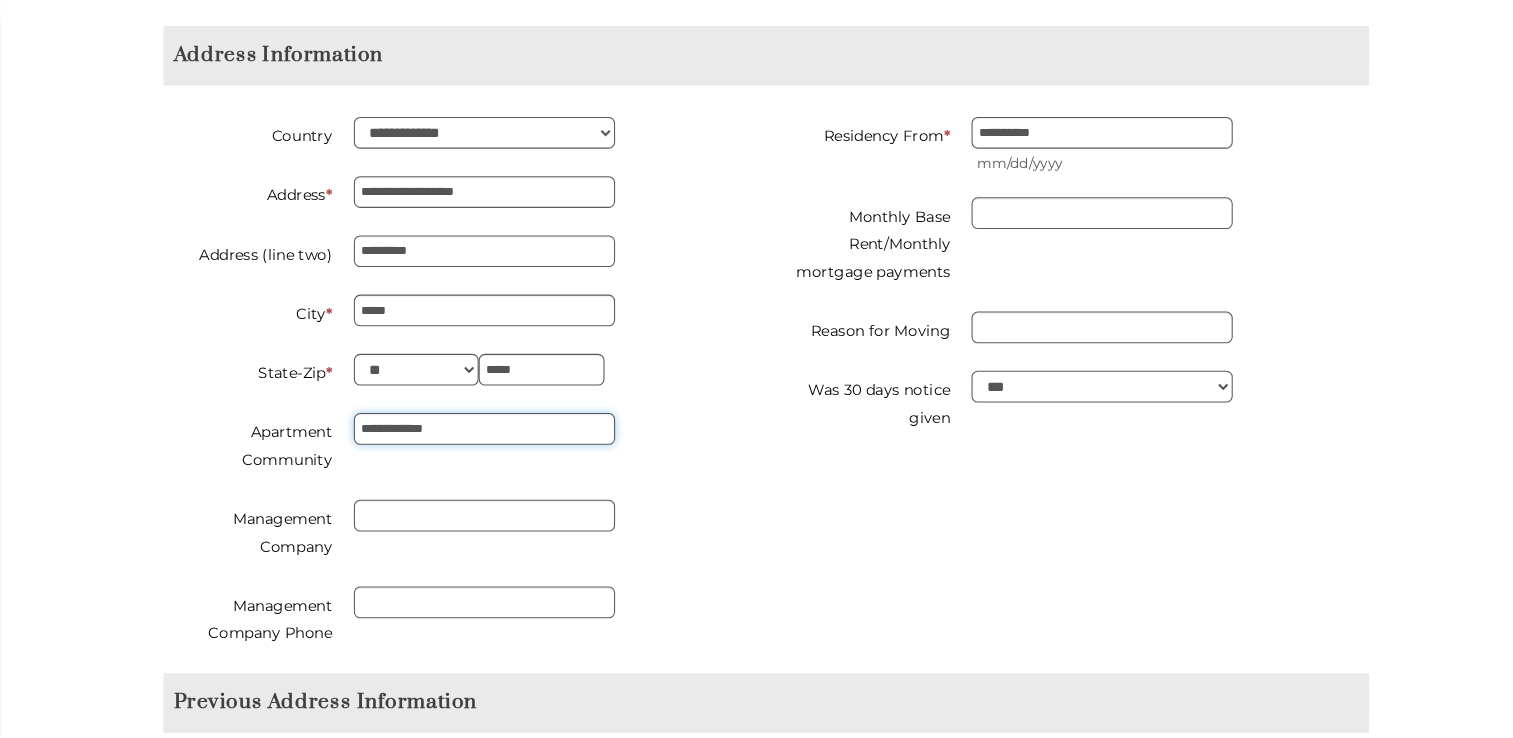 scroll, scrollTop: 1122, scrollLeft: 0, axis: vertical 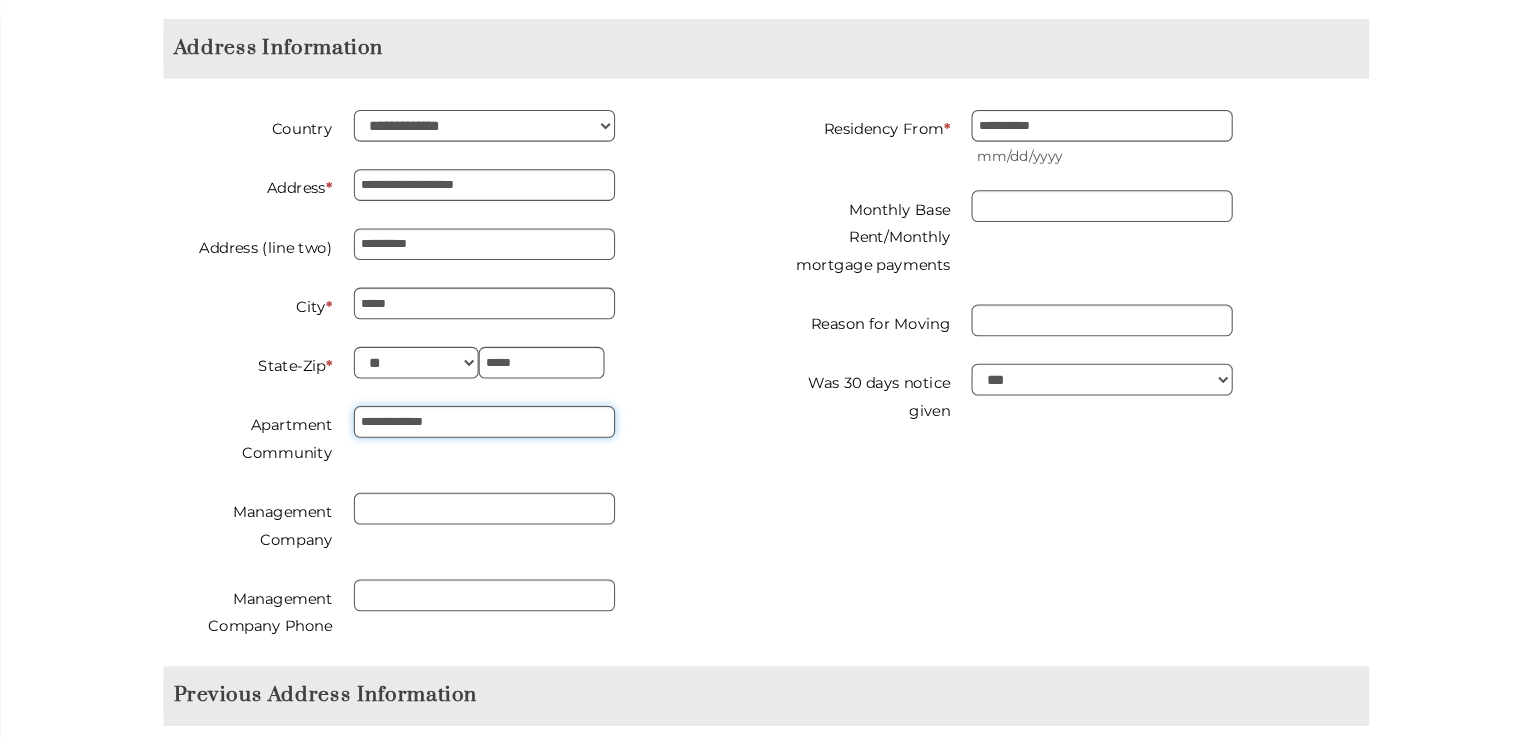 type on "**********" 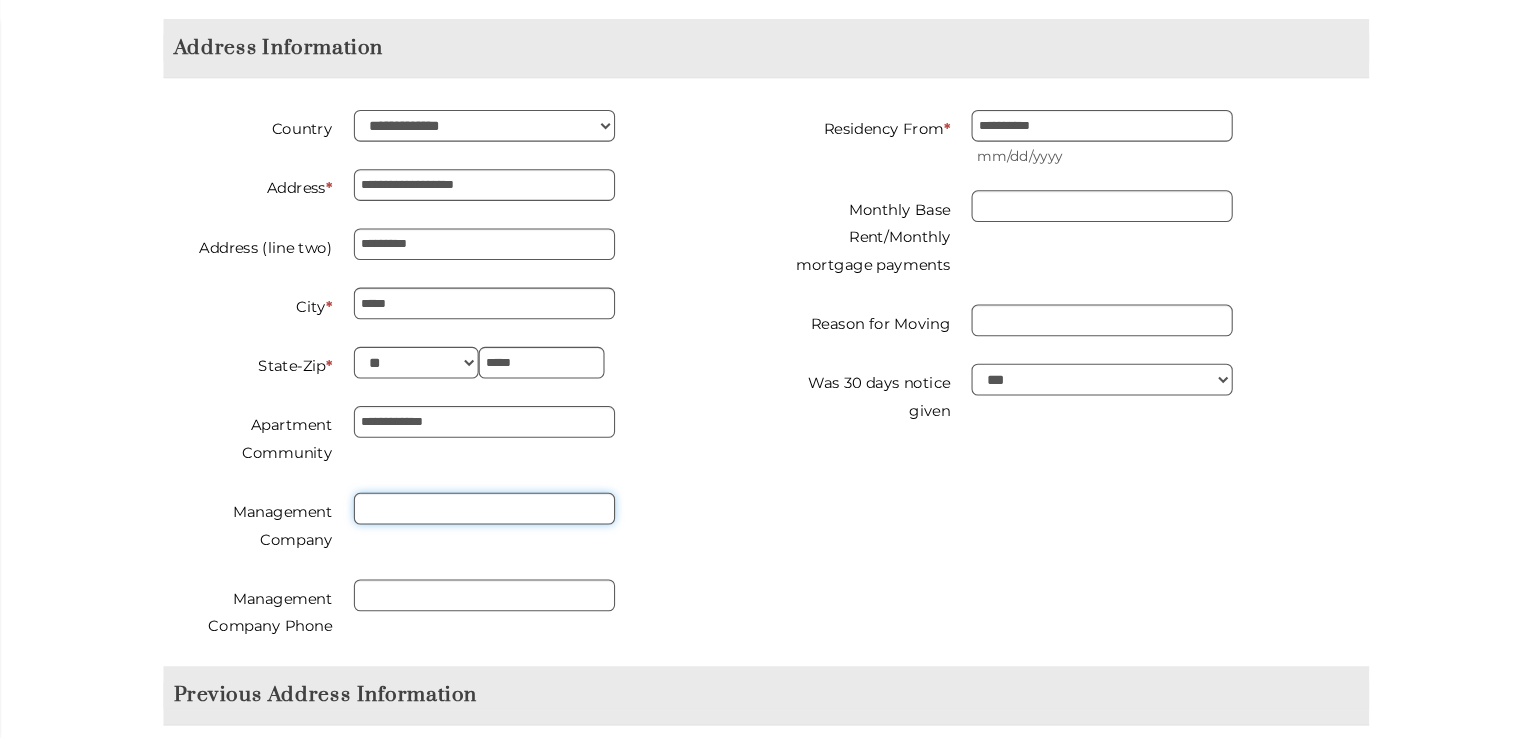 click on "Management Company" at bounding box center [520, 521] 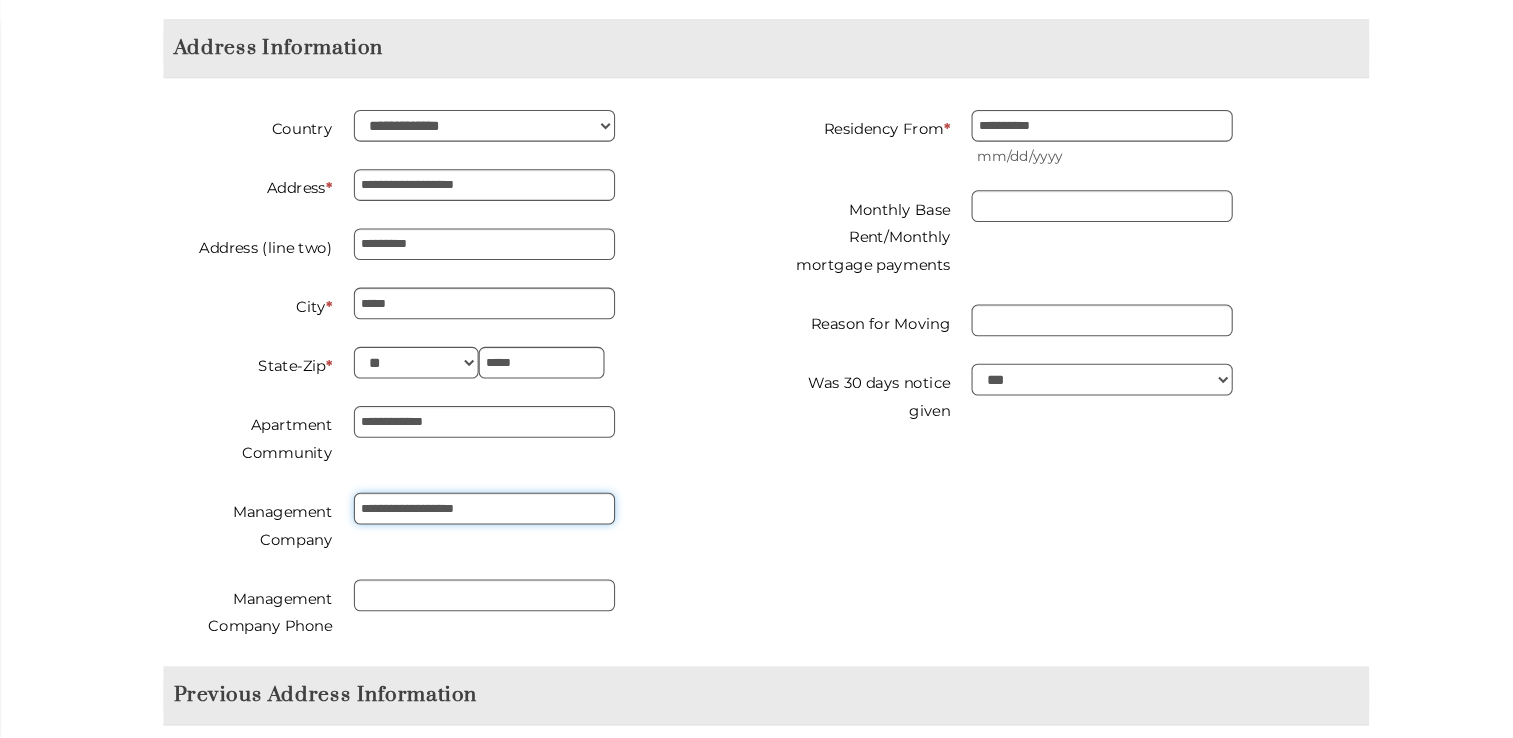 type on "**********" 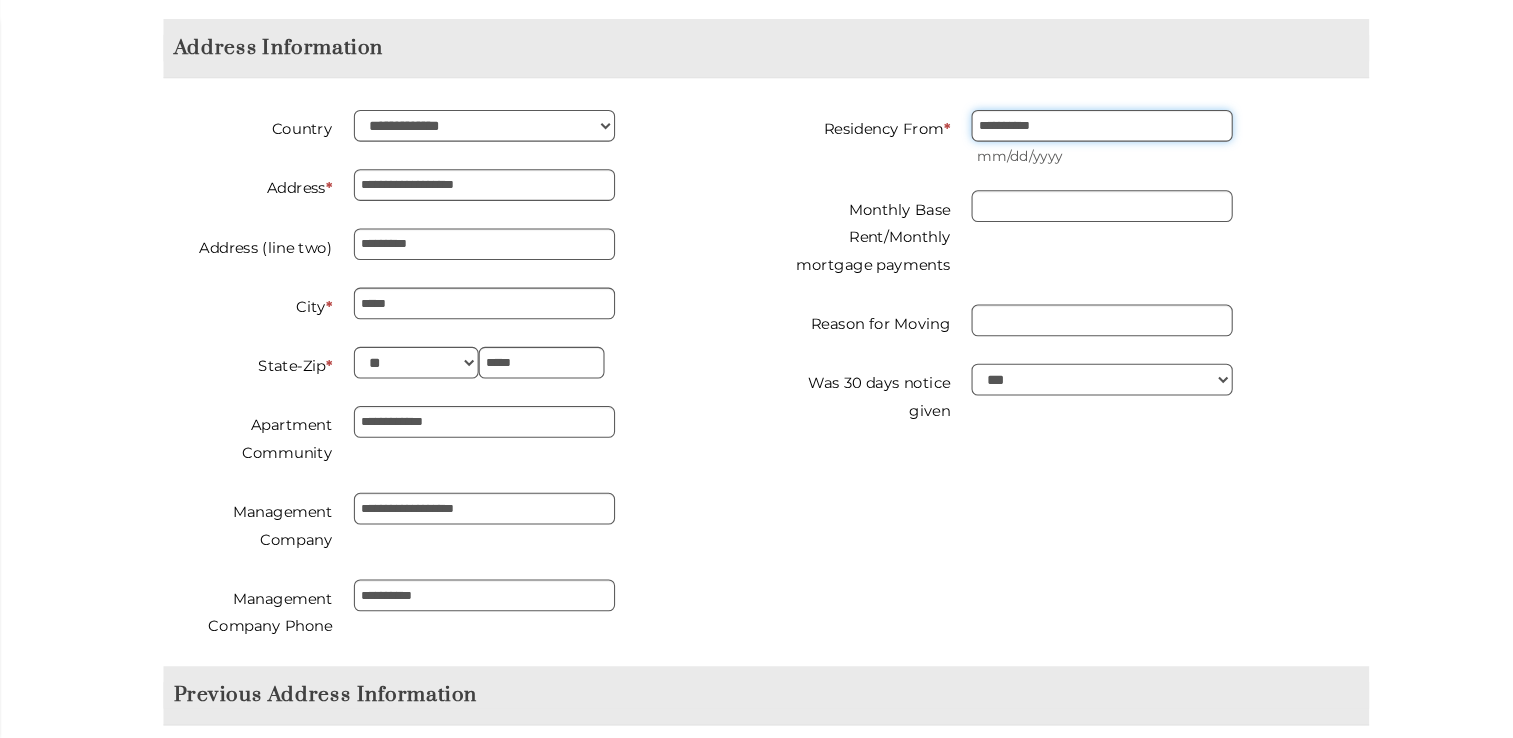 type on "**********" 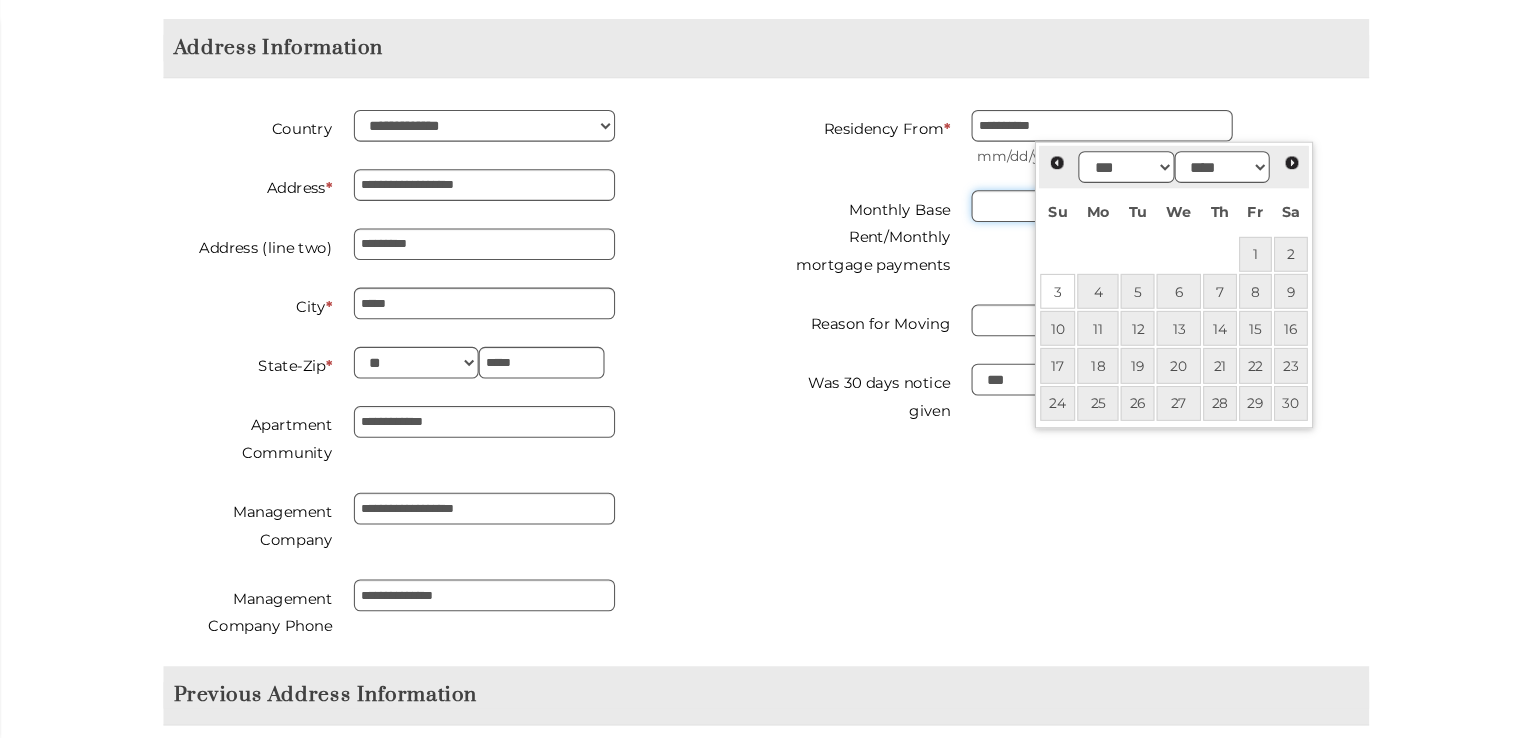 type on "*********" 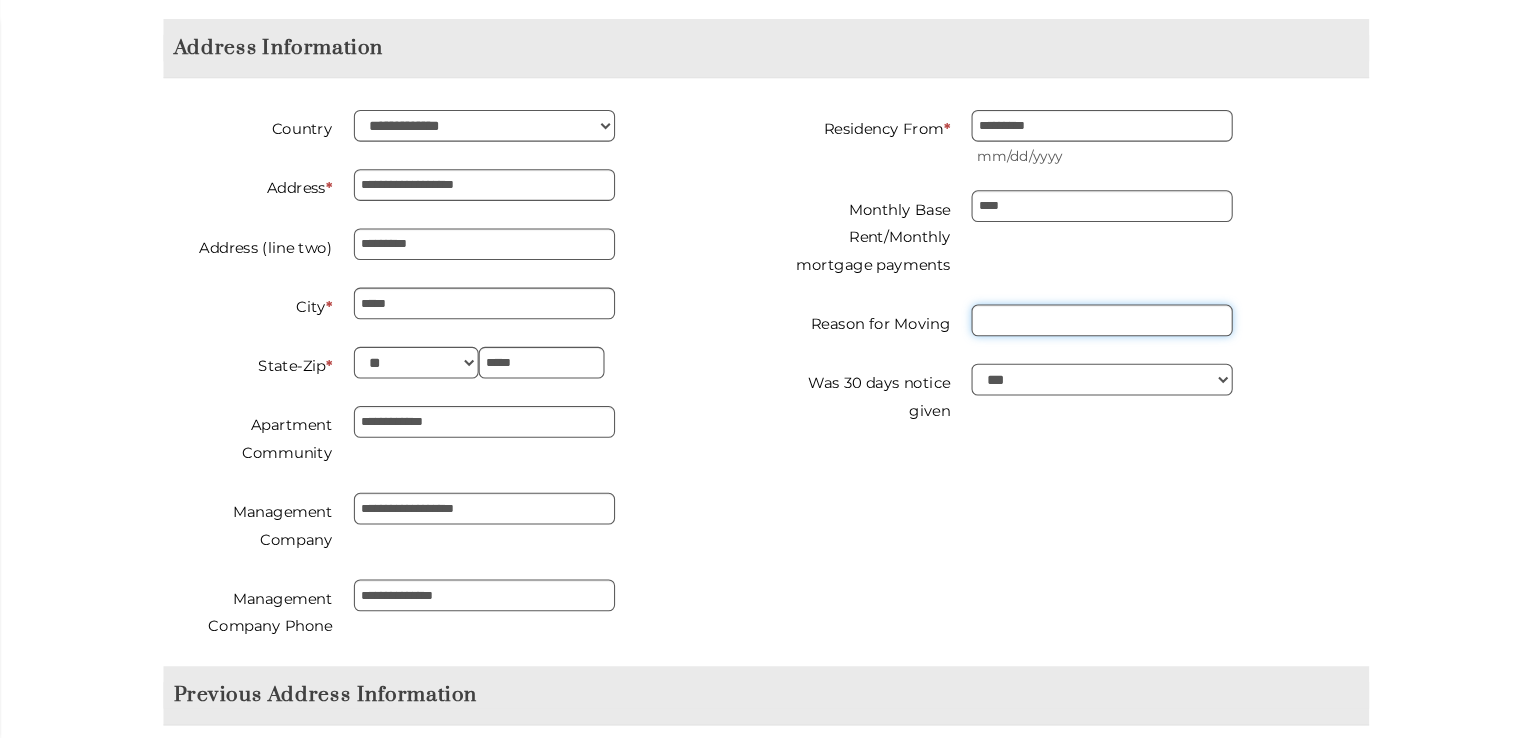 type on "*********" 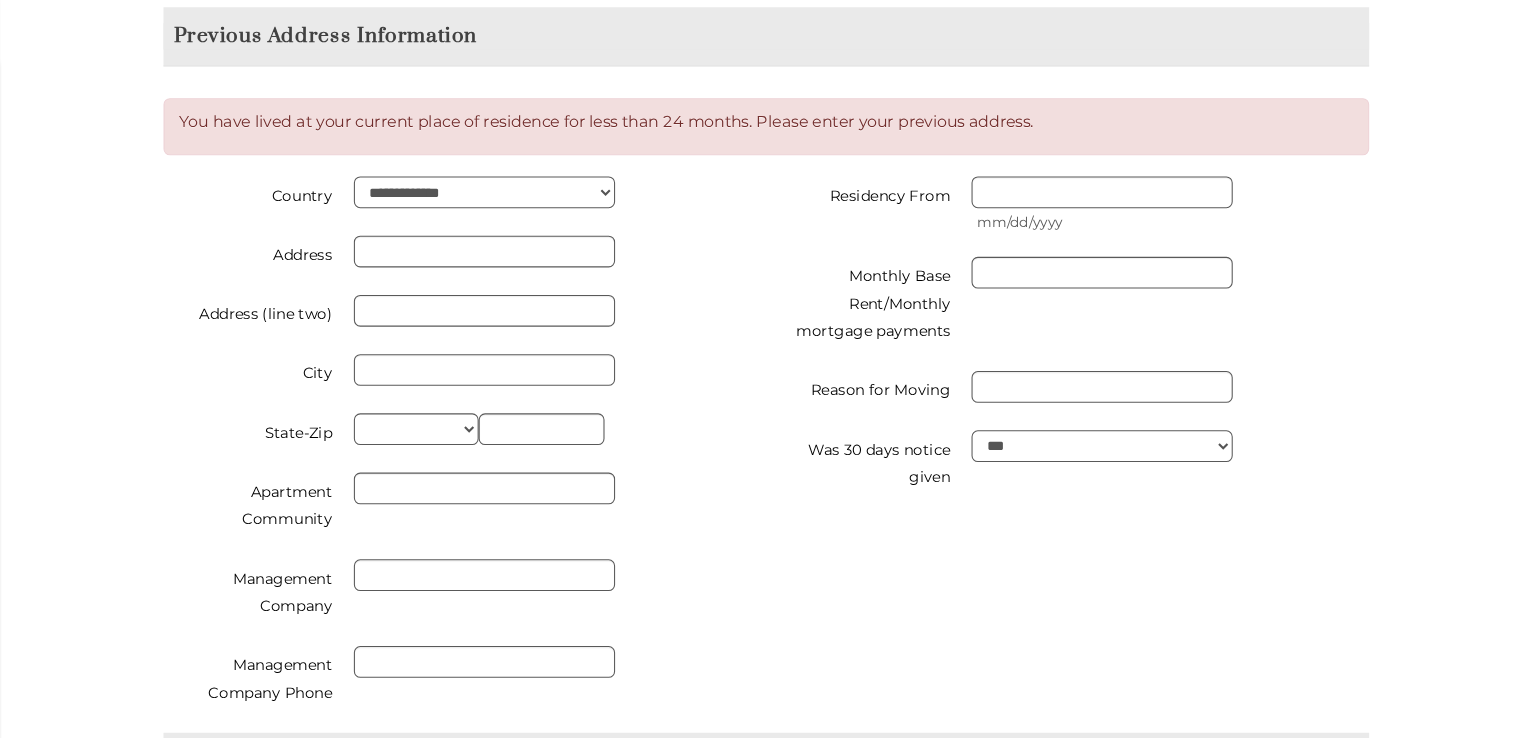 scroll, scrollTop: 1785, scrollLeft: 0, axis: vertical 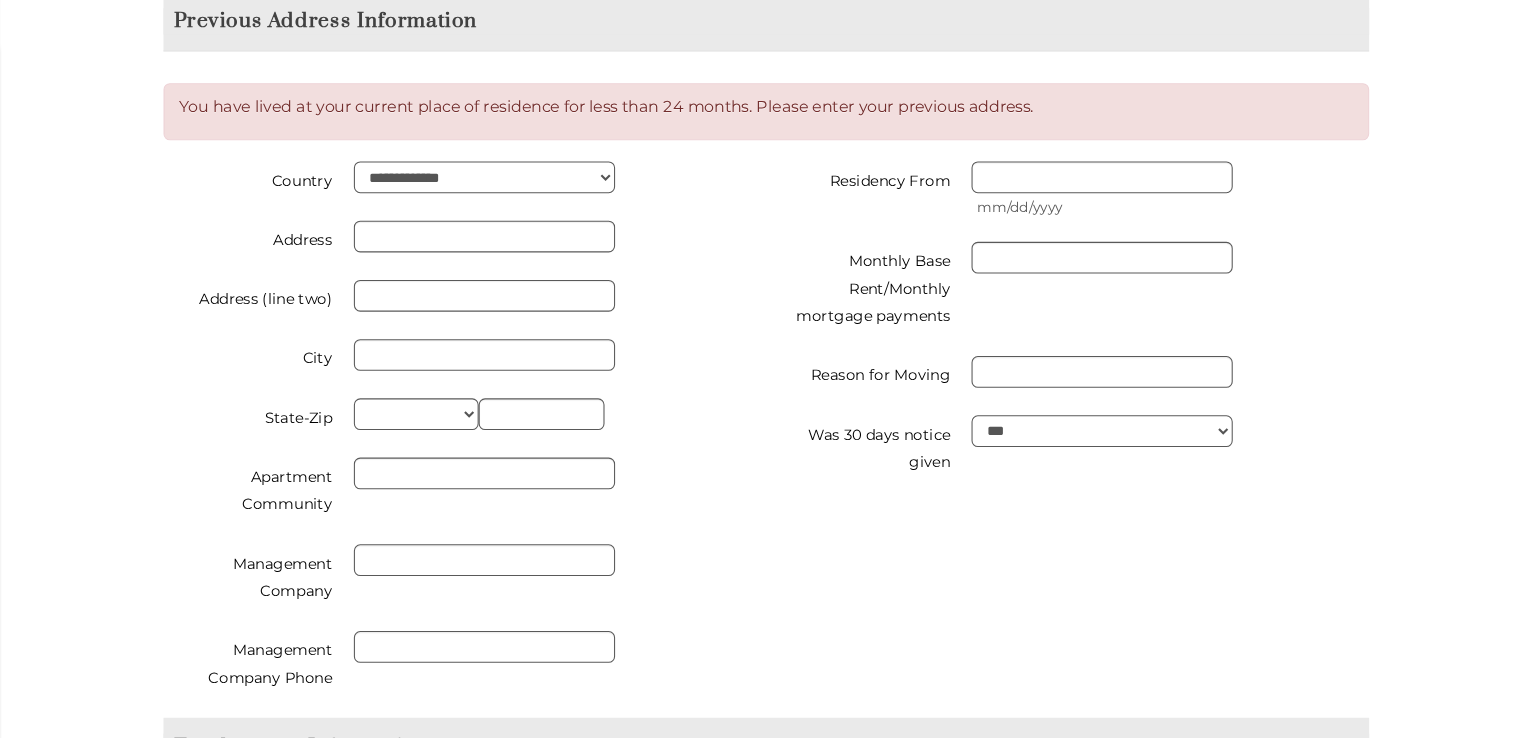 type on "**********" 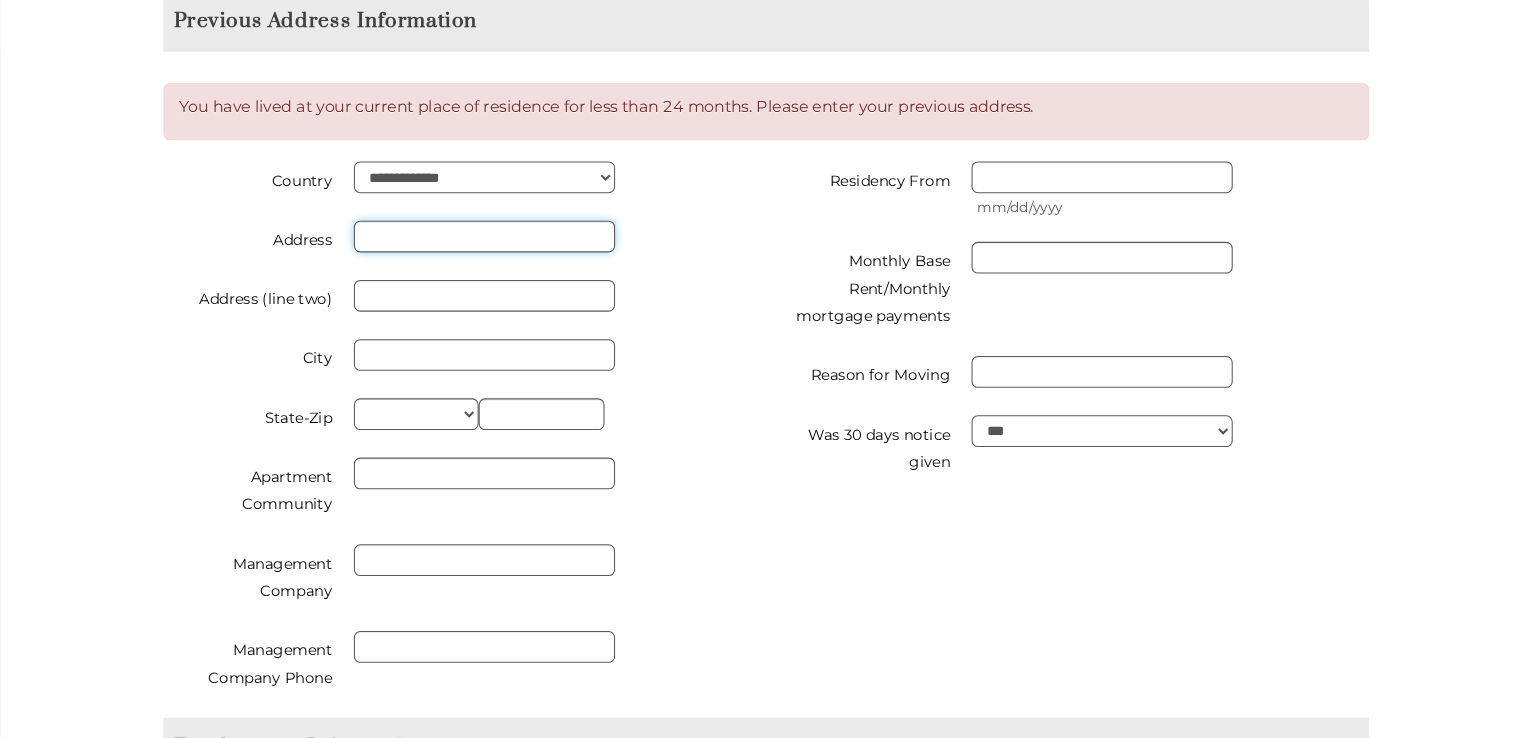 click at bounding box center (520, 238) 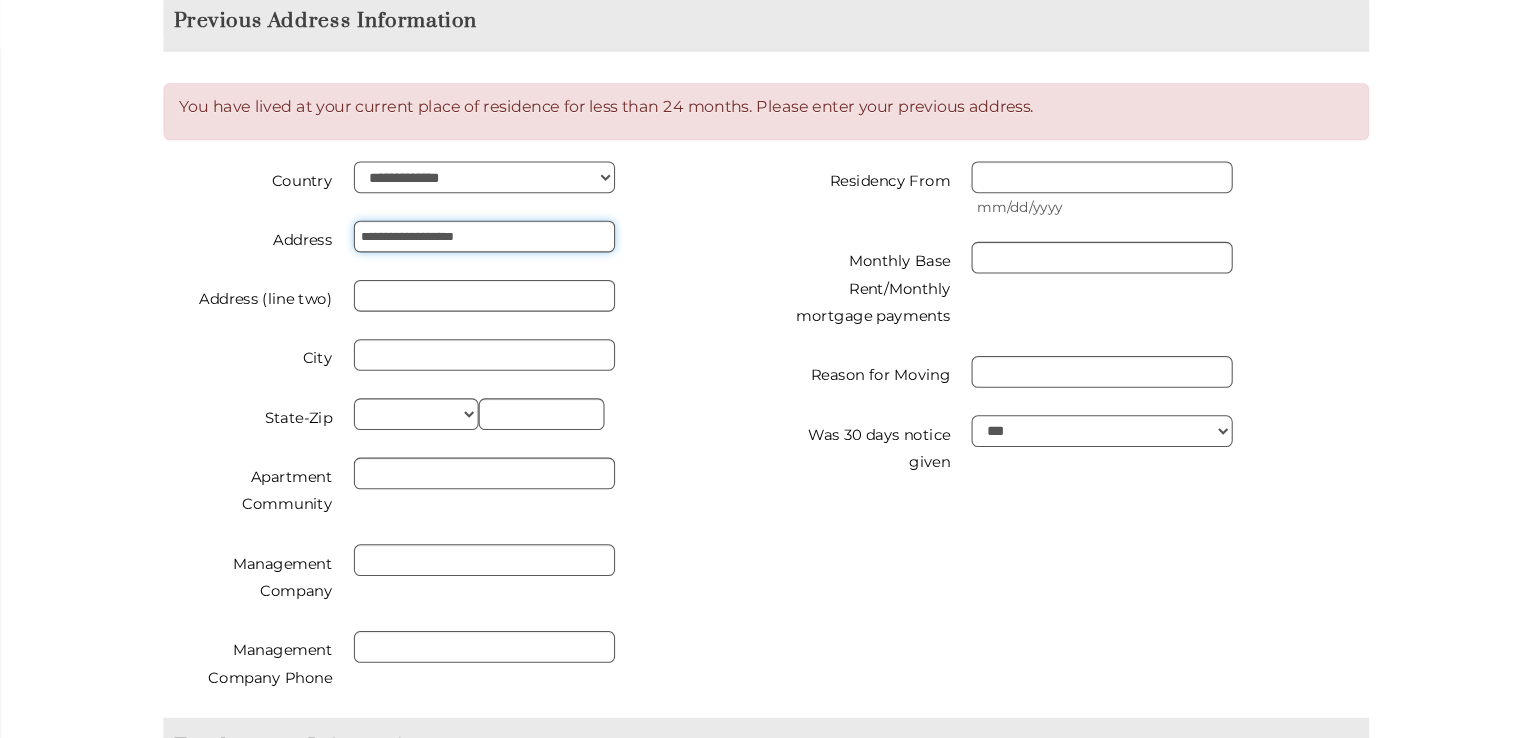 type on "**********" 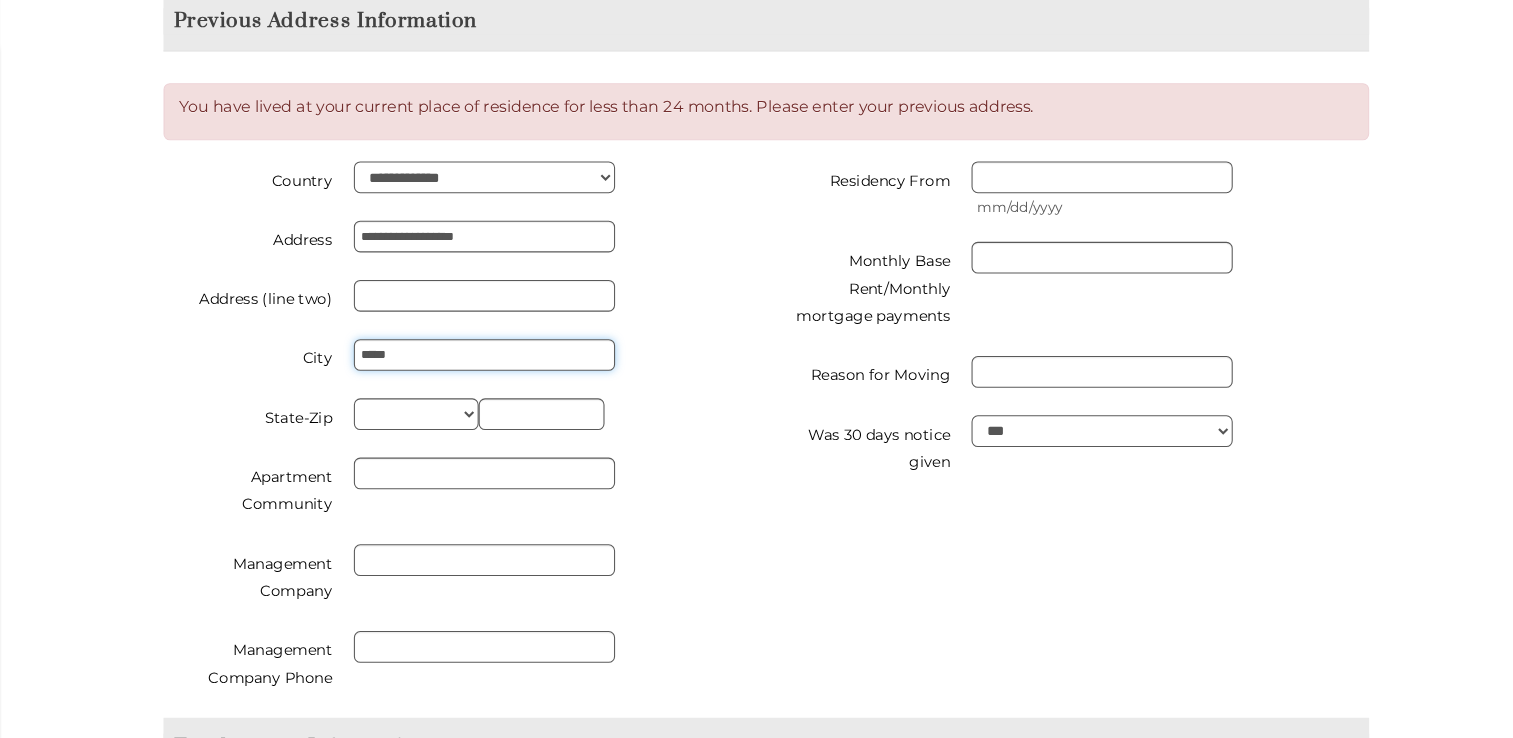 type on "*****" 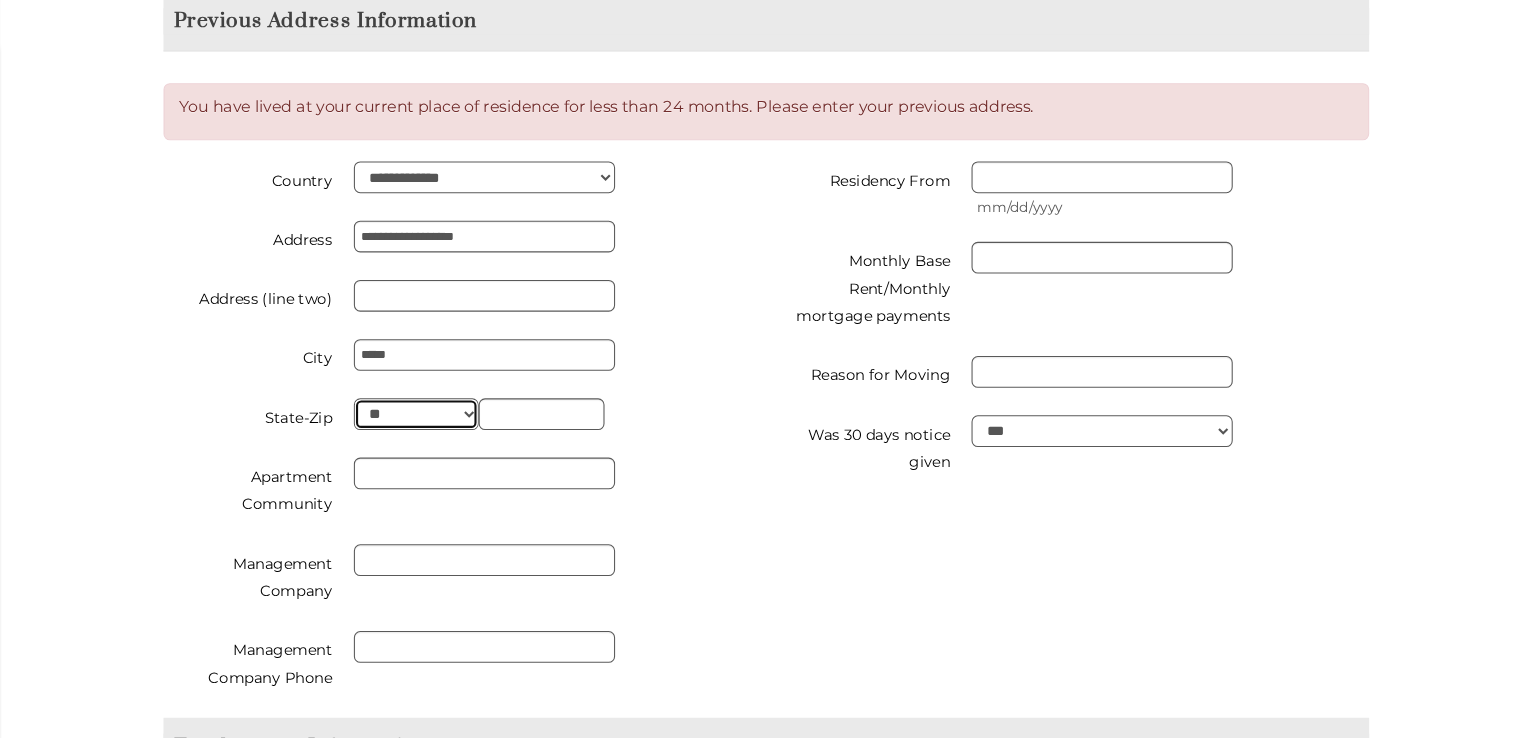 click on "**
**
**
**
**
**
**
**
**
**
**
**
**
**
**
**
**
**
**
**
**
**
**
**
**
**
**
**
**
**
**
**
**
**
**
**
**
**
**
**
**
**
**
**
**
**
**
**
**
**
**
**
**
**
**
**
**
**
**
**
**" at bounding box center (456, 406) 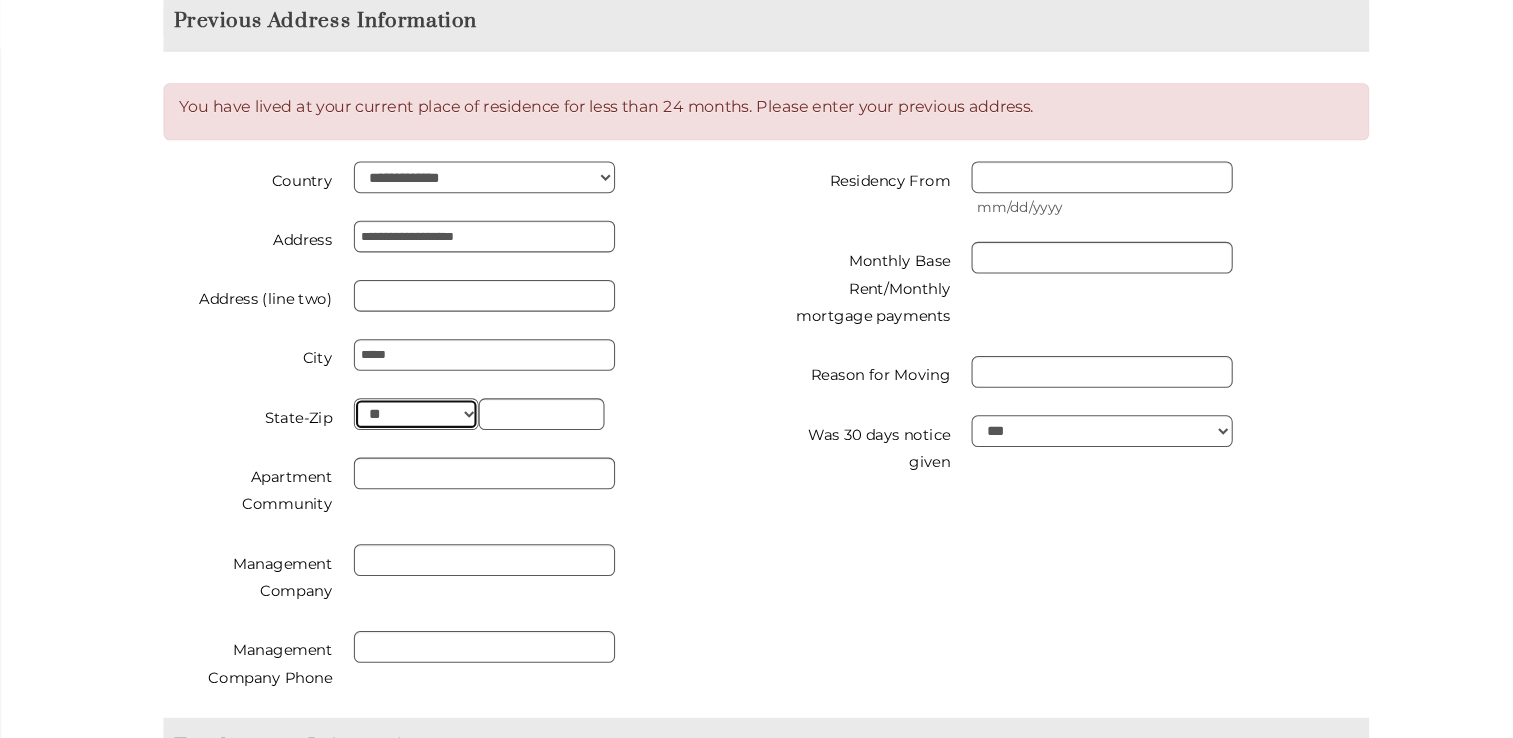 select on "**" 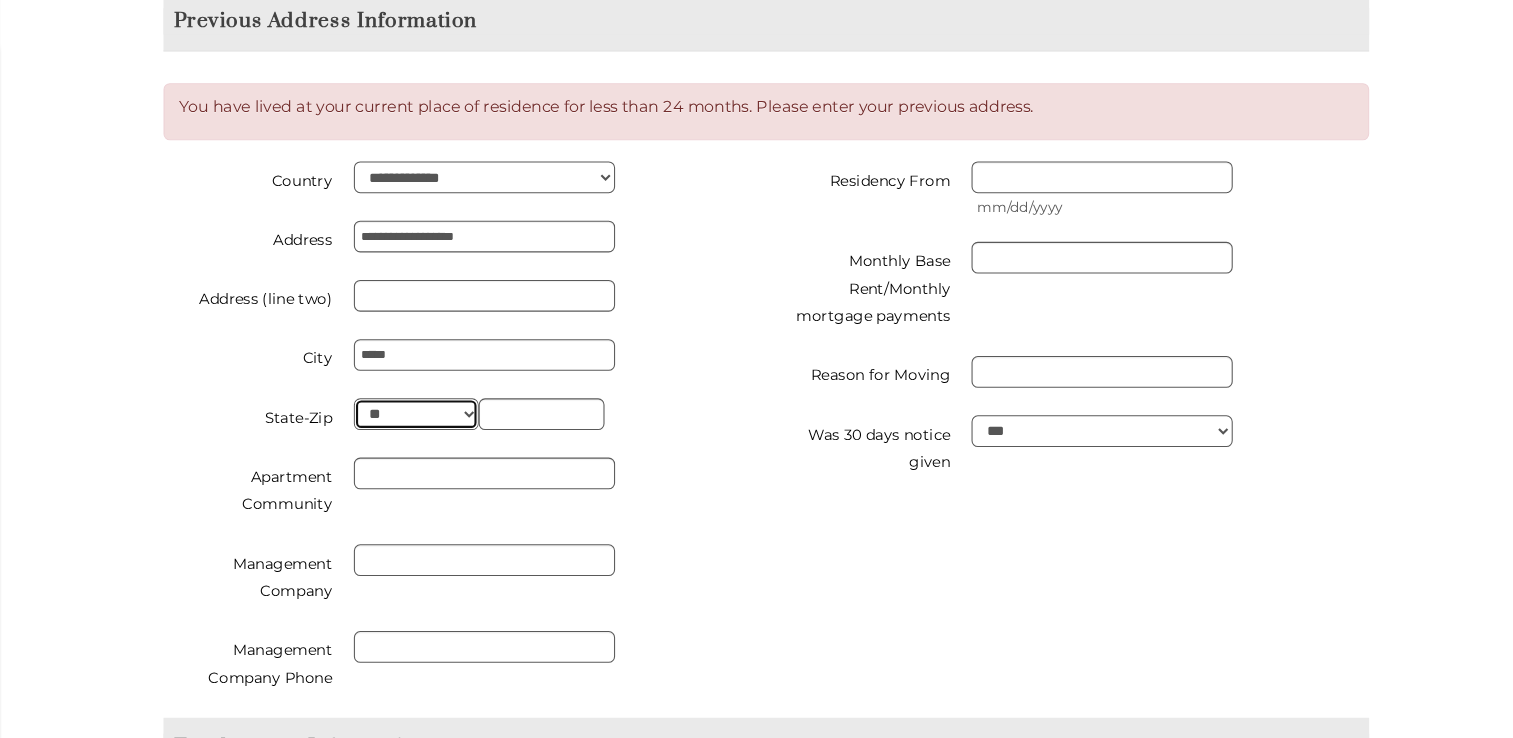 click on "**
**
**
**
**
**
**
**
**
**
**
**
**
**
**
**
**
**
**
**
**
**
**
**
**
**
**
**
**
**
**
**
**
**
**
**
**
**
**
**
**
**
**
**
**
**
**
**
**
**
**
**
**
**
**
**
**
**
**
**
**" at bounding box center (456, 406) 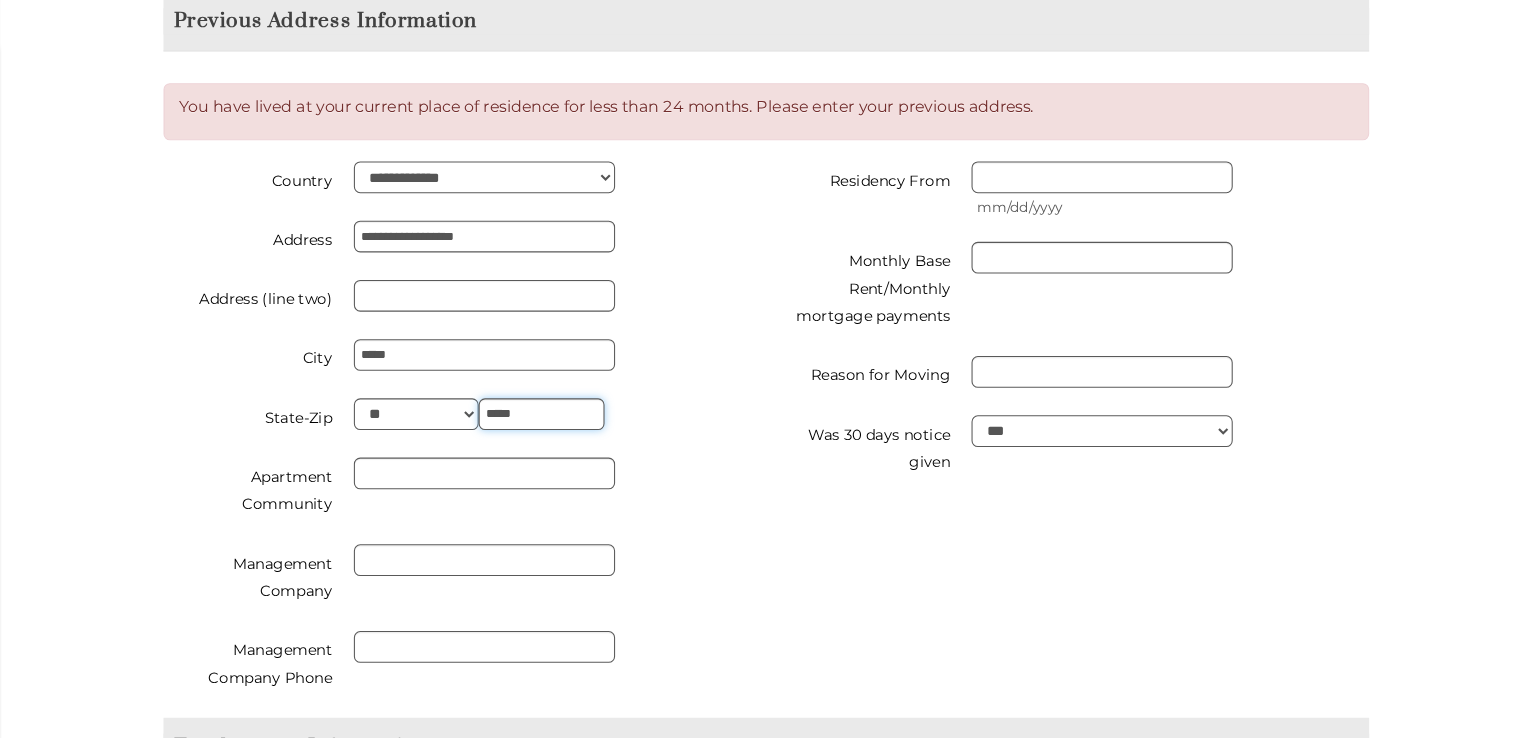 type on "*****" 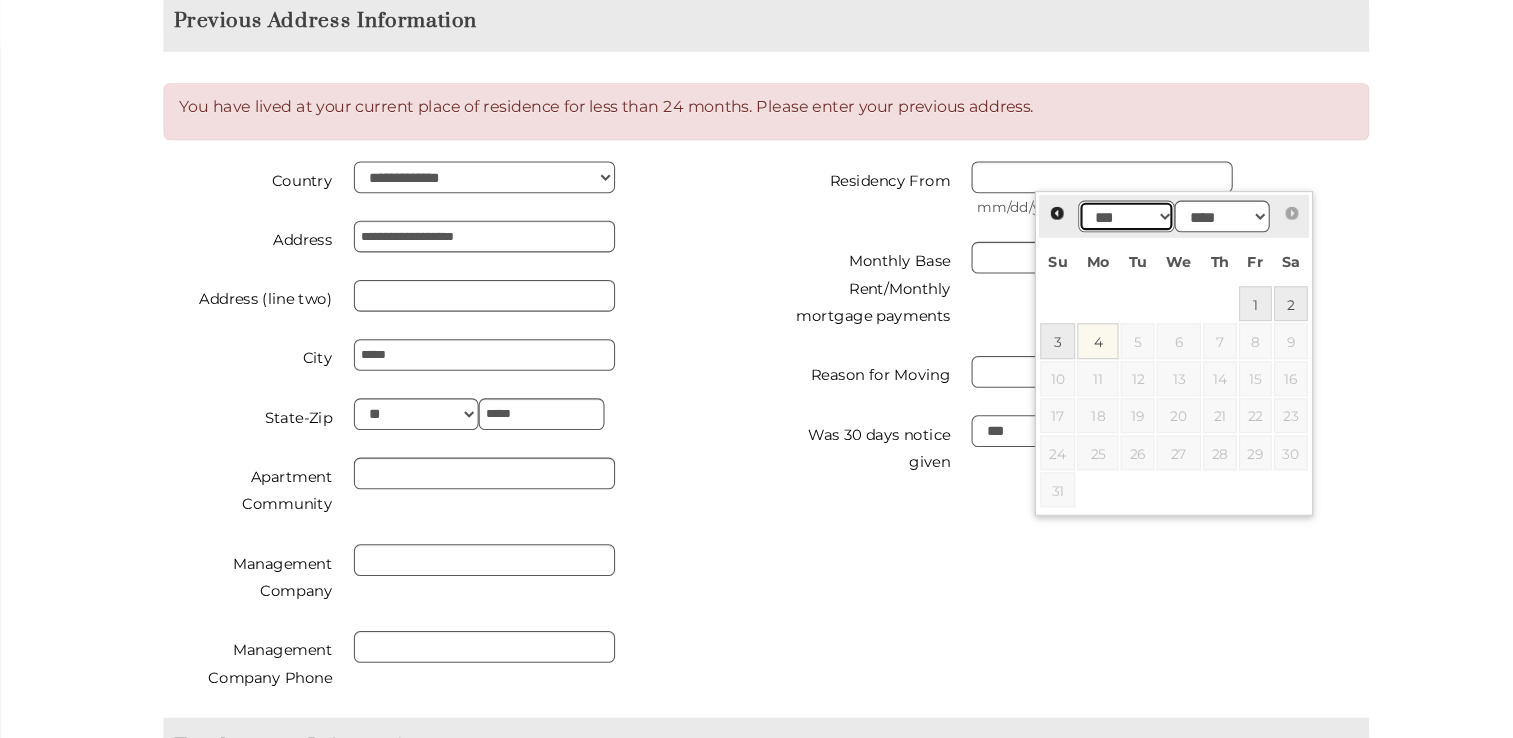 click on "*** *** *** *** *** *** *** ***" at bounding box center [1127, 219] 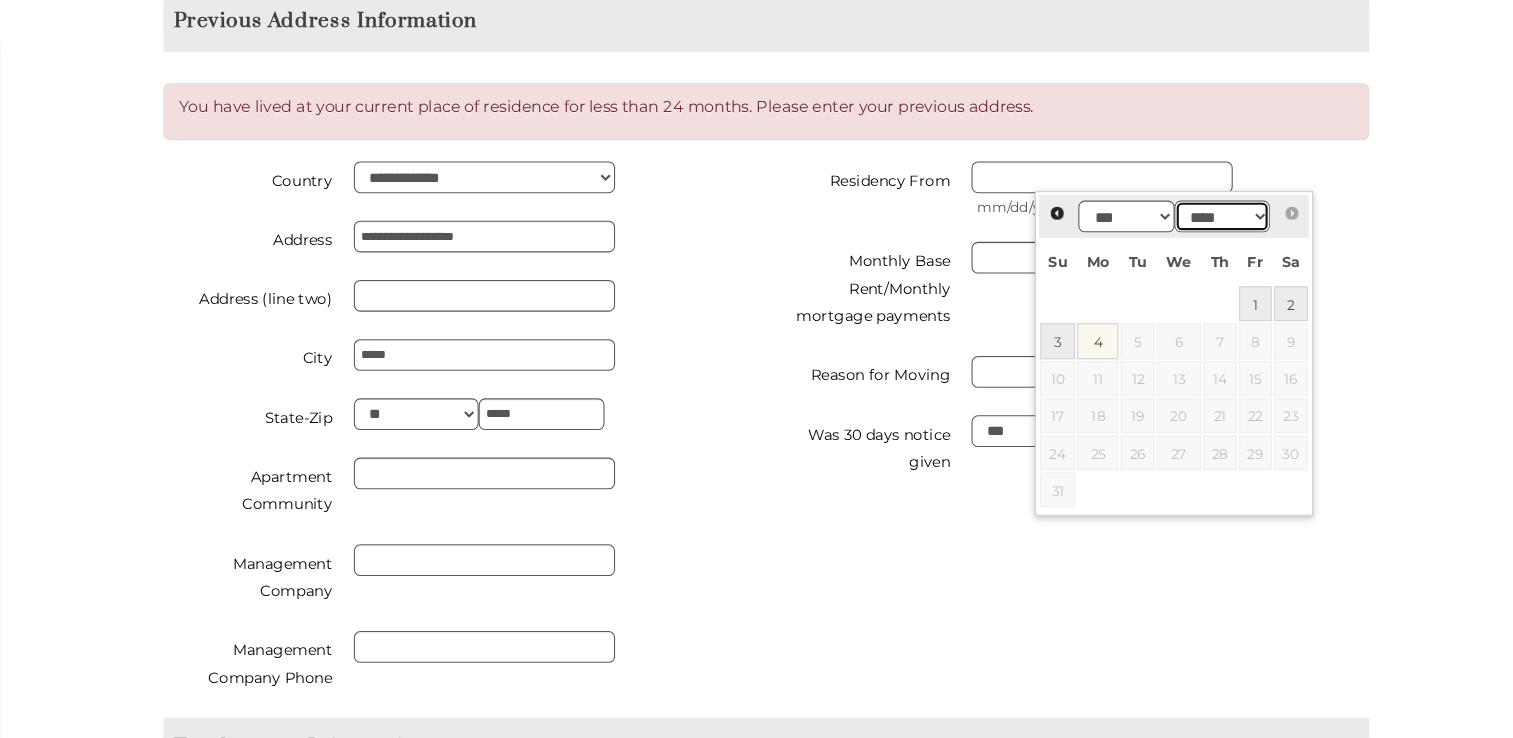 click on "**** **** **** **** **** **** **** **** **** **** **** **** **** **** **** **** **** **** **** **** **** **** **** **** **** **** **** **** **** **** **** **** **** **** **** **** **** **** **** **** **** **** **** **** **** **** **** **** **** **** **** **** **** **** **** **** **** **** **** **** **** **** **** **** **** **** **** **** **** **** **** **** **** **** **** **** **** **** **** **** **** **** **** **** **** **** **** **** **** **** **** **** **** **** **** **** **** **** **** **** **** **** **** **** **** ****" at bounding box center (1218, 219) 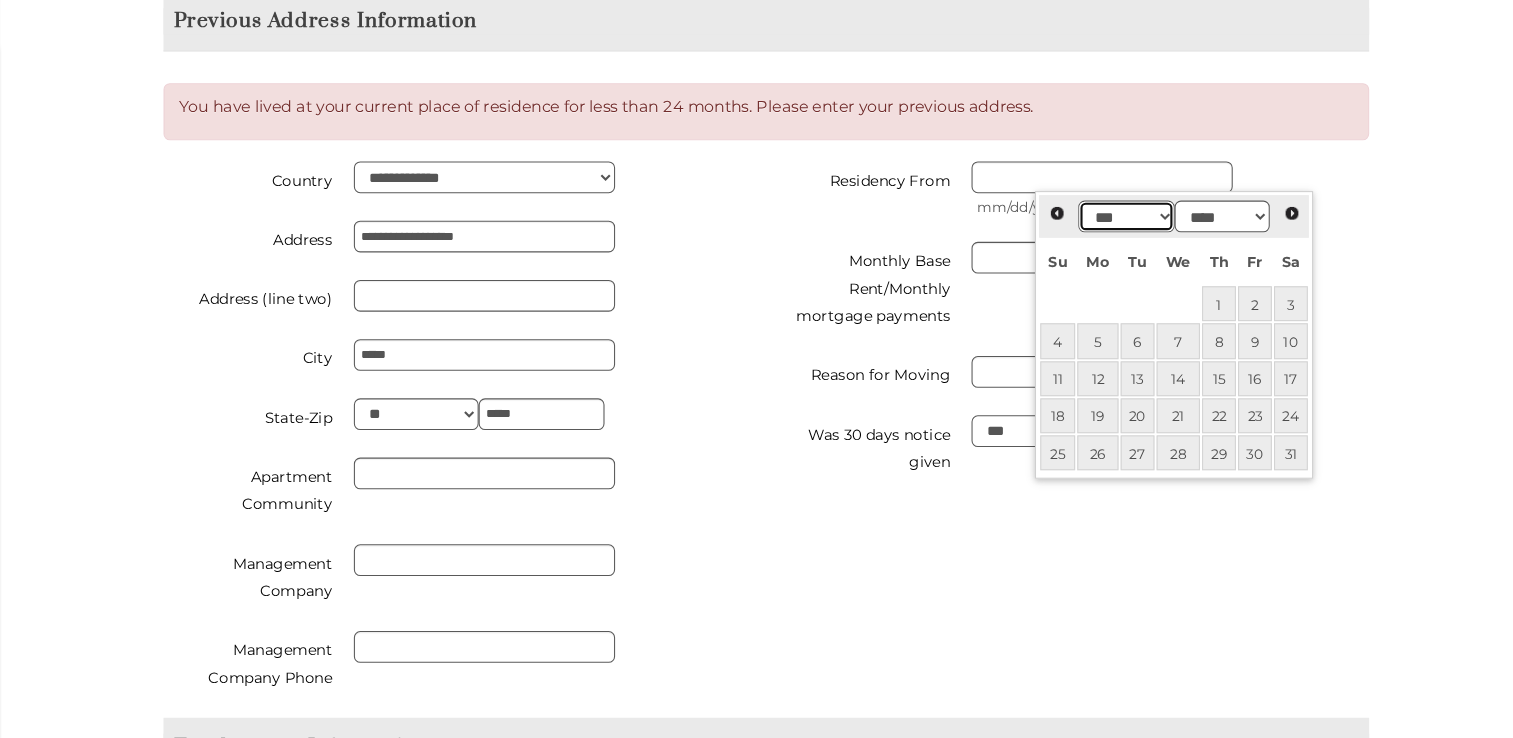click on "*** *** *** *** *** *** *** *** *** *** *** ***" at bounding box center (1127, 219) 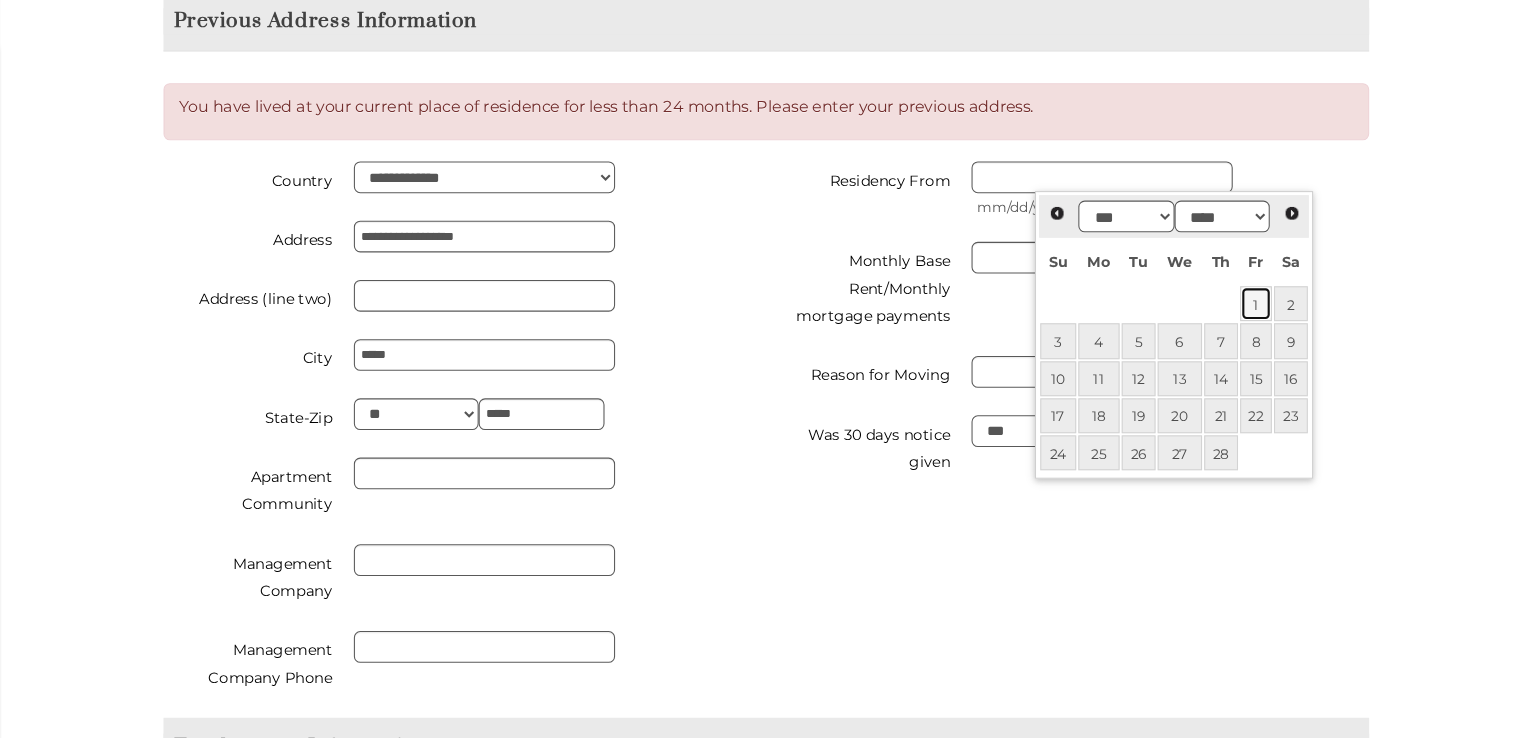 click on "1" at bounding box center (1250, 301) 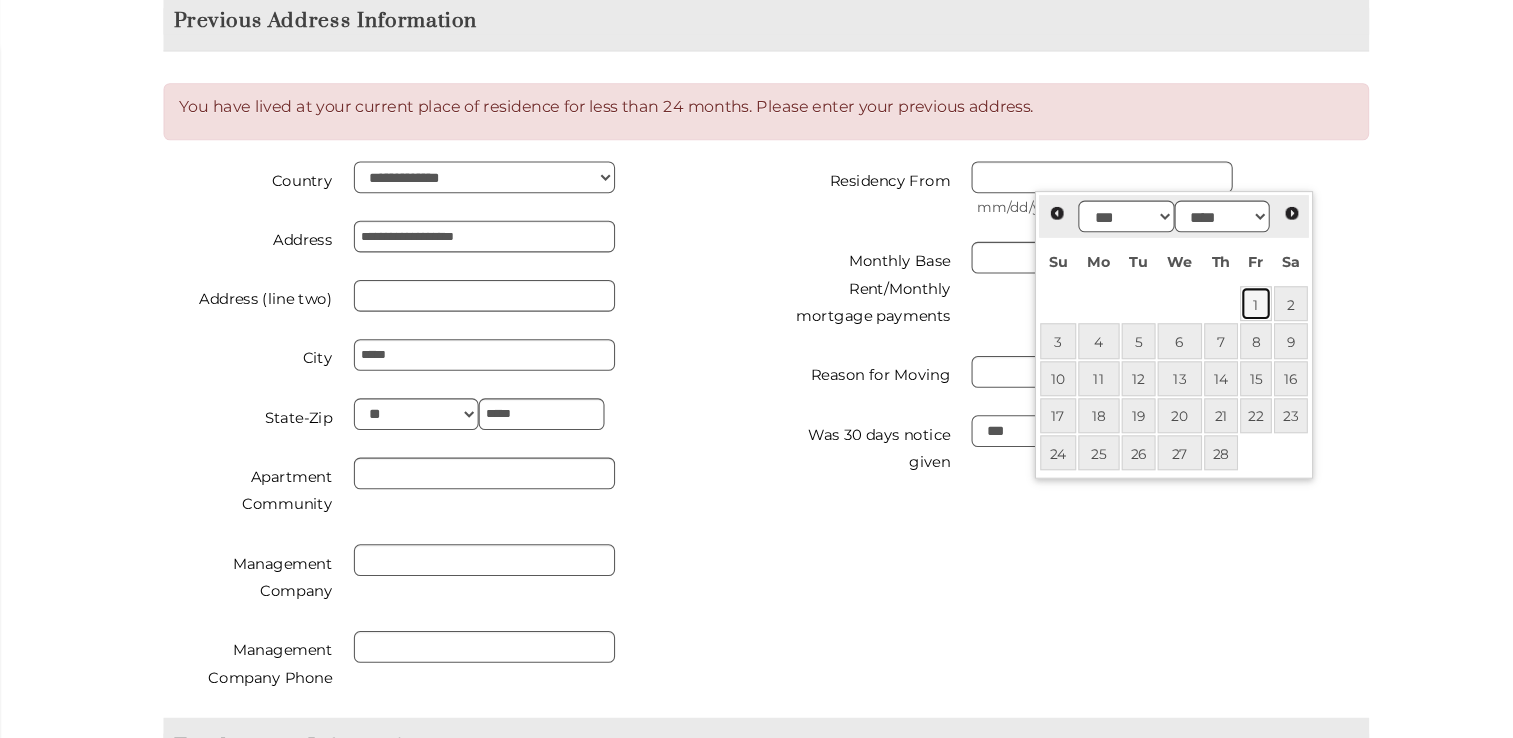 click on "1" at bounding box center [1250, 301] 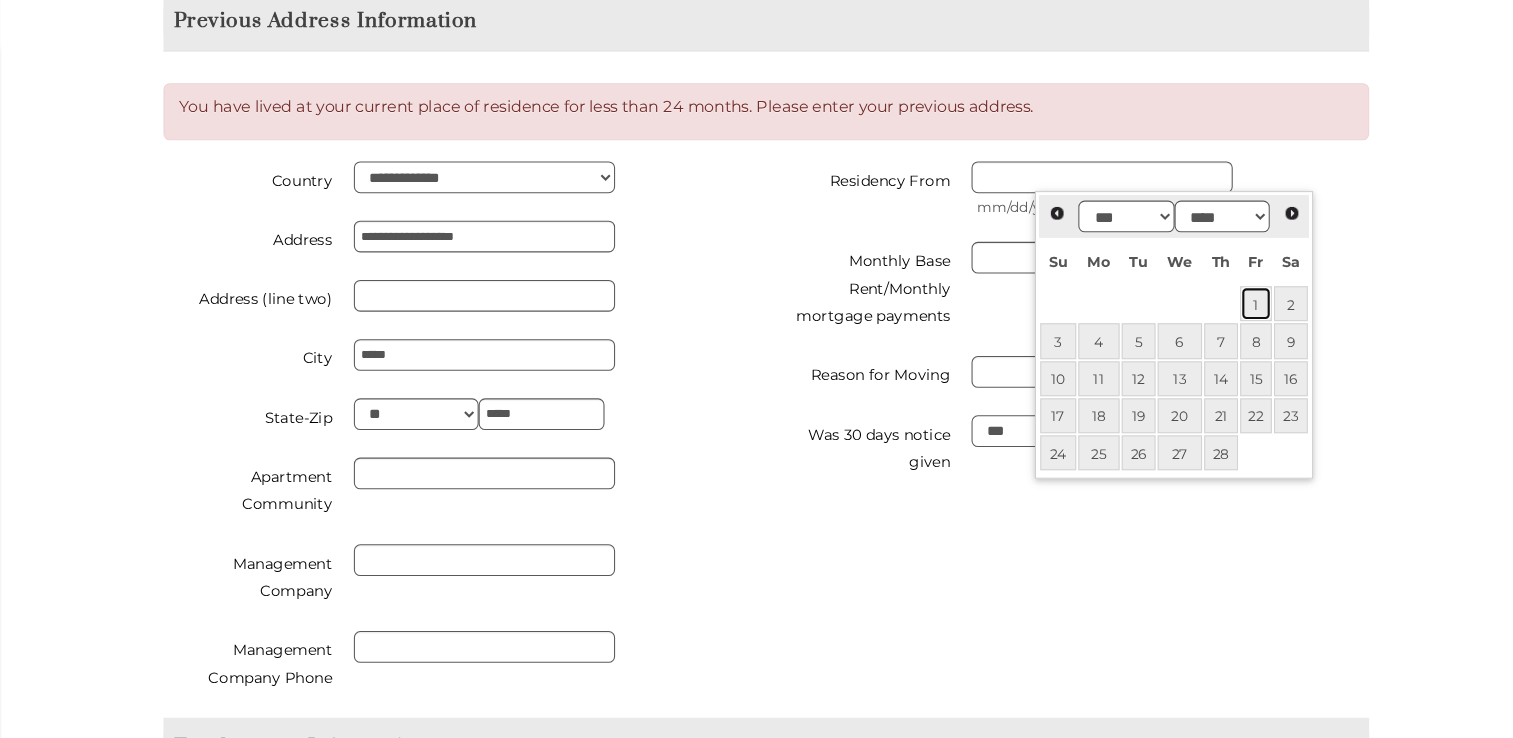 type on "**********" 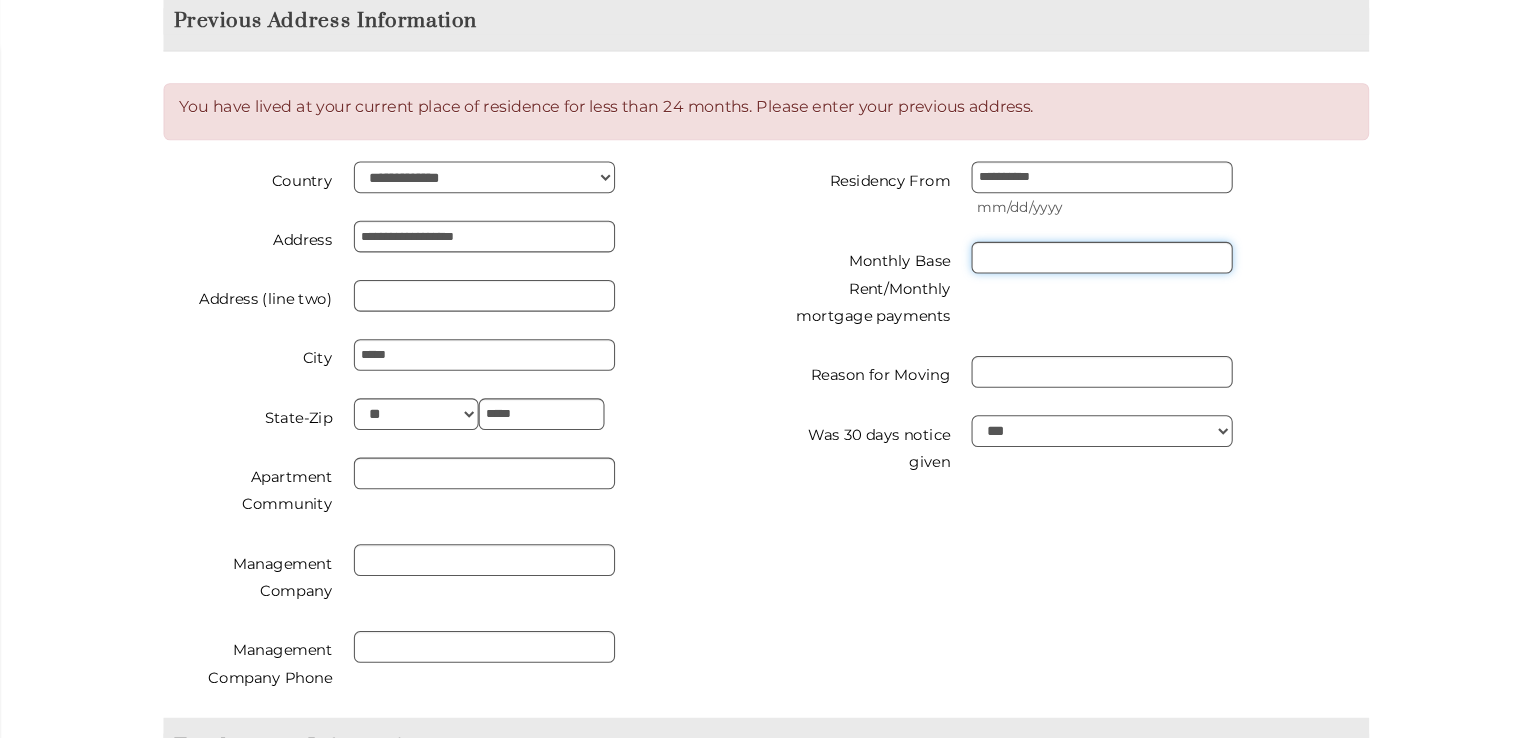 click on "Monthly Base Rent/Monthly mortgage payments" at bounding box center [1104, 258] 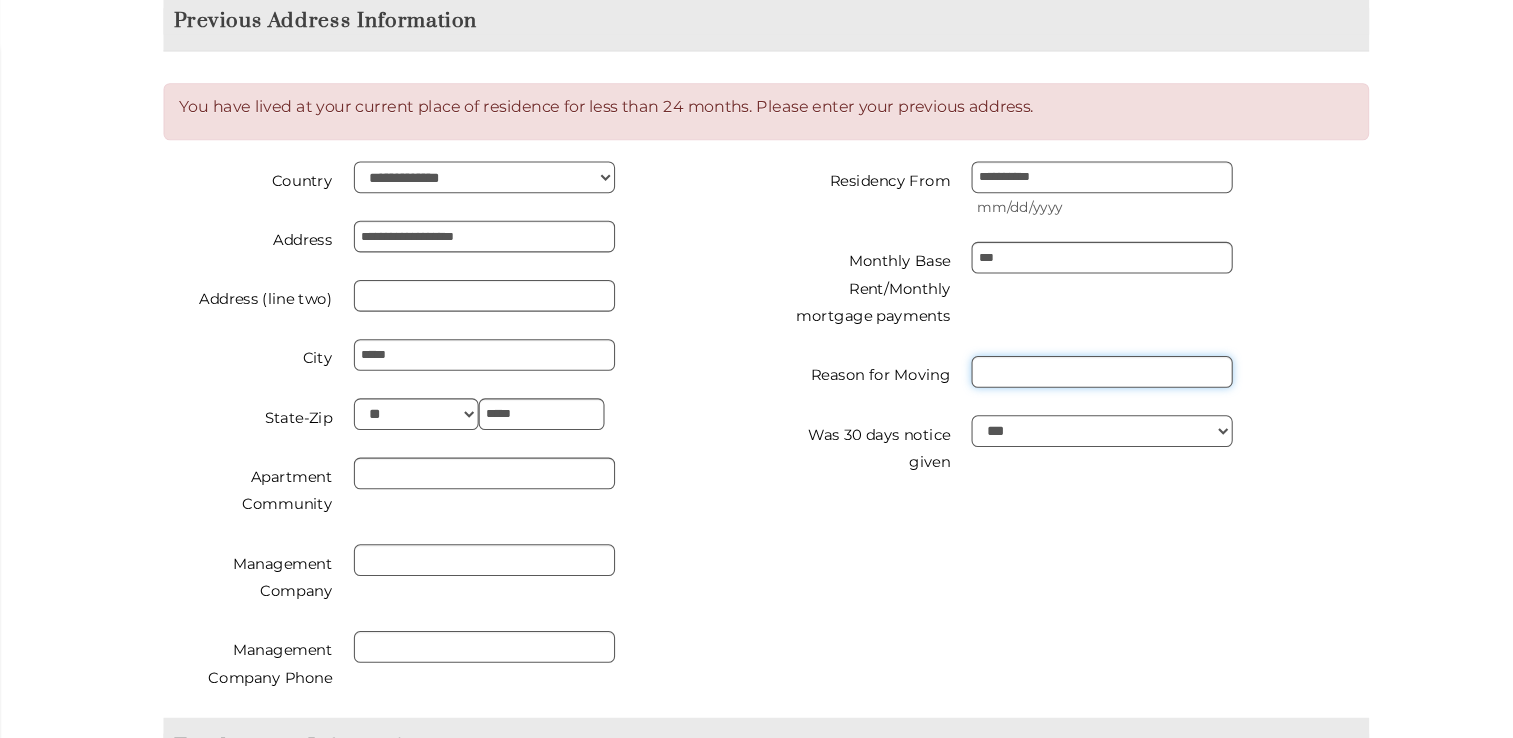 type on "*******" 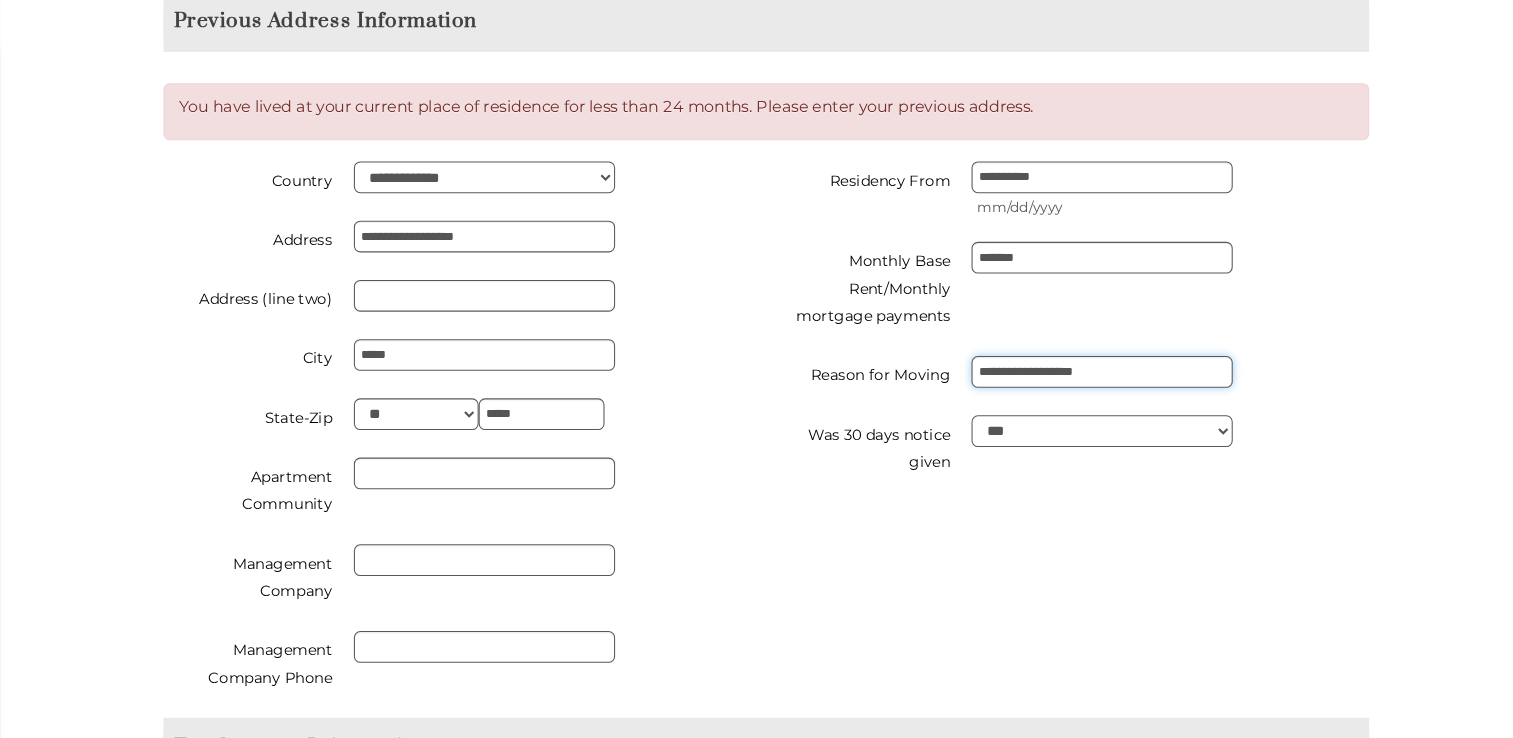 type on "**********" 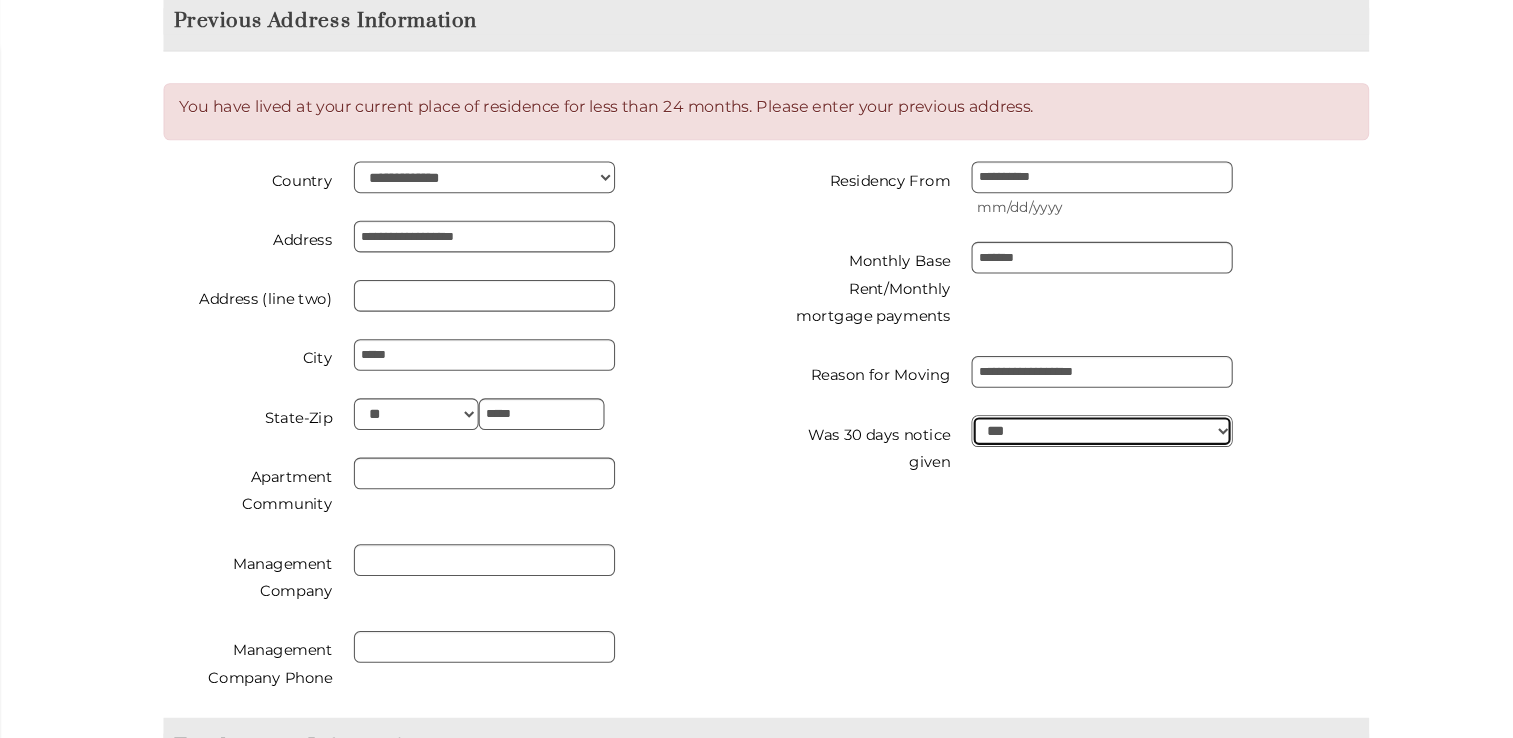 drag, startPoint x: 1008, startPoint y: 407, endPoint x: 1008, endPoint y: 436, distance: 29 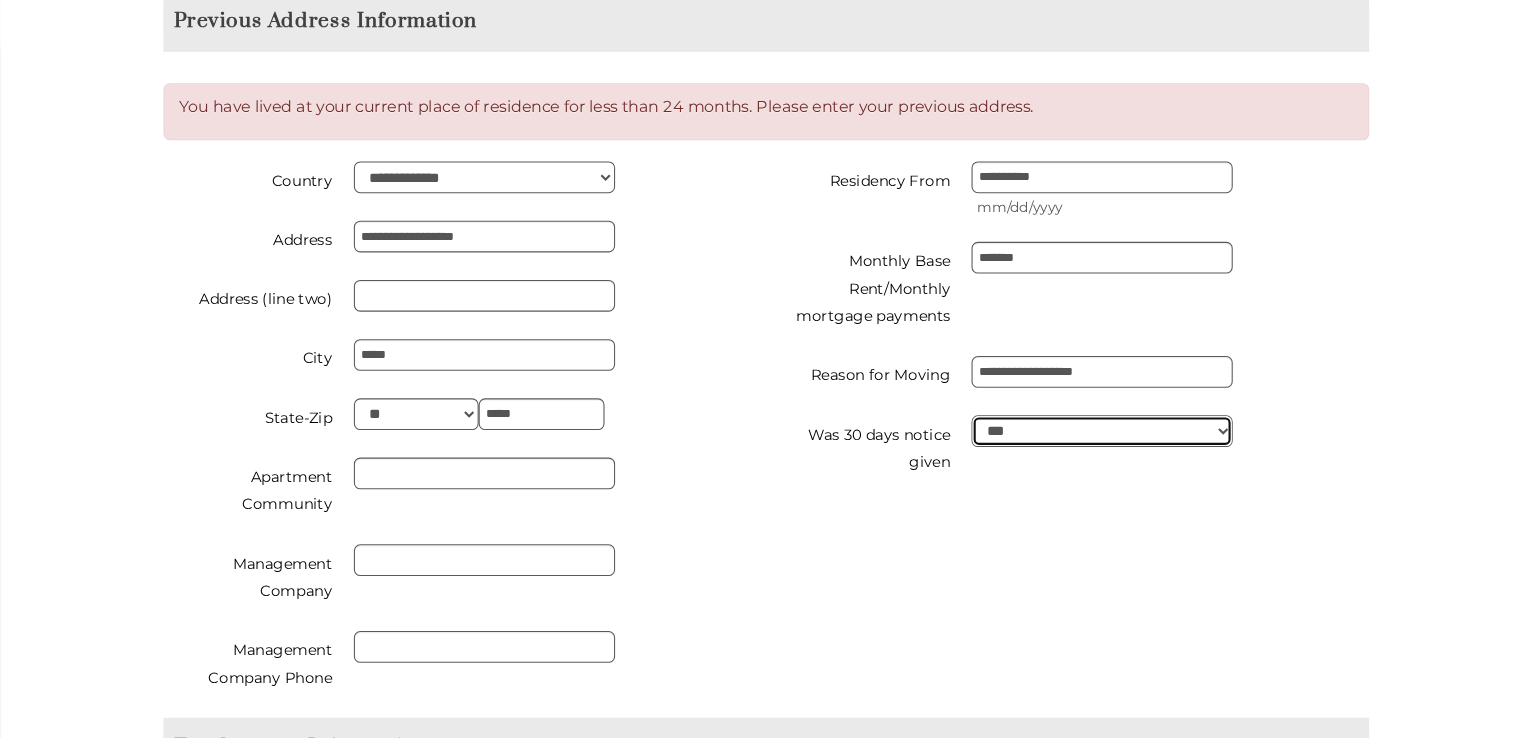 click on "***
**" at bounding box center [1104, 422] 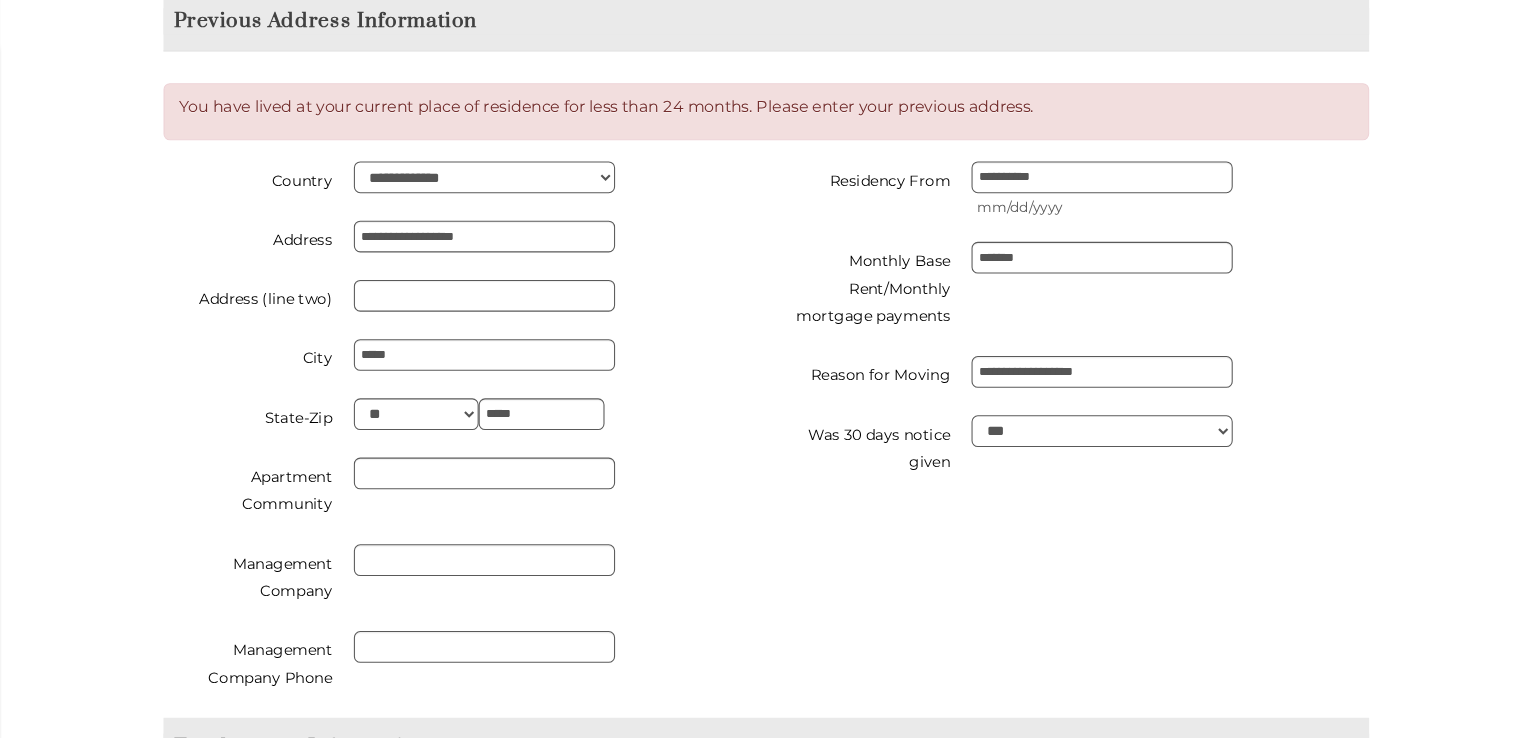 click on "**********" at bounding box center (1078, 328) 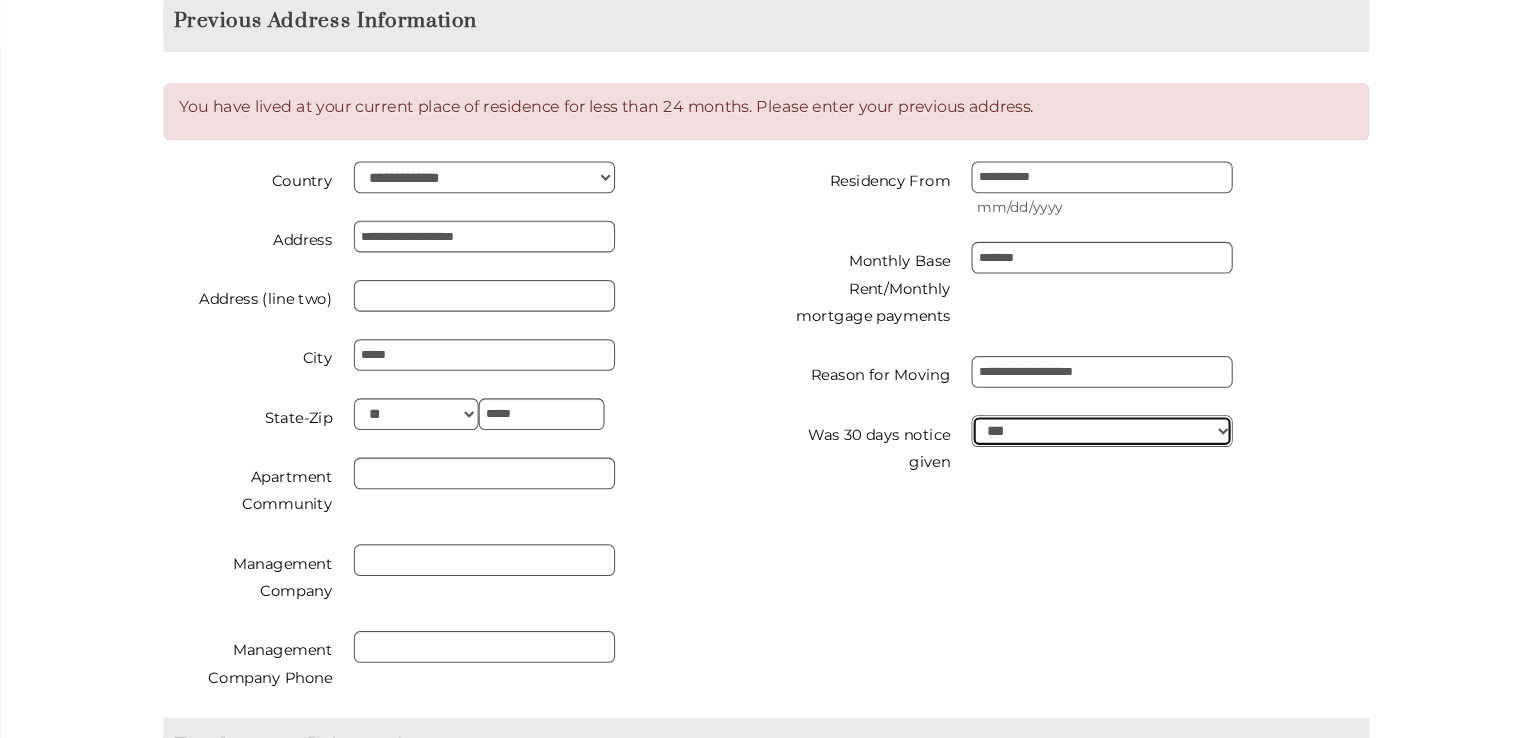 click on "***
**" at bounding box center (1104, 422) 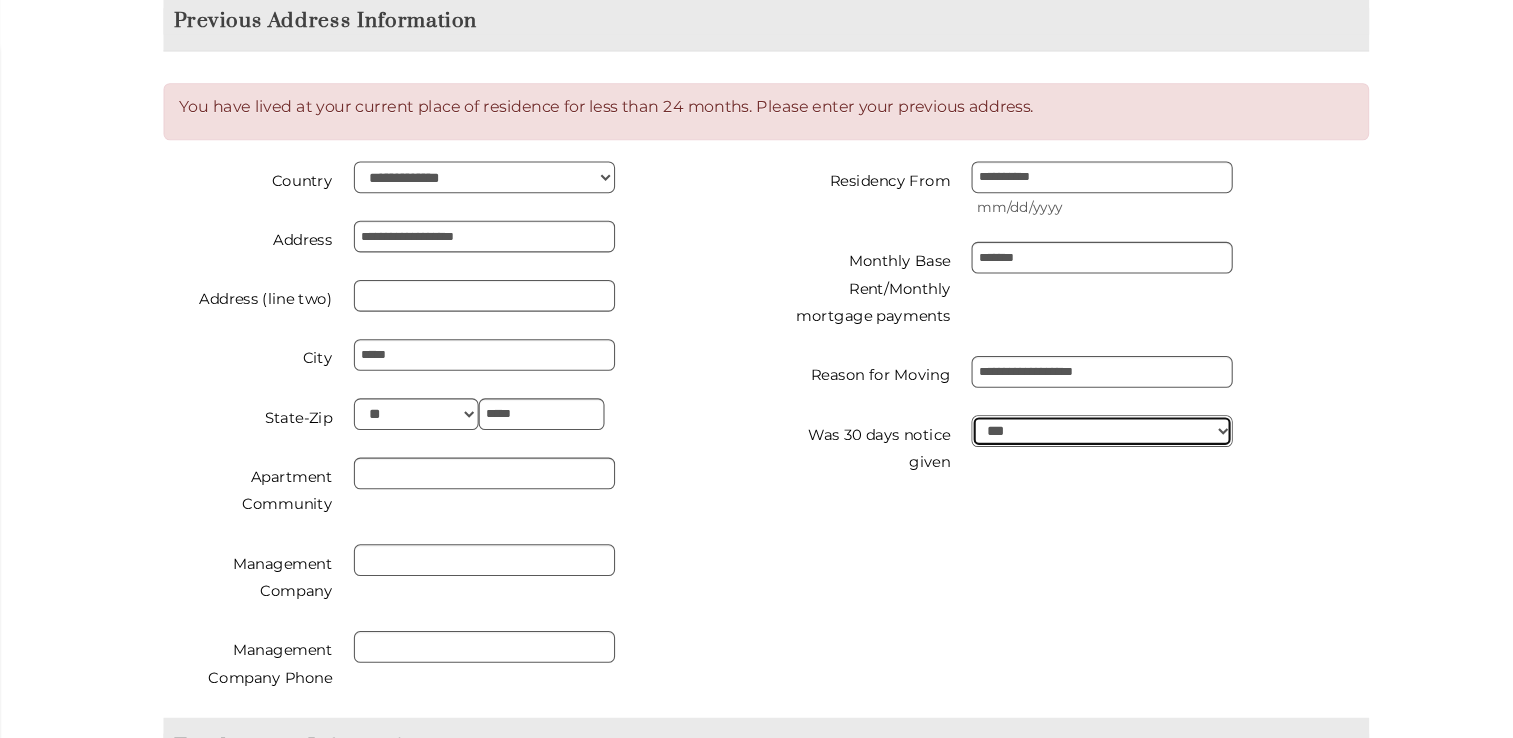 select on "**" 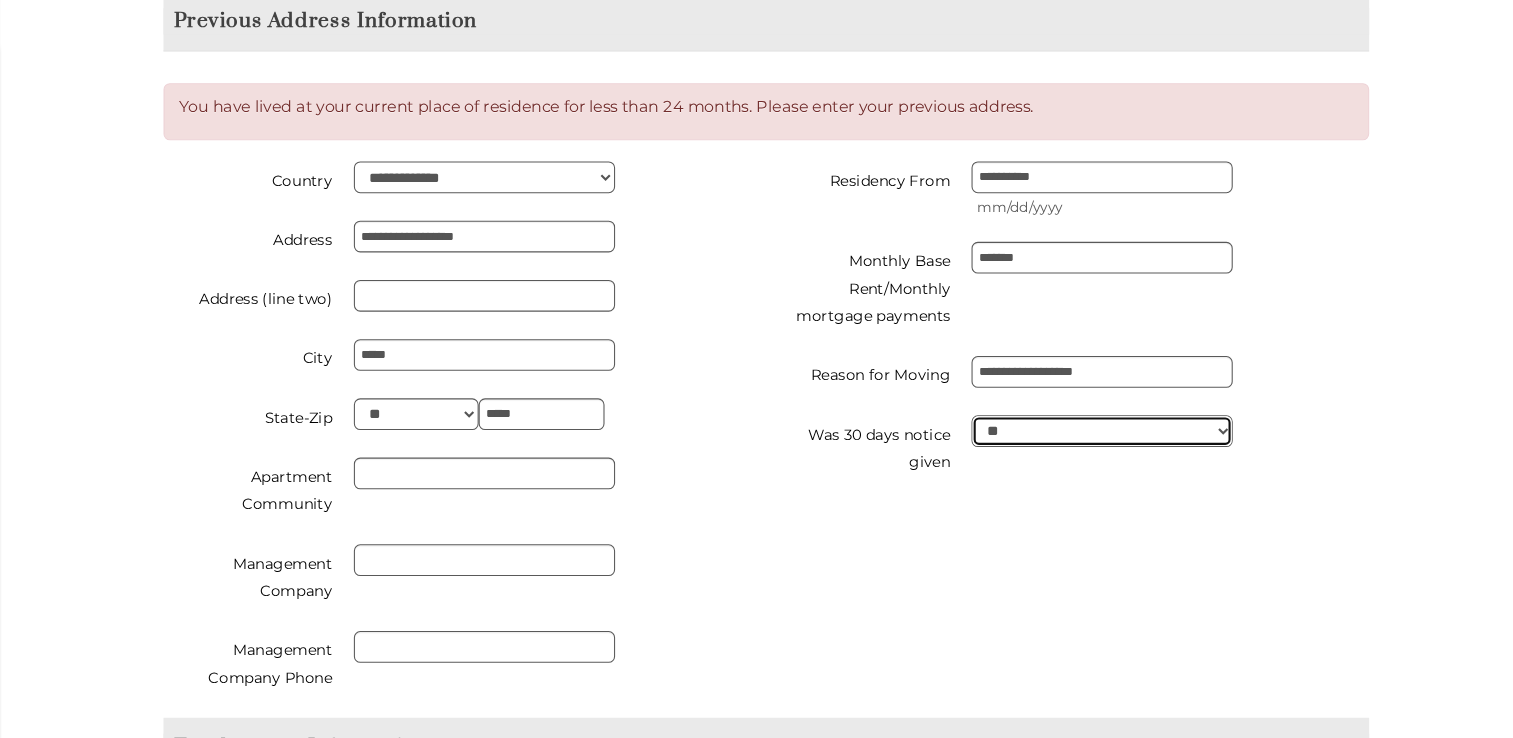 click on "***
**" at bounding box center (1104, 422) 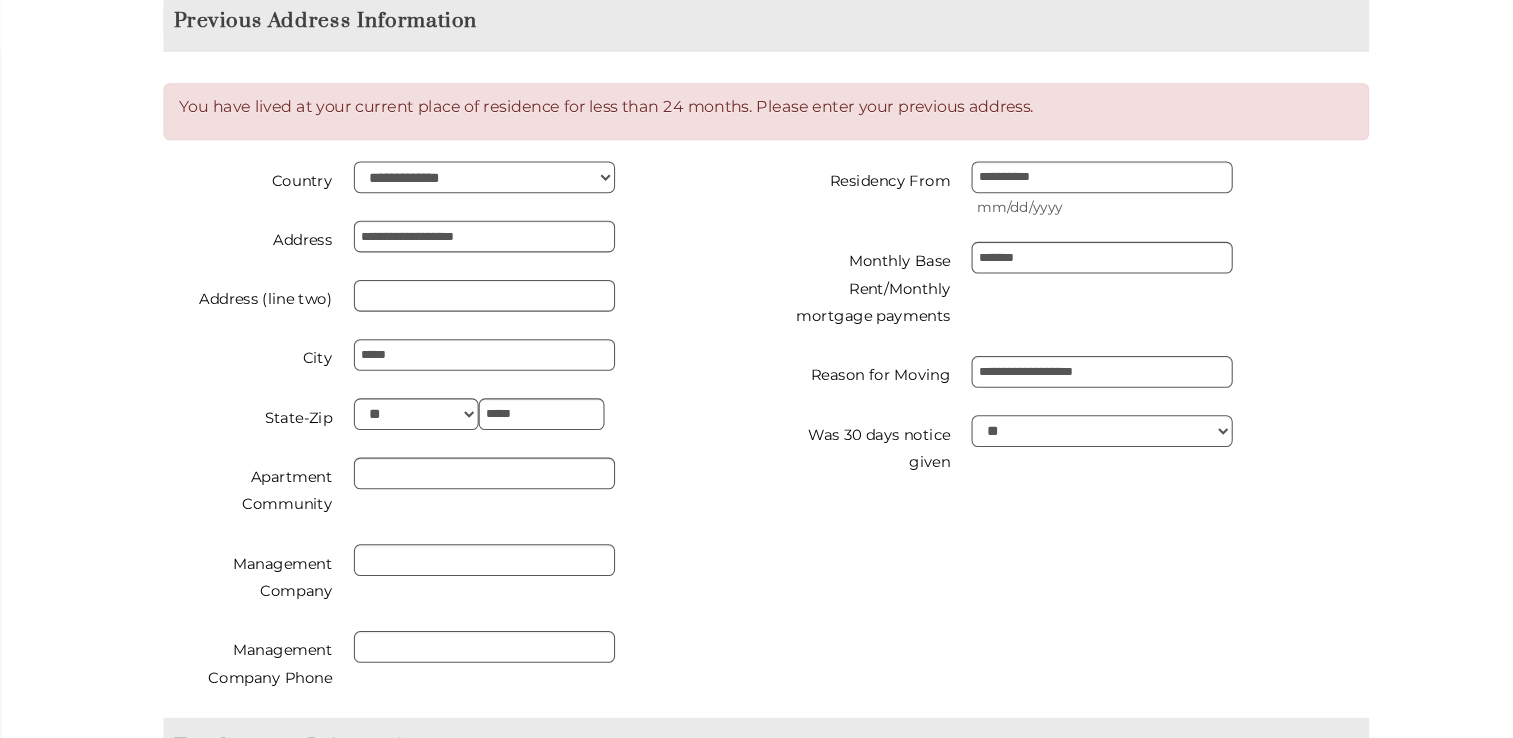 click on "Skip Navigation
Call us :   [PHONE]
Online Leasing Workflow Floorplan Rental Options Applicant Info Additional Applicants Rental Options Selection Bluemoon Application Resident Link Application Charges Lease Creation
Email  Quote  Summary  Documents
1  Alerts   You have 1 new Notifications        Move in Date is [DATE]...       See all Notifications
Hi, [FIRST]  My Profile  My Accounts  Logout
Property Utility Invoices
Apartment Summary
Edit
Apartment 6207  Address  [NUMBER] S. Manhattan Ave. #[NUMBER] 0 A2" at bounding box center (756, -1416) 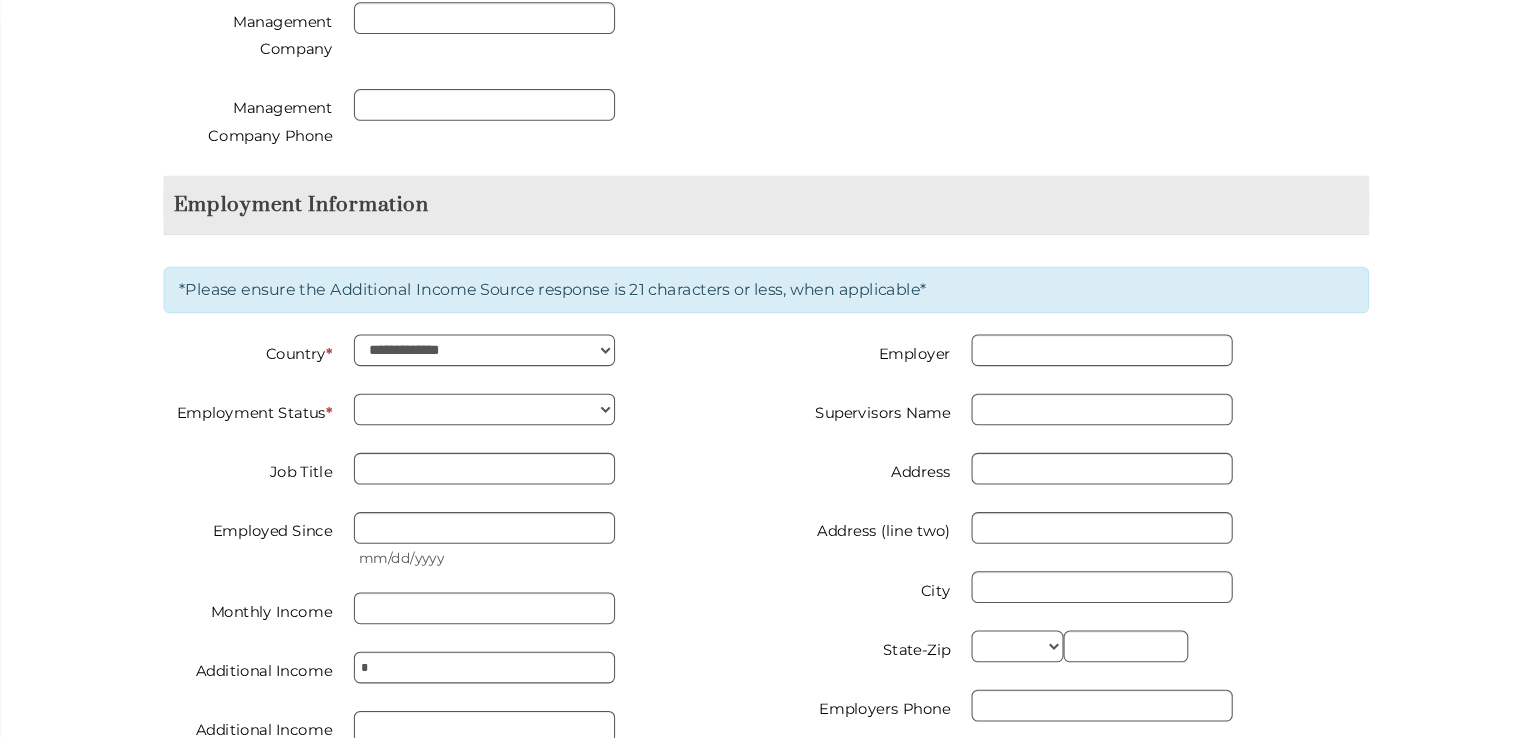 scroll, scrollTop: 2324, scrollLeft: 0, axis: vertical 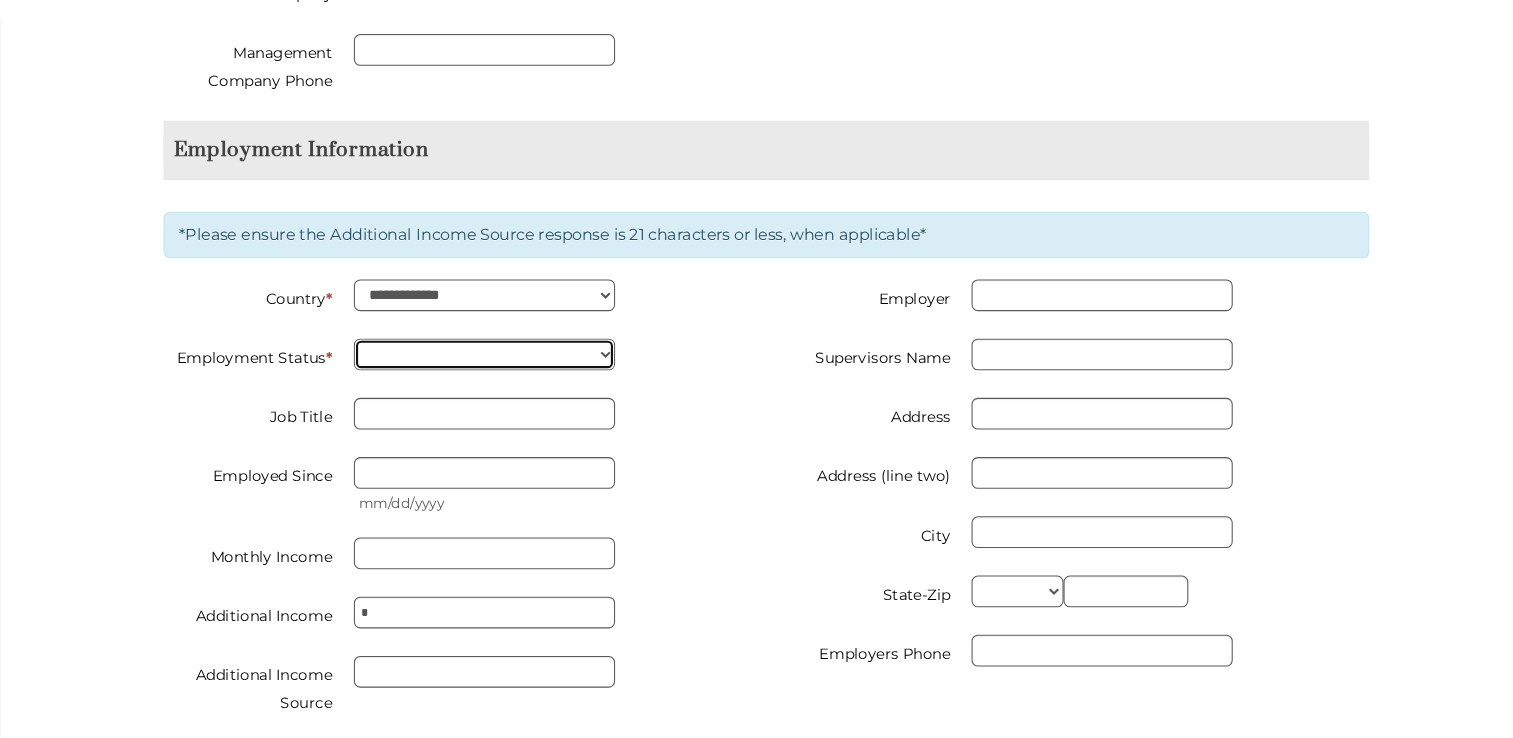 click on "**********" at bounding box center [520, 375] 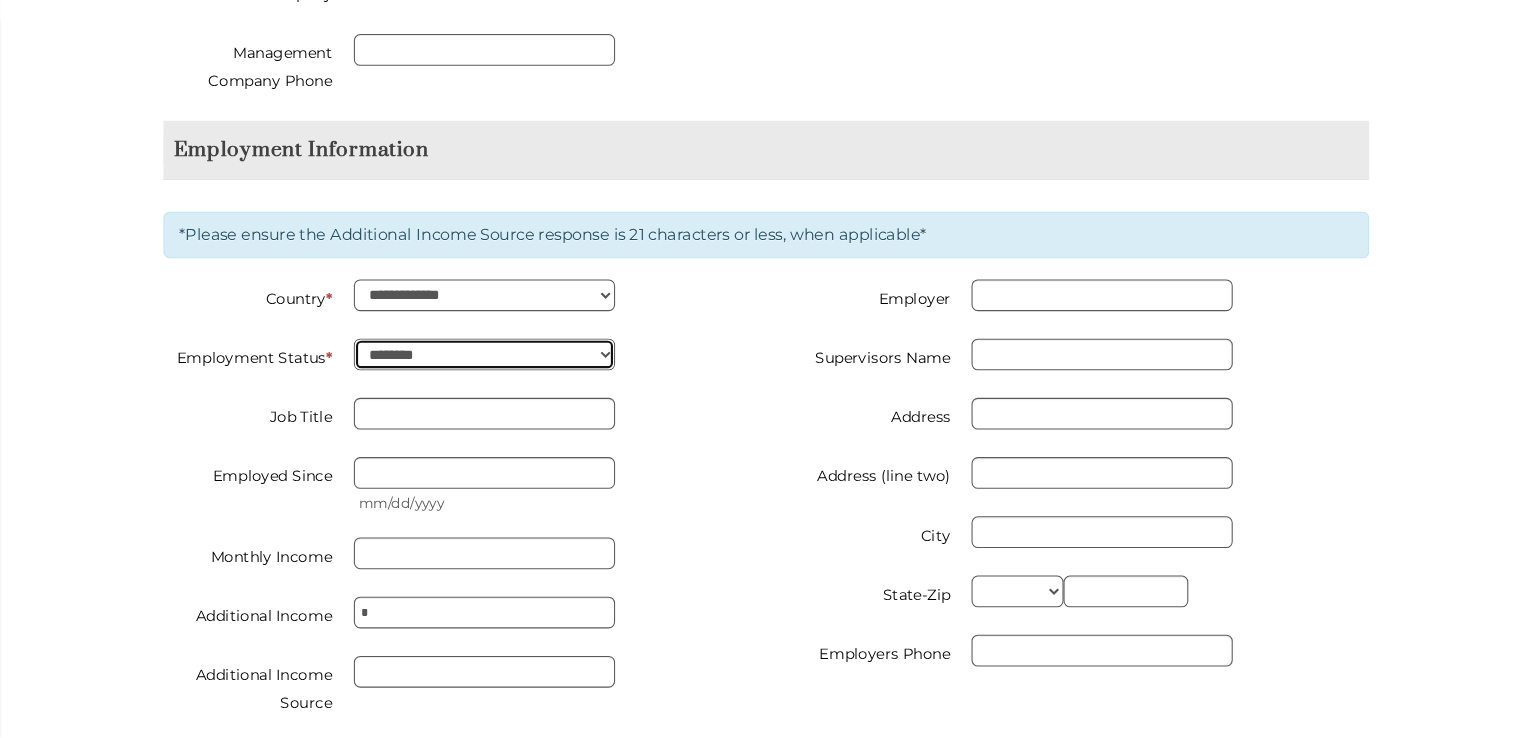 click on "**********" at bounding box center [520, 375] 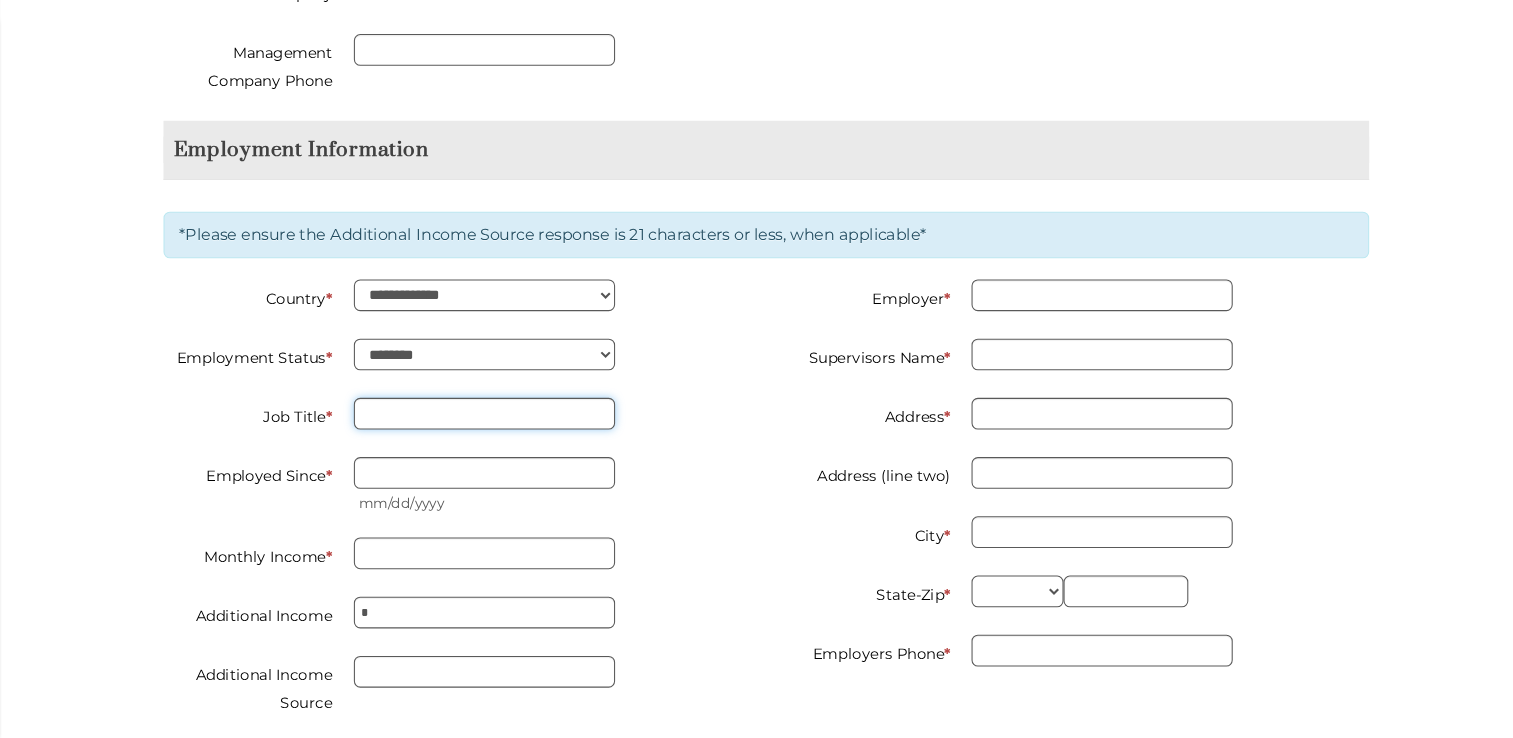 click on "Job Title  *" at bounding box center (520, 431) 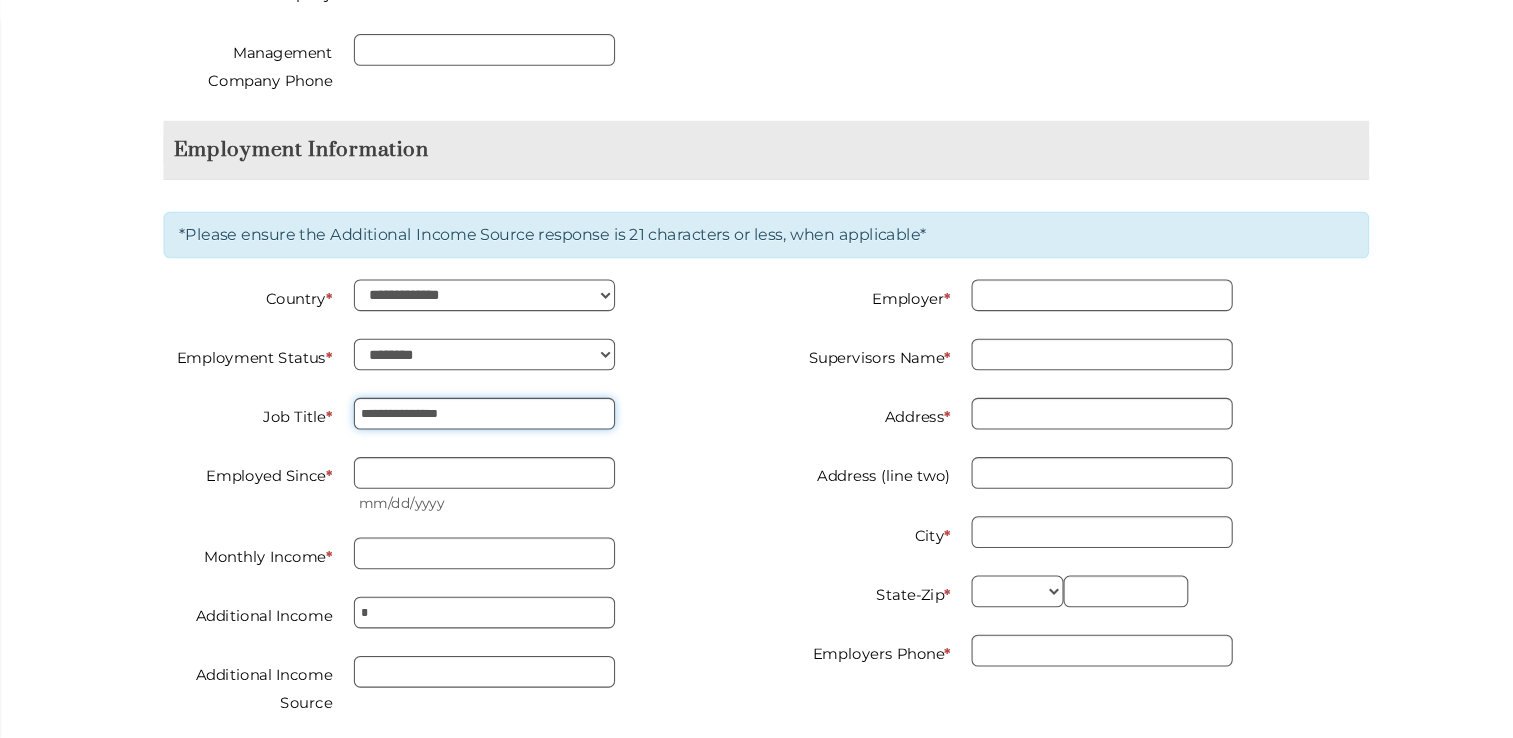 type on "**********" 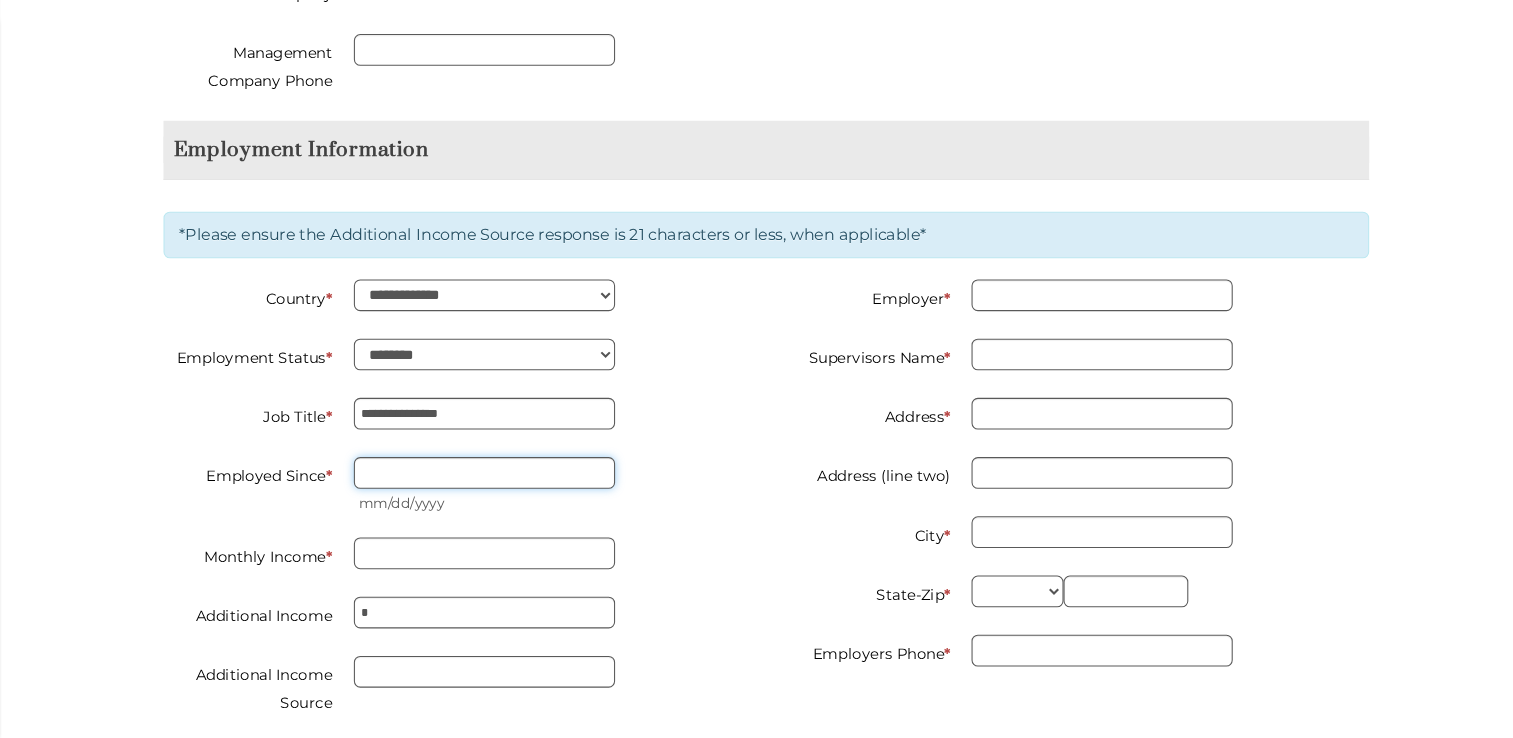 click on "Employed Since  *" at bounding box center (520, 487) 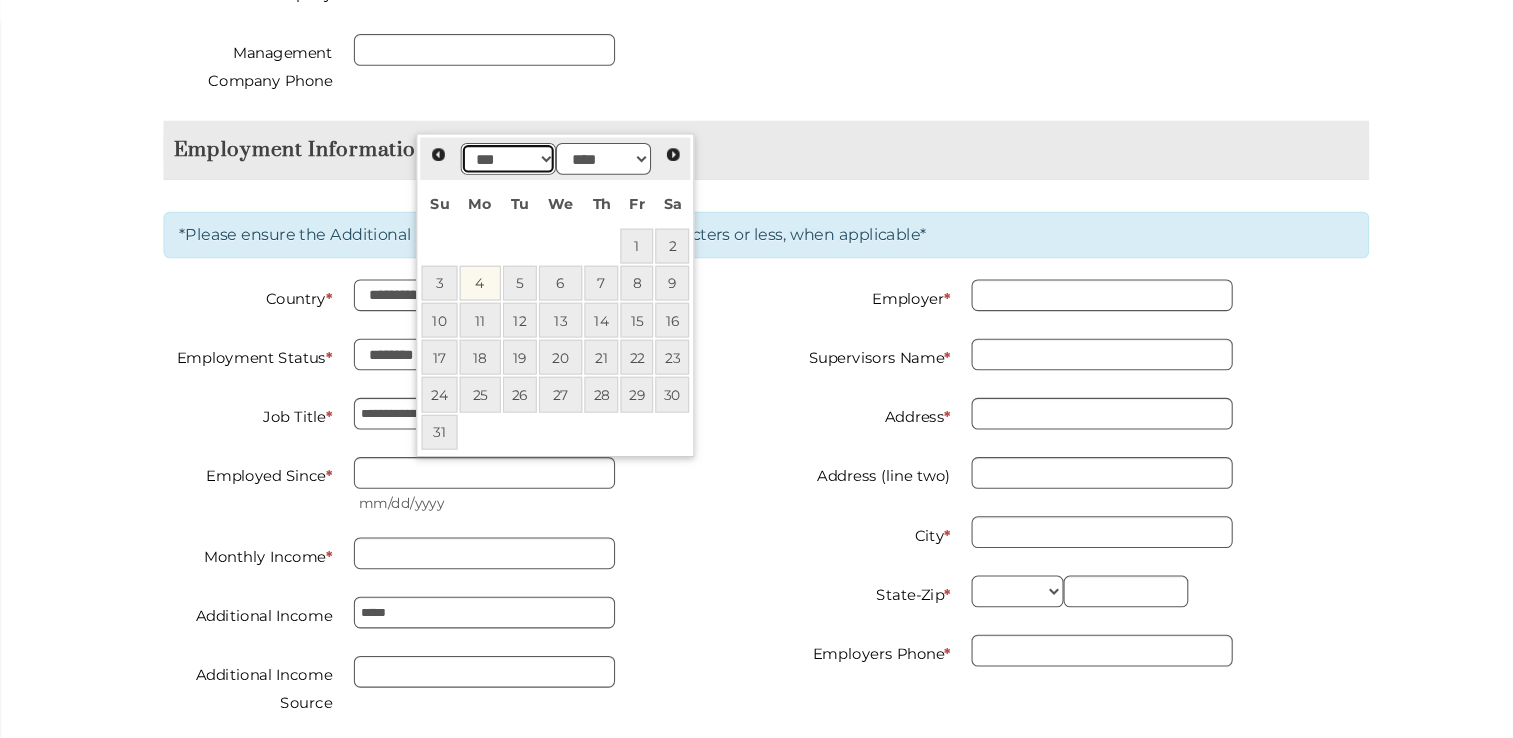 click on "*** *** *** *** *** *** *** *** *** *** *** ***" at bounding box center (543, 190) 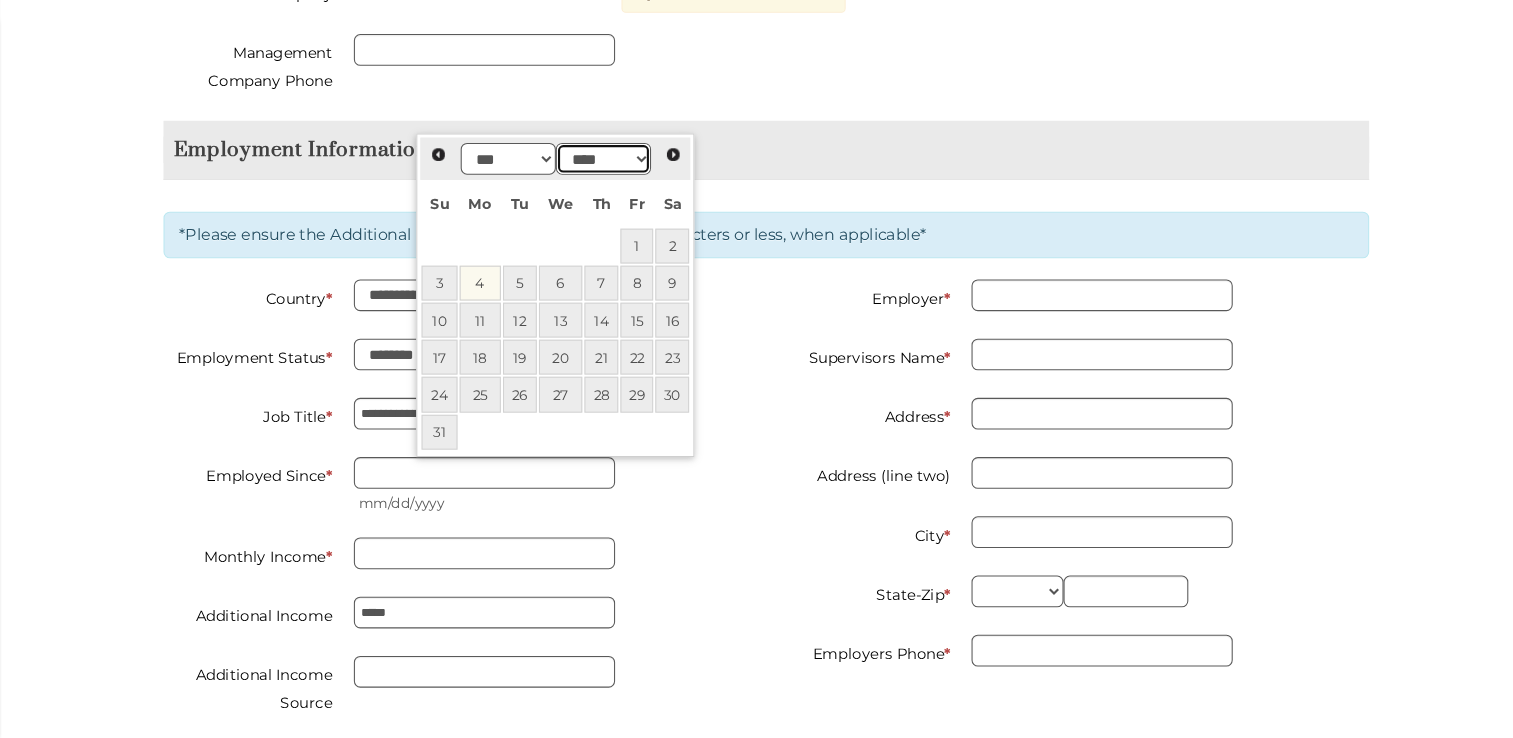click on "**** **** **** **** **** **** **** **** **** **** **** **** **** **** **** **** **** **** **** **** **** **** **** **** **** **** **** **** **** **** **** **** **** **** **** **** **** **** **** **** **** **** **** **** **** **** **** **** **** **** **** **** **** **** **** **** **** **** **** **** **** **** **** **** **** **** **** **** **** **** **** **** **** **** **** **** **** **** **** **** **** **** **** **** **** **** **** **** **** **** **** **** **** **** **** **** **** **** **** **** **** **** **** **** **** **** **** **** **** **** **** **** **** **** **** **** **** **** **** **** **** **** **** **** **** **** **** **** **** **** ****" at bounding box center [633, 190] 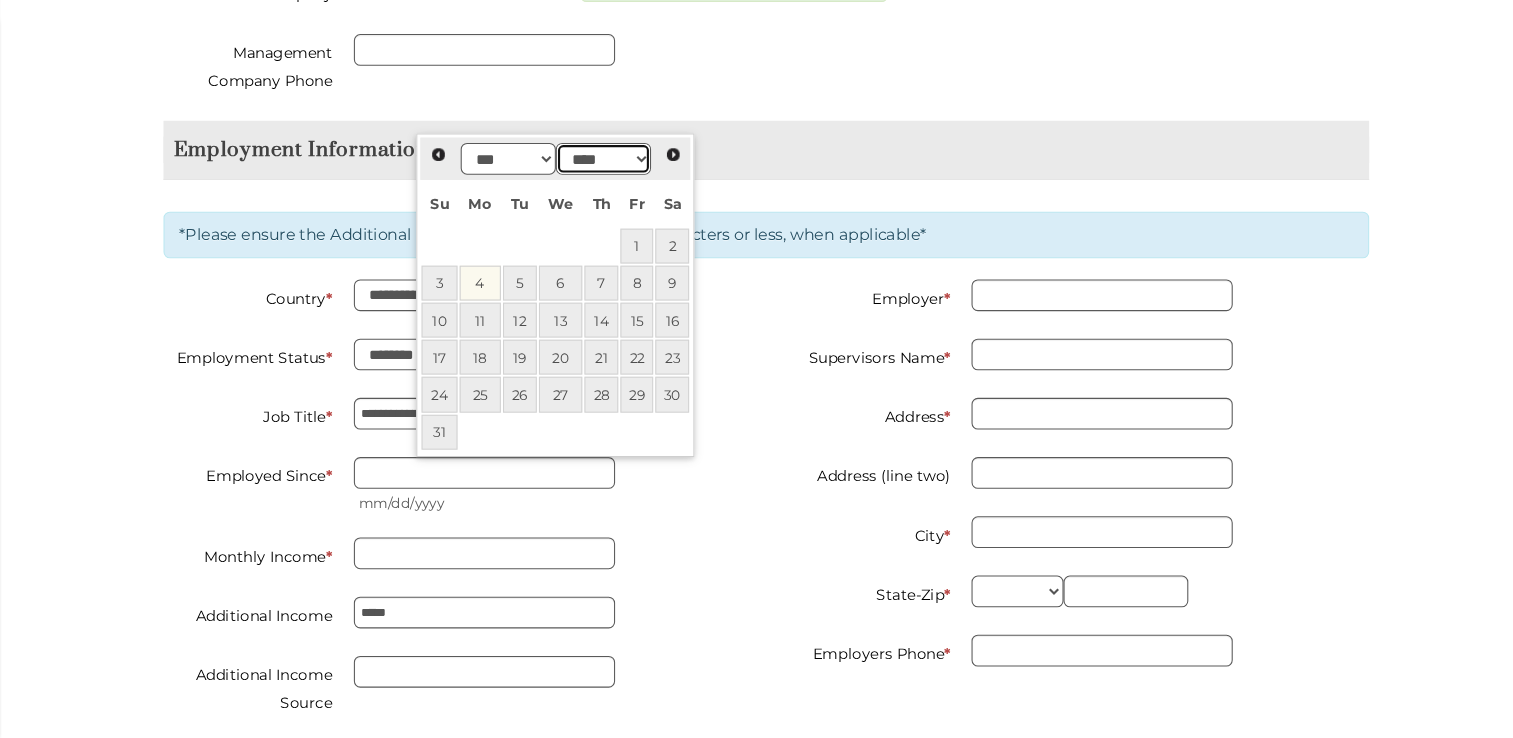 click on "**** **** **** **** **** **** **** **** **** **** **** **** **** **** **** **** **** **** **** **** **** **** **** **** **** **** **** **** **** **** **** **** **** **** **** **** **** **** **** **** **** **** **** **** **** **** **** **** **** **** **** **** **** **** **** **** **** **** **** **** **** **** **** **** **** **** **** **** **** **** **** **** **** **** **** **** **** **** **** **** **** **** **** **** **** **** **** **** **** **** **** **** **** **** **** **** **** **** **** **** **** **** **** **** **** **** **** **** **** **** **** **** **** **** **** **** **** **** **** **** **** **** **** **** **** **** **** **** **** **** ****" at bounding box center (633, 190) 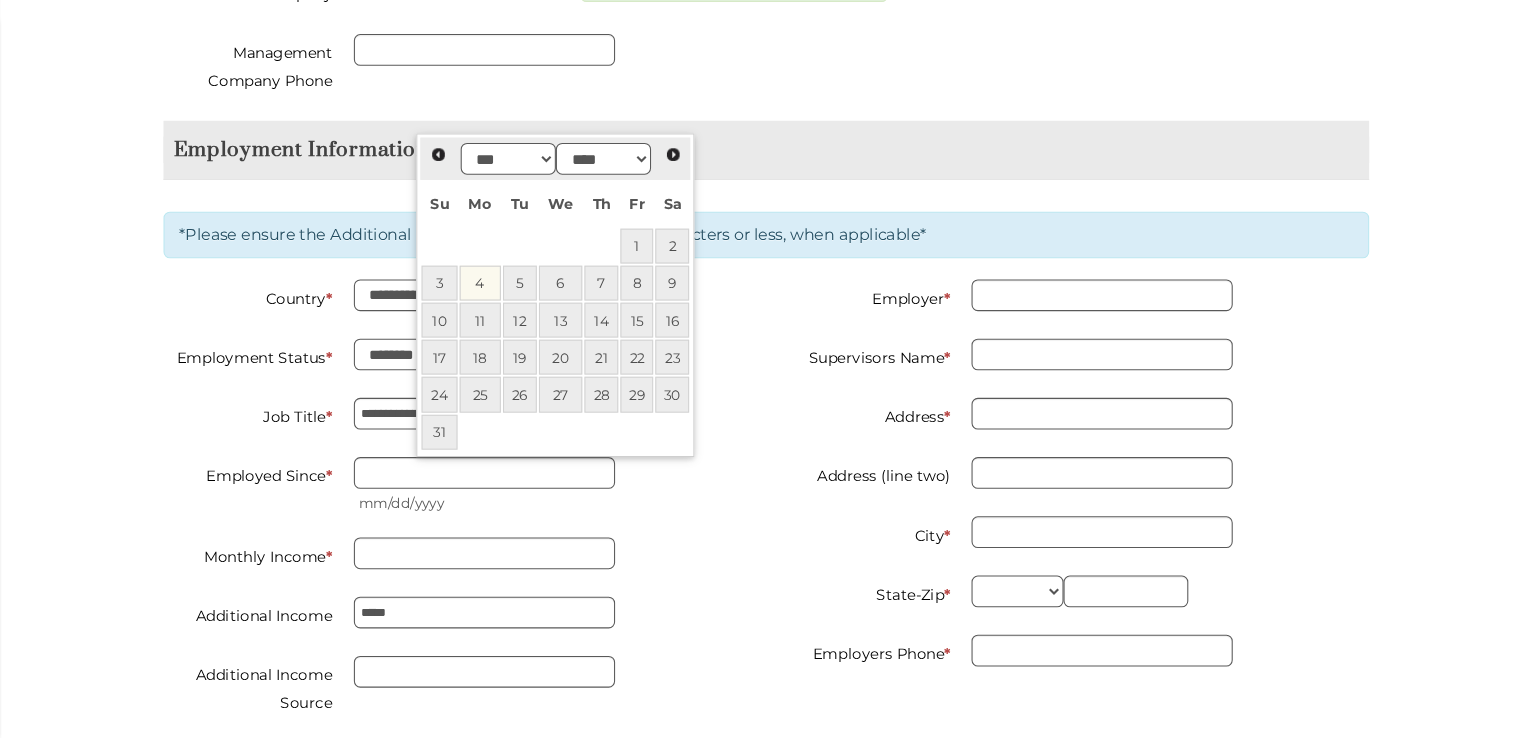 click on "*** *** *** *** *** *** *** *** *** *** *** *** **** **** **** **** **** **** **** **** **** **** **** **** **** **** **** **** **** **** **** **** **** **** **** **** **** **** **** **** **** **** **** **** **** **** **** **** **** **** **** **** **** **** **** **** **** **** **** **** **** **** **** **** **** **** **** **** **** **** **** **** **** **** **** **** **** **** **** **** **** **** **** **** **** **** **** **** **** **** **** **** **** **** **** **** **** **** **** **** **** **** **** **** **** **** **** **** **** **** **** **** **** **** **** **** **** **** **** **** **** **** **** **** **** **** **** **** **** **** **** **** **** **** **** **** **** **** **** **** **** **** ****" at bounding box center [588, 190] 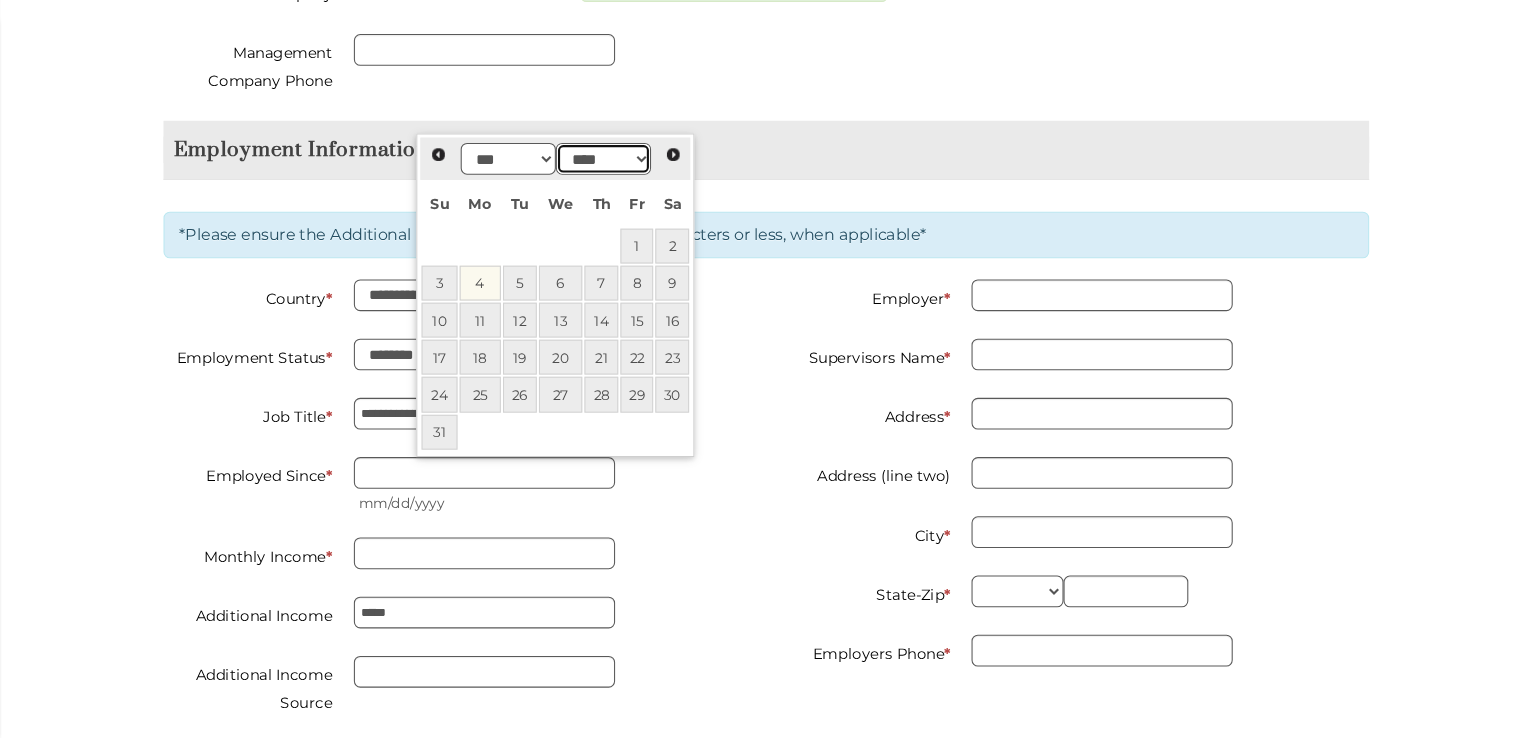 click on "**** **** **** **** **** **** **** **** **** **** **** **** **** **** **** **** **** **** **** **** **** **** **** **** **** **** **** **** **** **** **** **** **** **** **** **** **** **** **** **** **** **** **** **** **** **** **** **** **** **** **** **** **** **** **** **** **** **** **** **** **** **** **** **** **** **** **** **** **** **** **** **** **** **** **** **** **** **** **** **** **** **** **** **** **** **** **** **** **** **** **** **** **** **** **** **** **** **** **** **** **** **** **** **** **** **** **** **** **** **** **** **** **** **** **** **** **** **** **** **** **** **** **** **** **** **** **** **** **** **** ****" at bounding box center [633, 190] 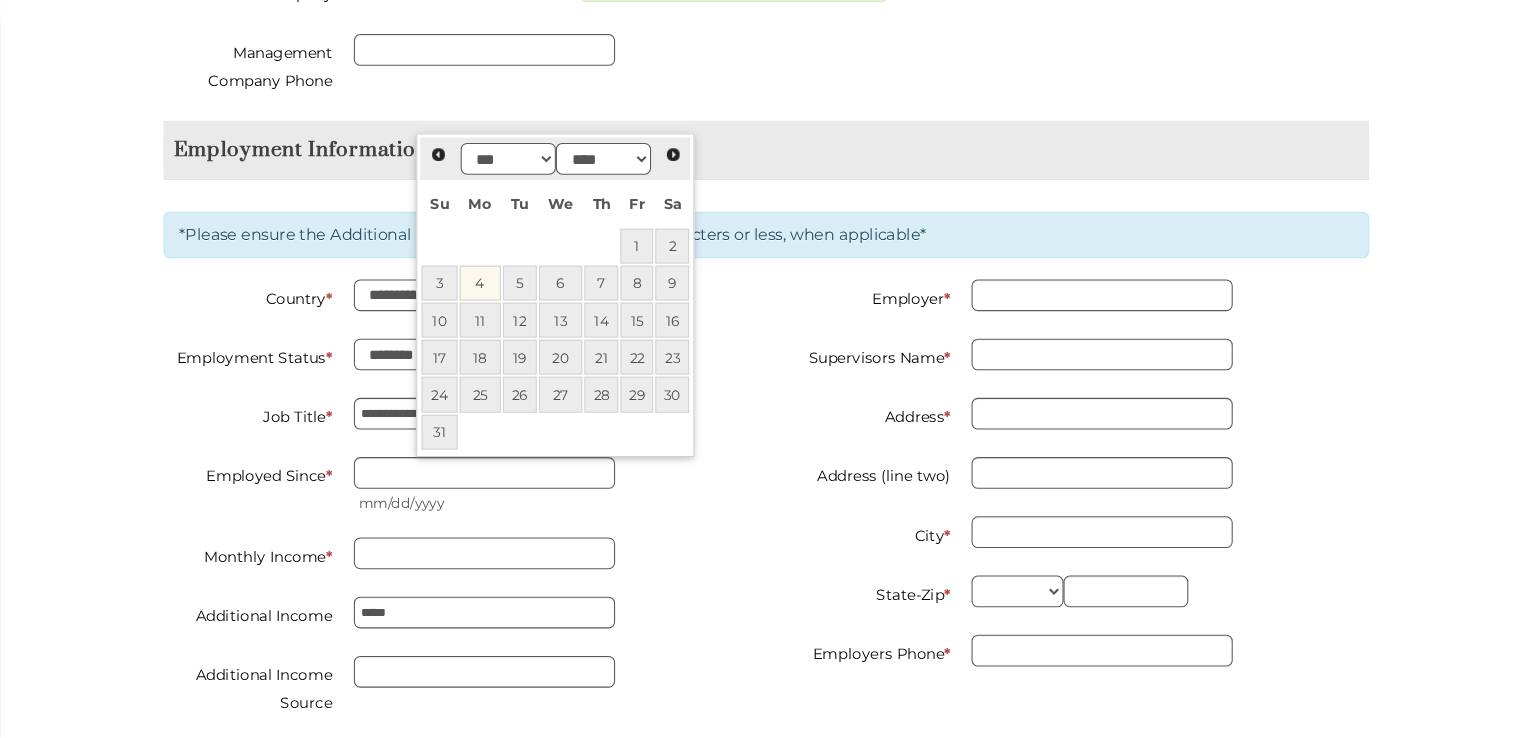 click on "*** *** *** *** *** *** *** *** *** *** *** *** **** **** **** **** **** **** **** **** **** **** **** **** **** **** **** **** **** **** **** **** **** **** **** **** **** **** **** **** **** **** **** **** **** **** **** **** **** **** **** **** **** **** **** **** **** **** **** **** **** **** **** **** **** **** **** **** **** **** **** **** **** **** **** **** **** **** **** **** **** **** **** **** **** **** **** **** **** **** **** **** **** **** **** **** **** **** **** **** **** **** **** **** **** **** **** **** **** **** **** **** **** **** **** **** **** **** **** **** **** **** **** **** **** **** **** **** **** **** **** **** **** **** **** **** **** **** **** **** **** **** ****" at bounding box center (588, 190) 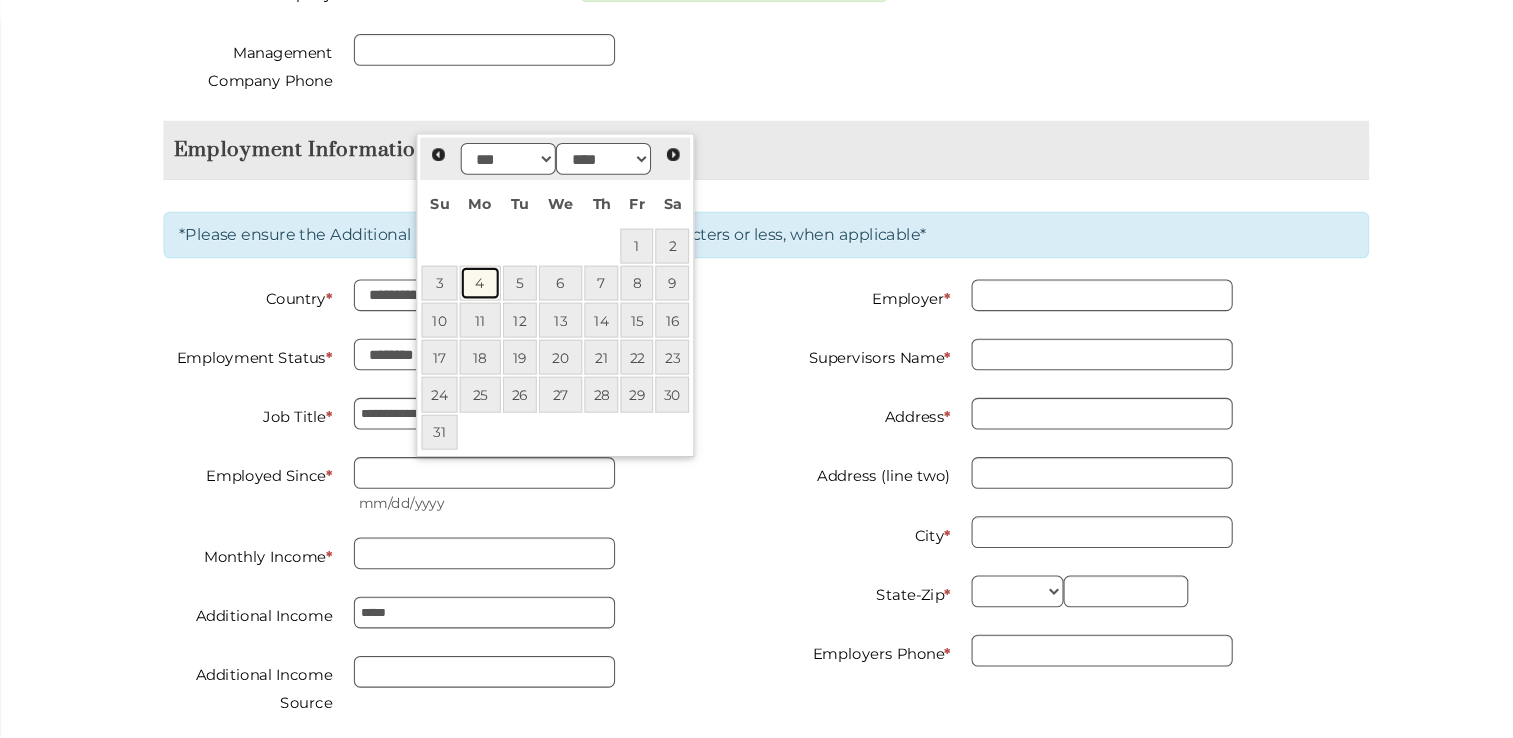 click on "4" at bounding box center [516, 307] 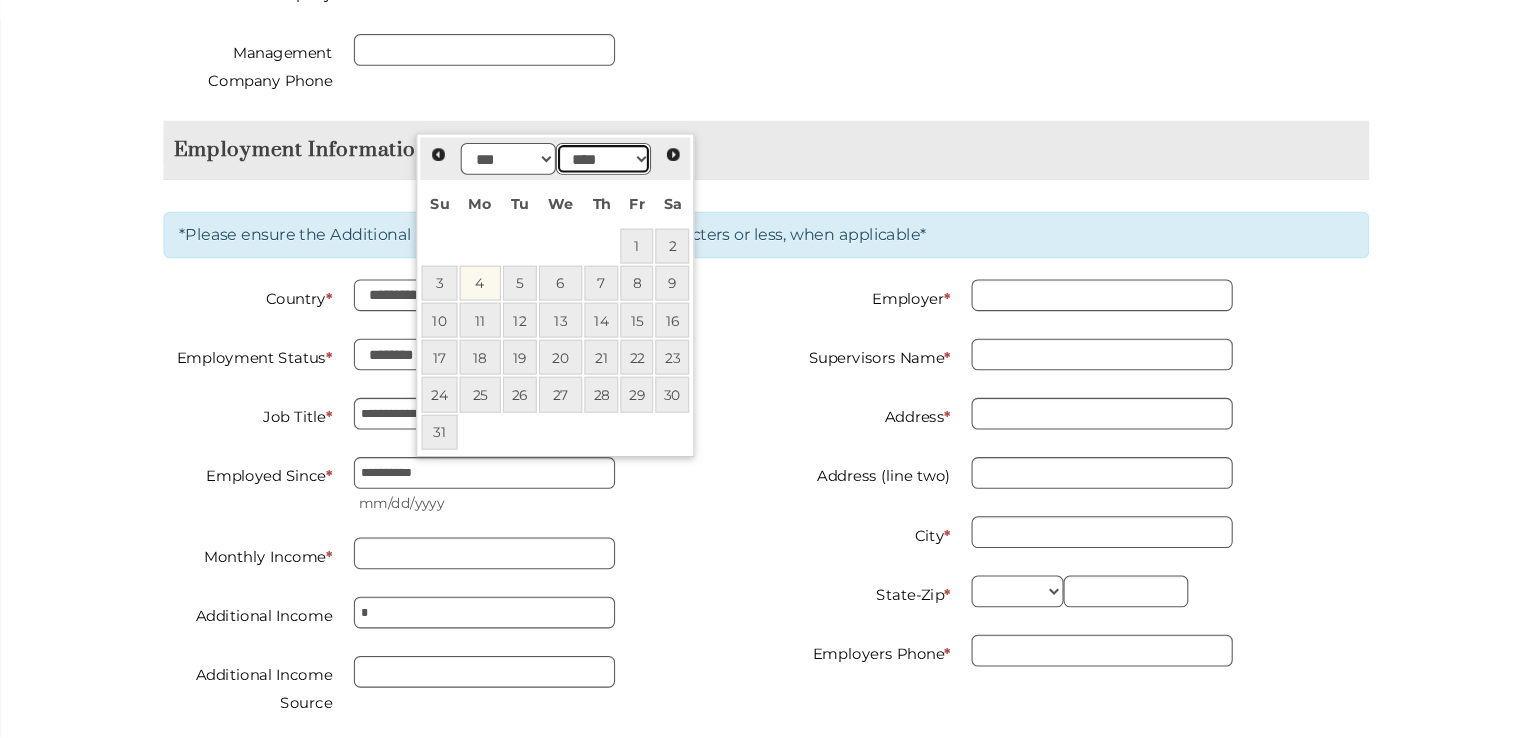 type on "********" 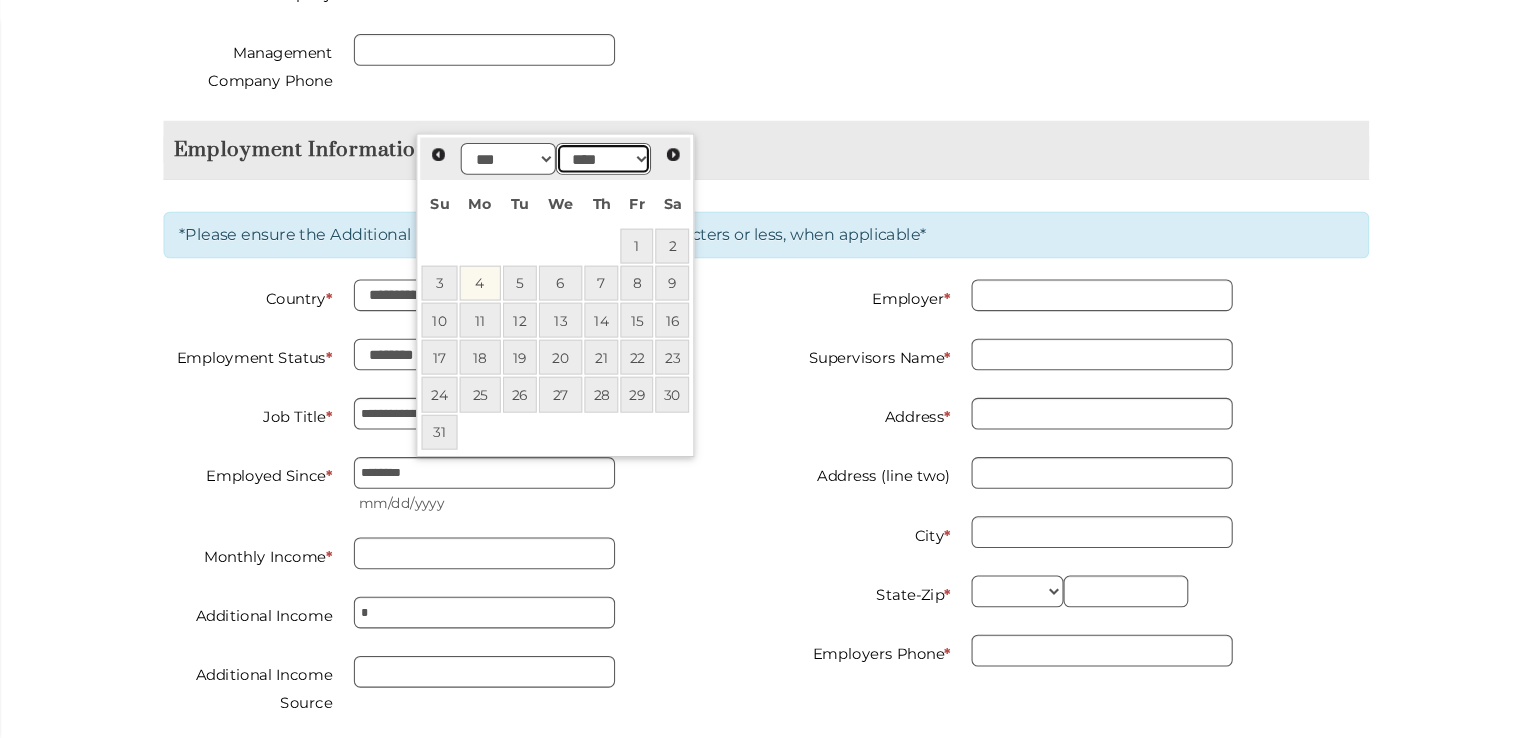 click on "**** **** **** **** **** **** **** **** **** **** **** **** **** **** **** **** **** **** **** **** **** **** **** **** **** **** **** **** **** **** **** **** **** **** **** **** **** **** **** **** **** **** **** **** **** **** **** **** **** **** **** **** **** **** **** **** **** **** **** **** **** **** **** **** **** **** **** **** **** **** **** **** **** **** **** **** **** **** **** **** **** **** **** **** **** **** **** **** **** **** **** **** **** **** **** **** **** **** **** **** **** **** **** **** **** **** **** **** **** **** **** **** **** **** **** **** **** **** **** **** **** **** **** **** **** **** **** **** **** **** ****" at bounding box center (633, 190) 